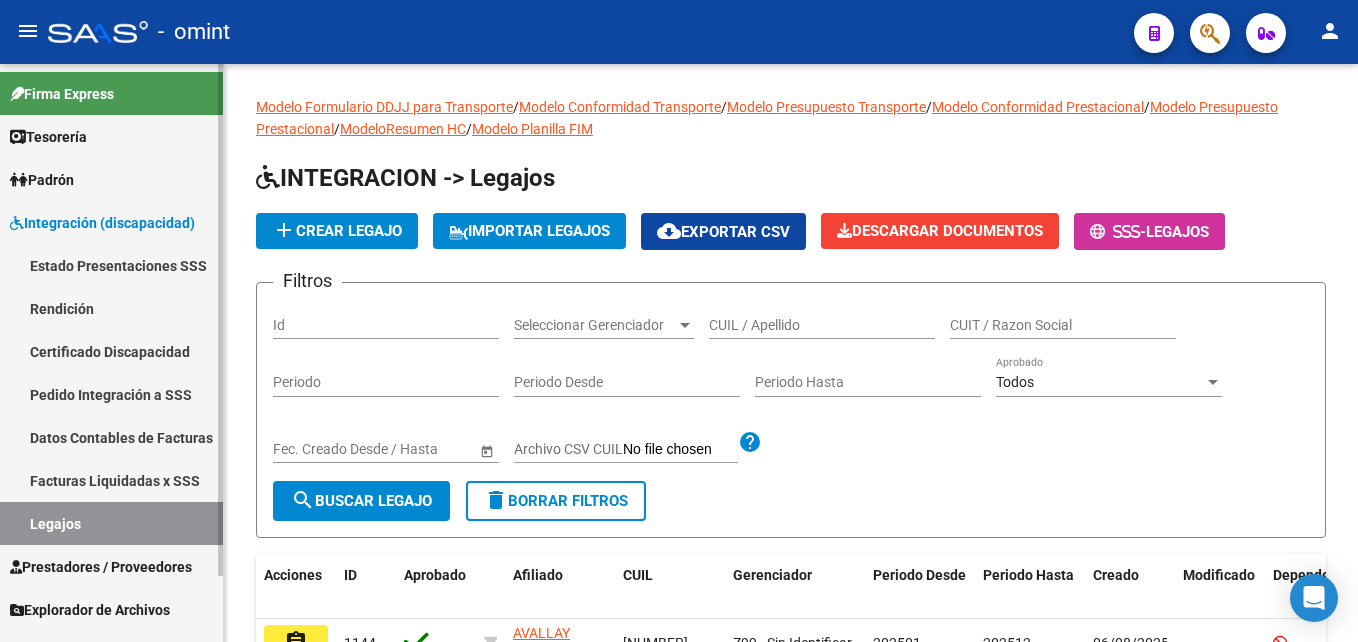 scroll, scrollTop: 0, scrollLeft: 0, axis: both 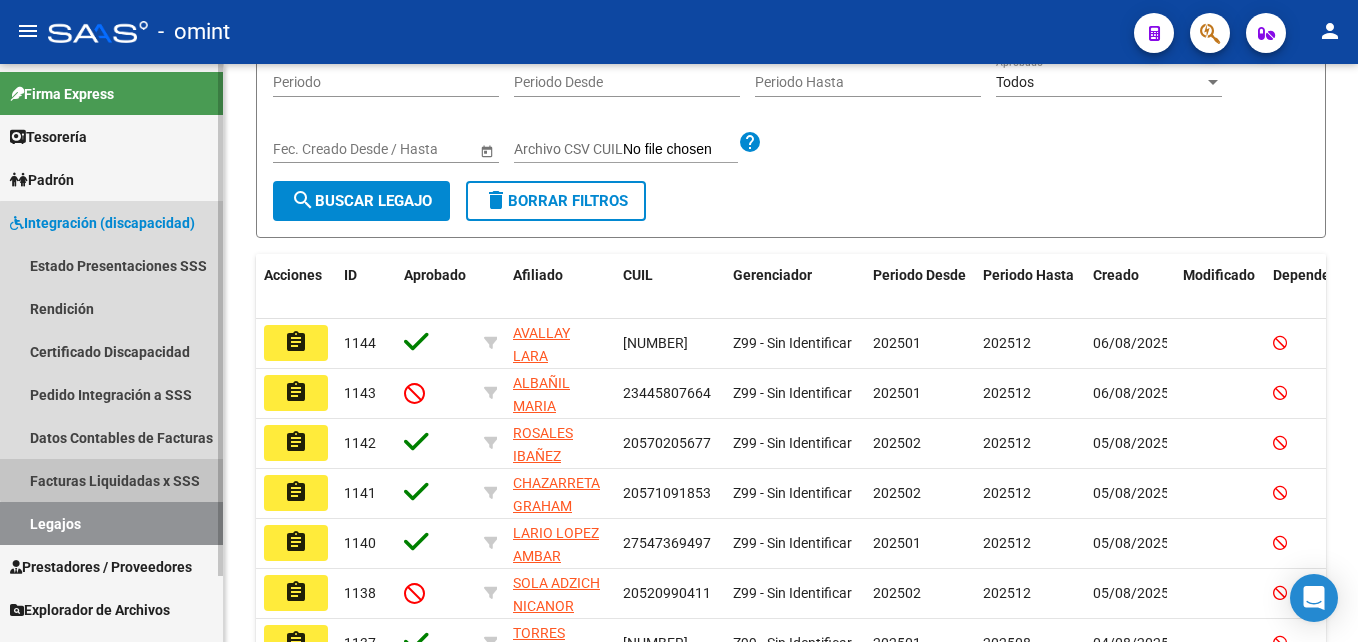 click on "Facturas Liquidadas x SSS" at bounding box center [111, 480] 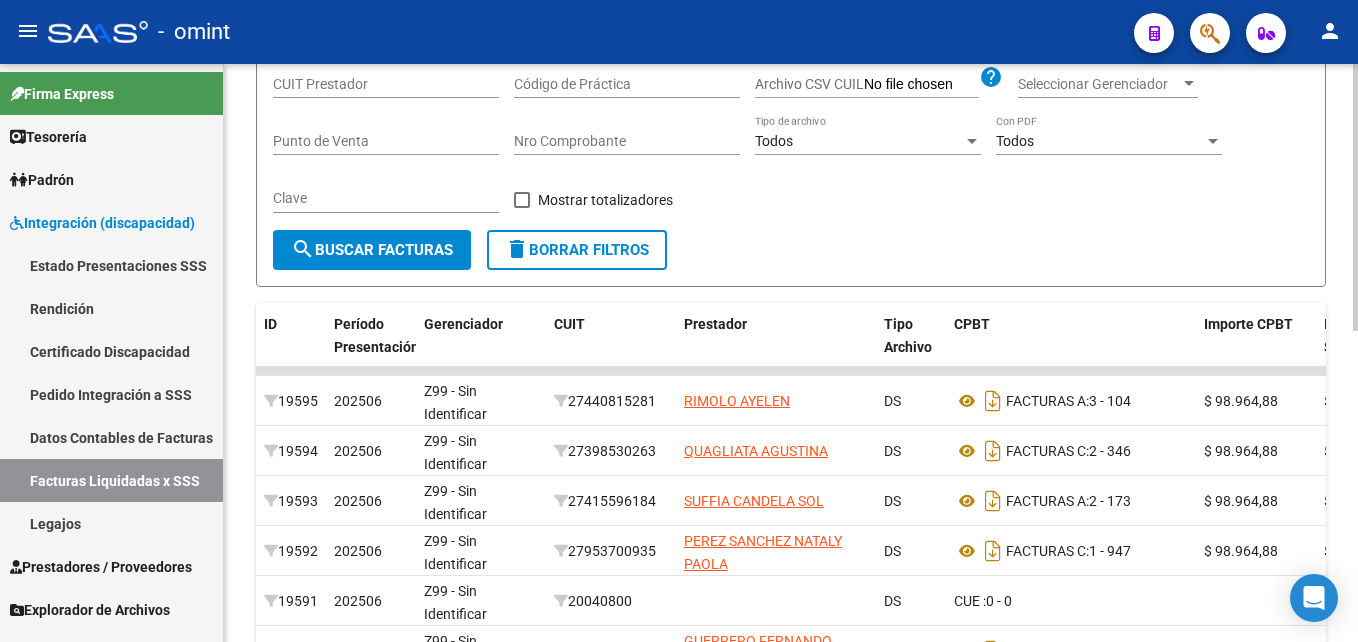 click on "Todos Con PDF" 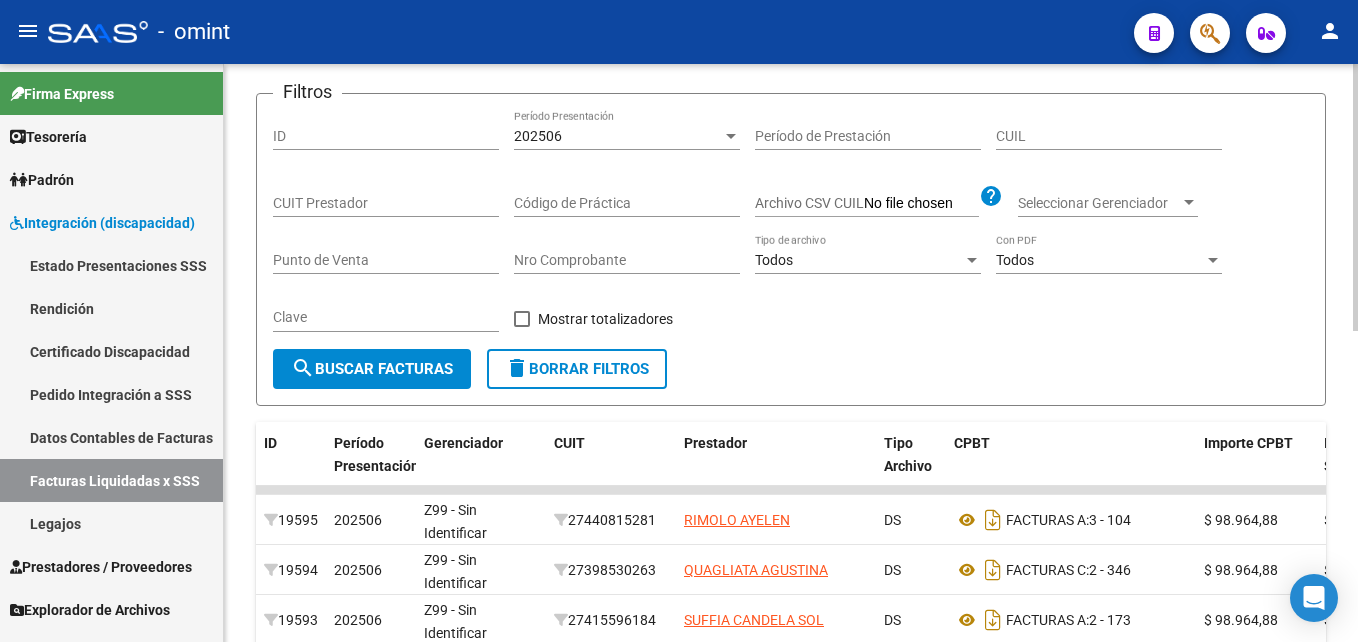 scroll, scrollTop: 0, scrollLeft: 0, axis: both 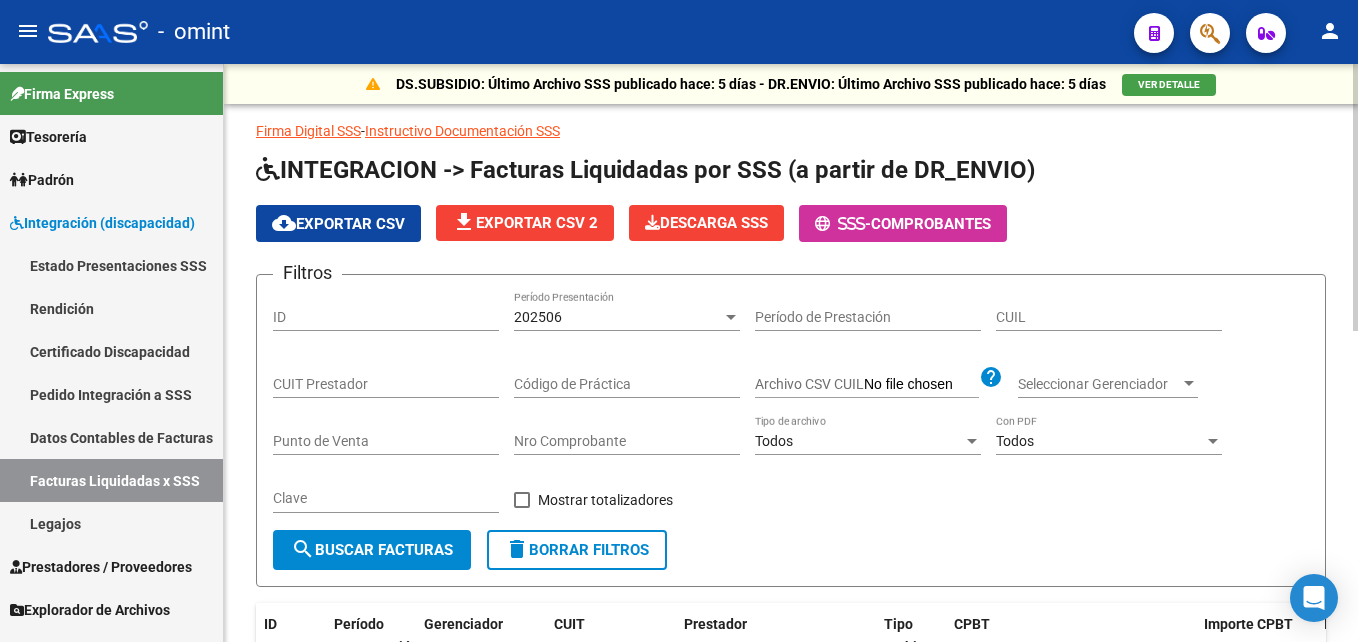 click on "CUIL" at bounding box center (1109, 317) 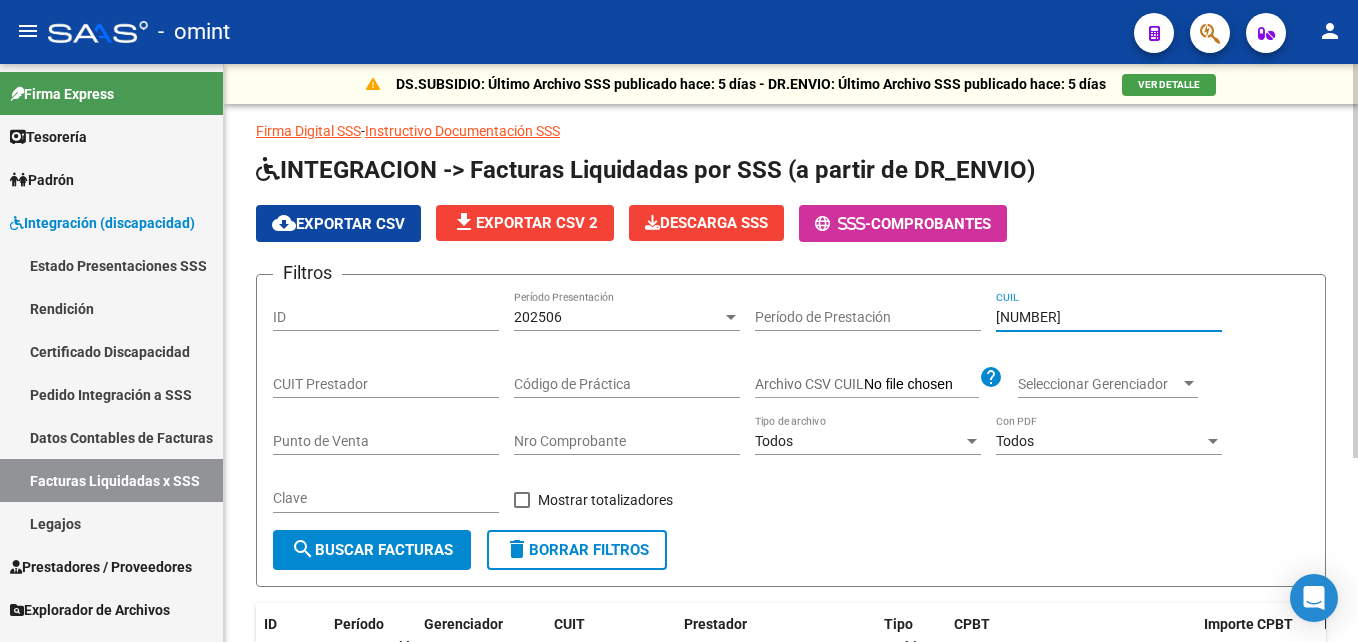 scroll, scrollTop: 271, scrollLeft: 0, axis: vertical 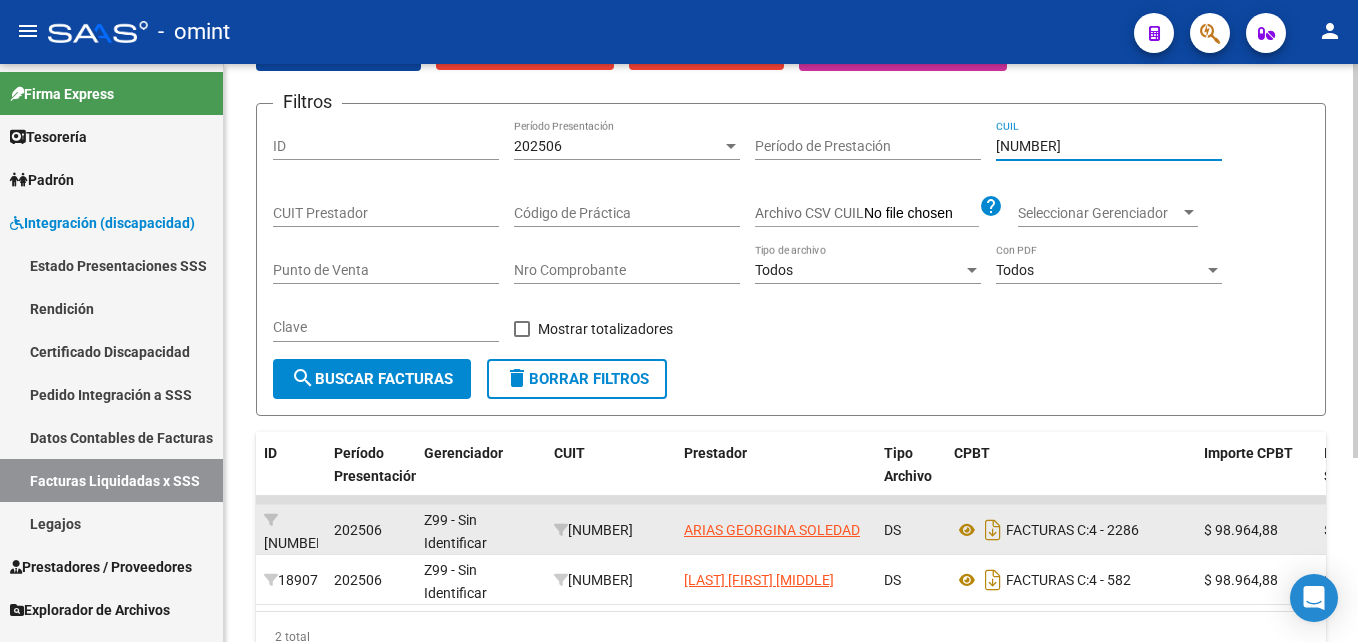 type on "[NUMBER]" 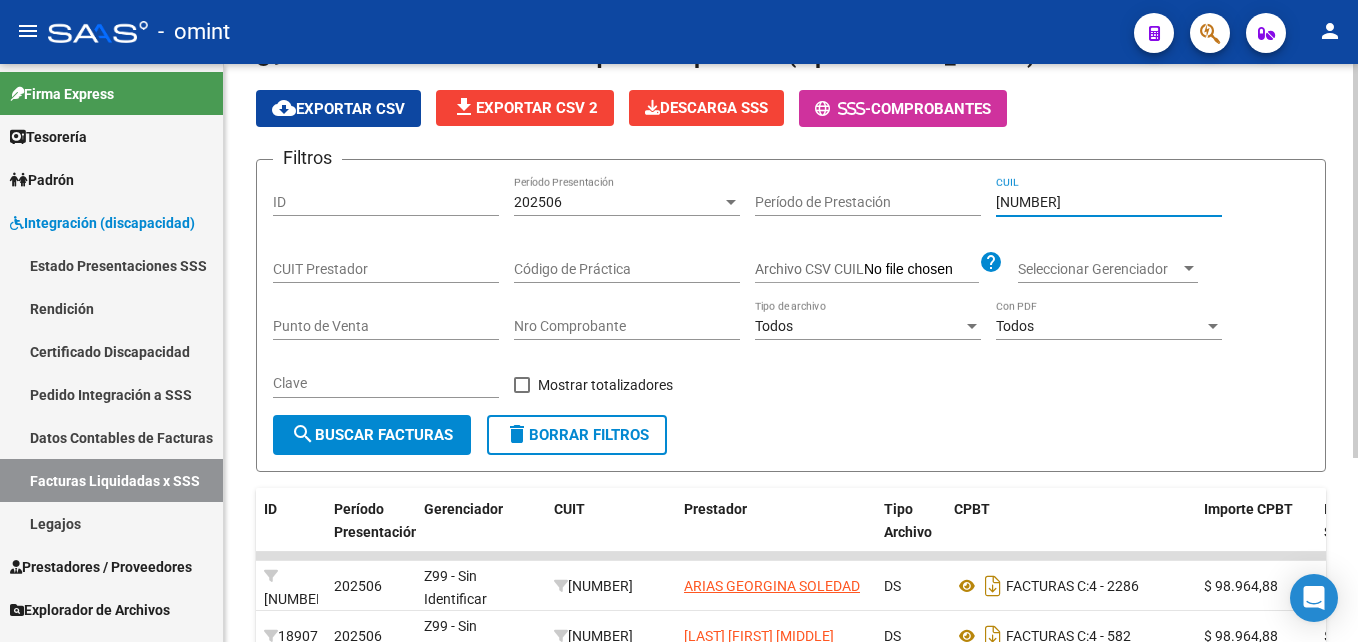 scroll, scrollTop: 71, scrollLeft: 0, axis: vertical 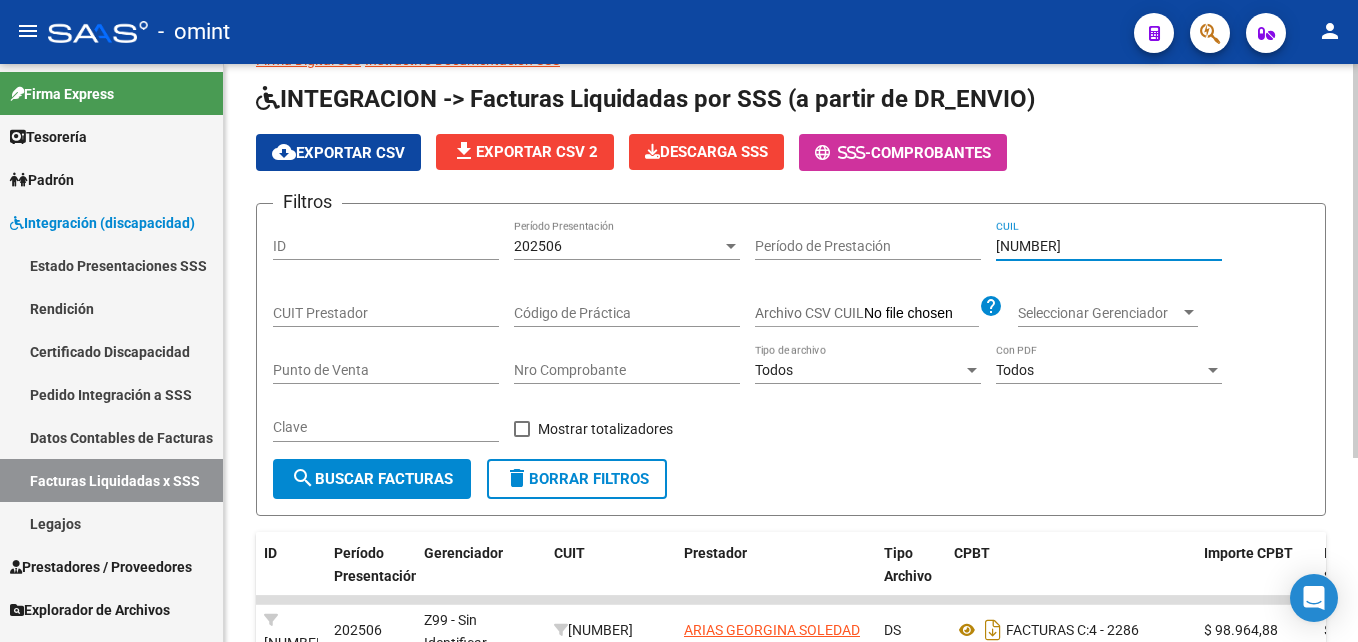 click on "202506" at bounding box center [618, 246] 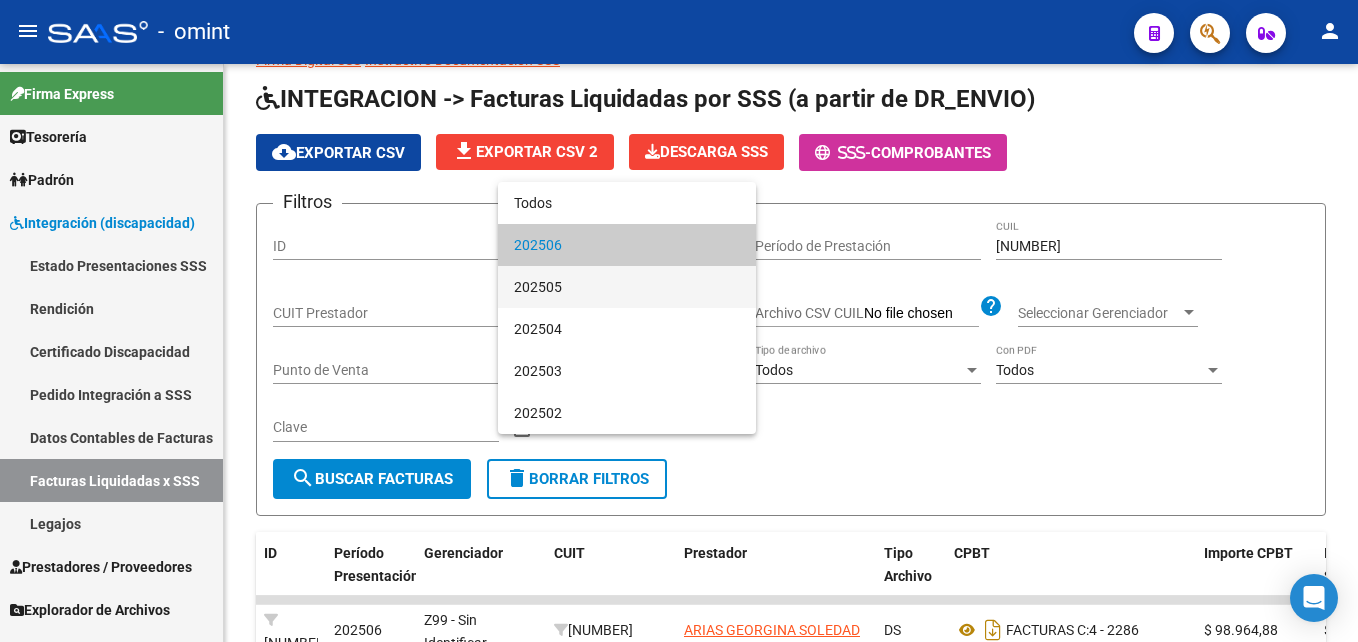 click on "202505" at bounding box center (627, 287) 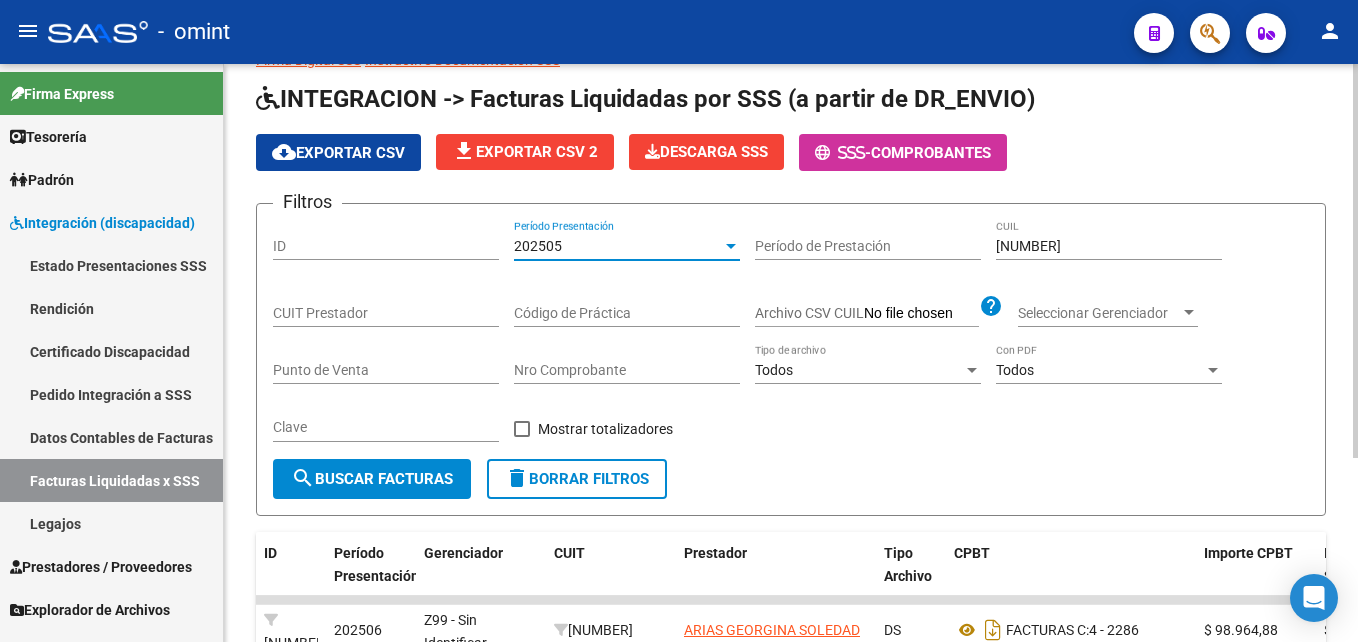 click on "search  Buscar Facturas" 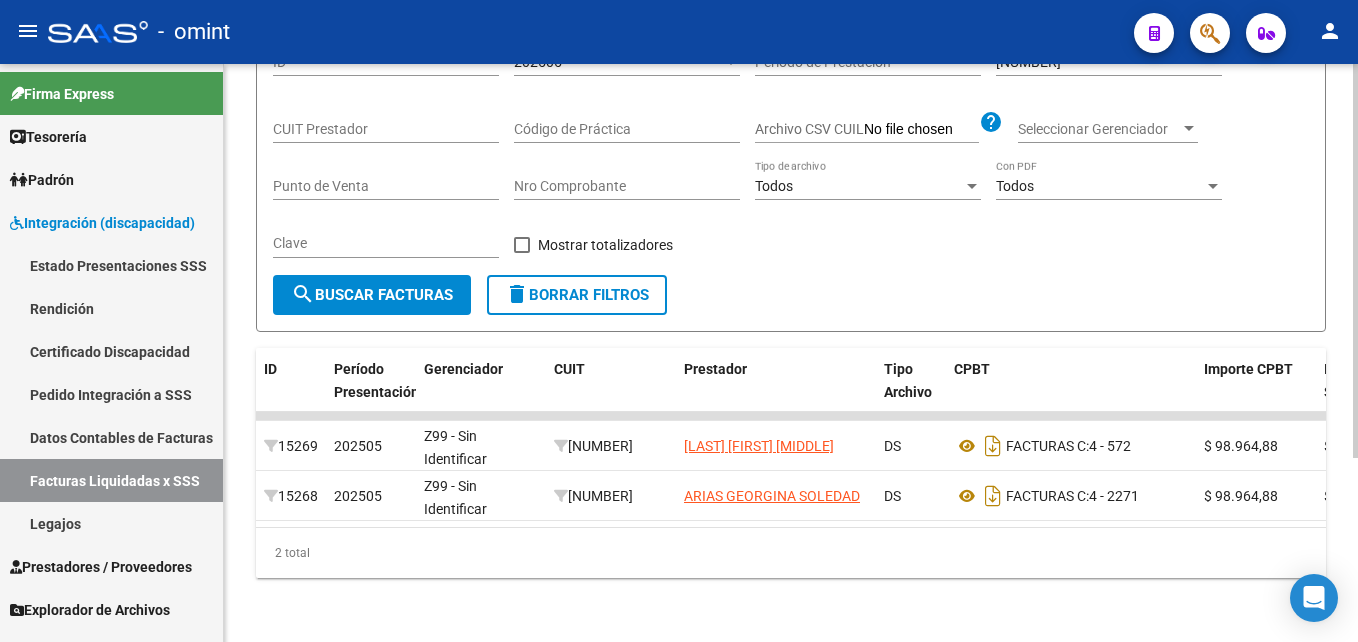 scroll, scrollTop: 171, scrollLeft: 0, axis: vertical 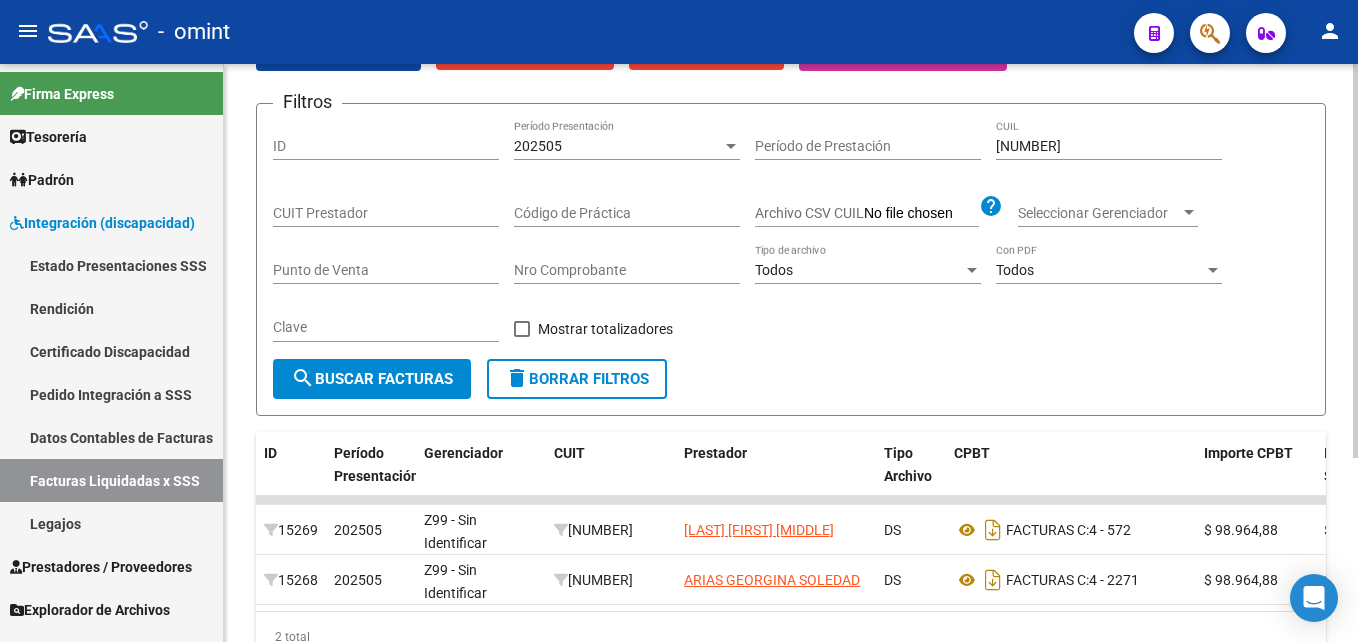 click on "202505" at bounding box center [618, 146] 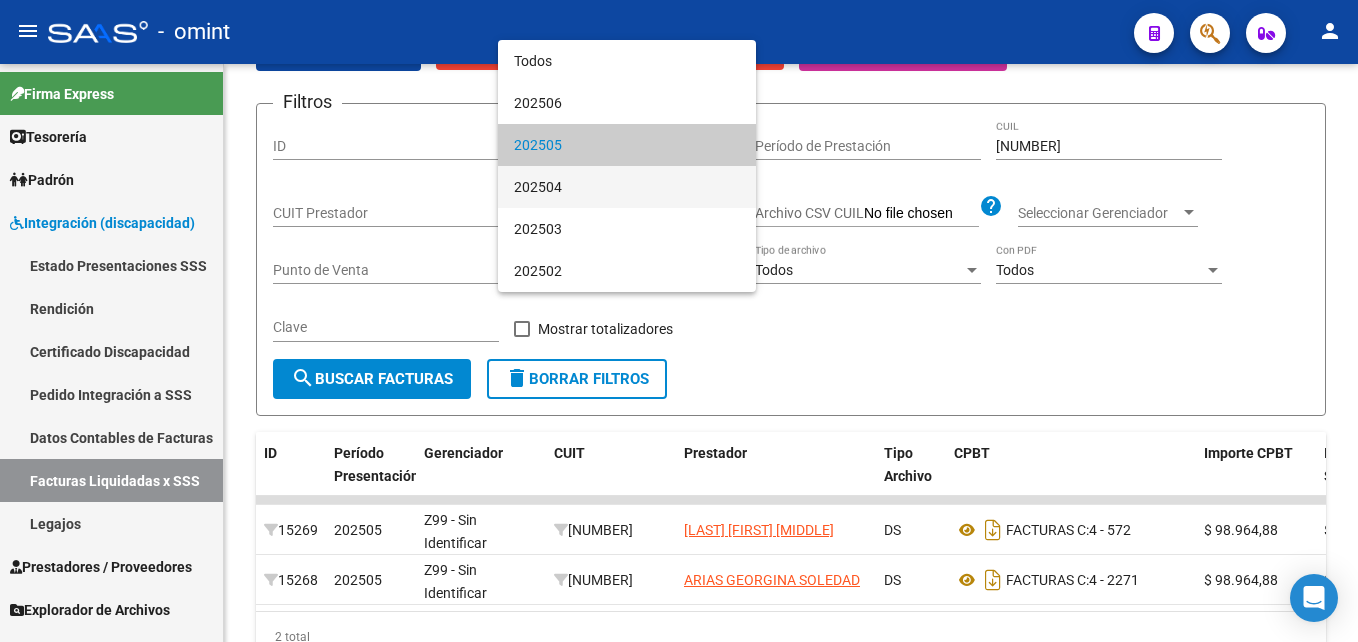 click on "202504" at bounding box center (627, 187) 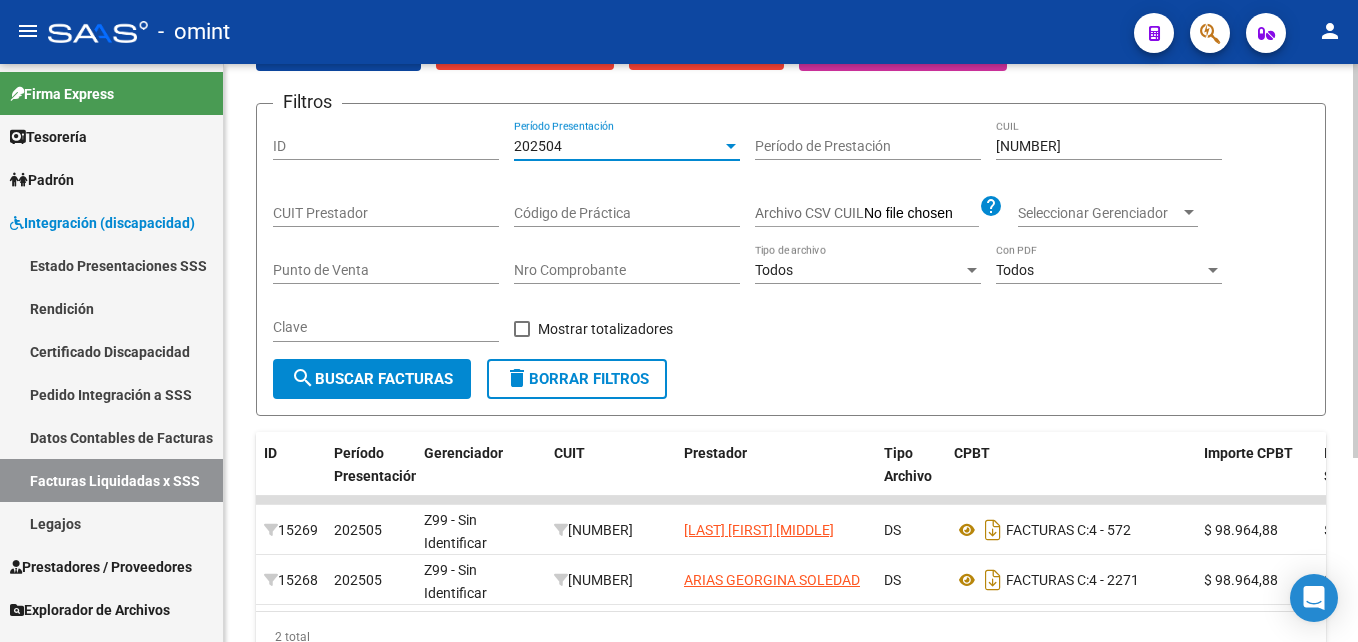 click on "search  Buscar Facturas" 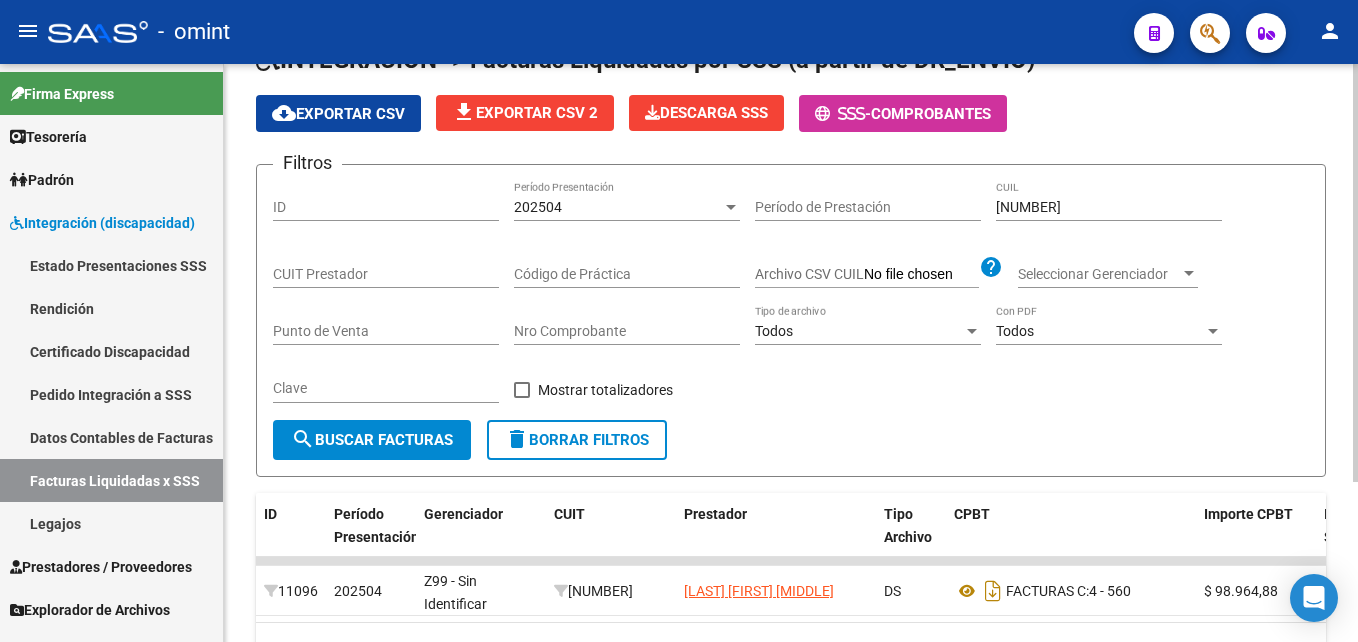 scroll, scrollTop: 0, scrollLeft: 0, axis: both 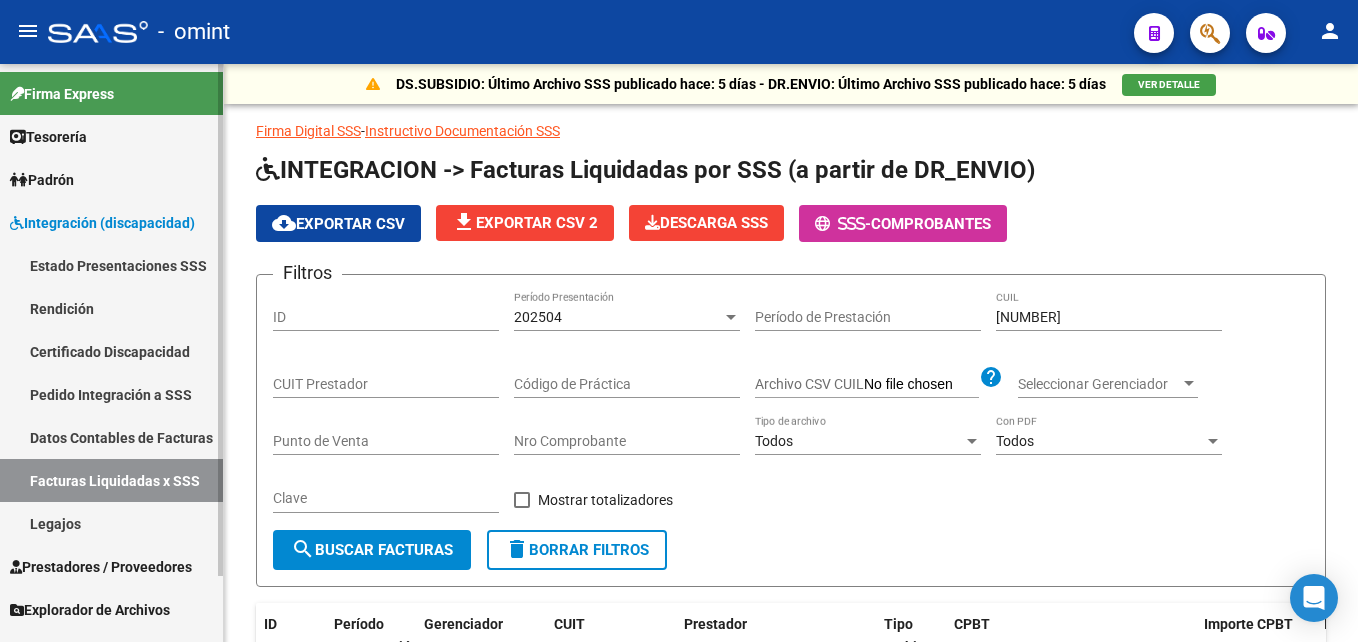 click on "Legajos" at bounding box center [111, 523] 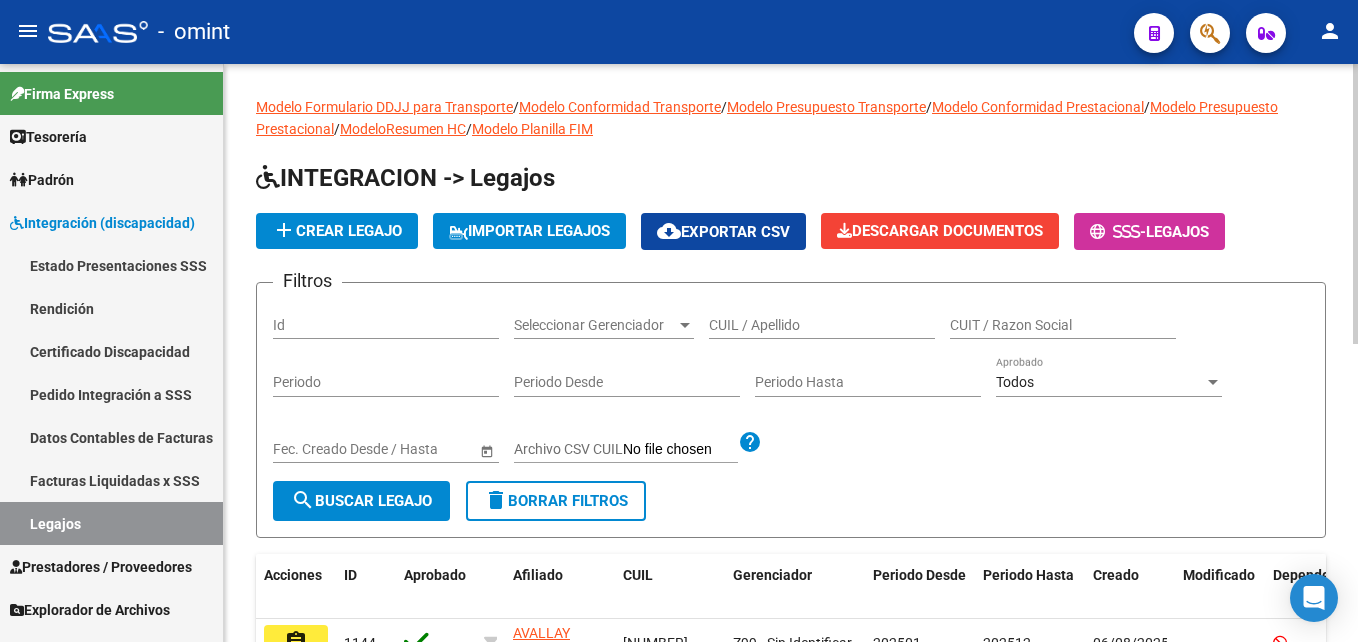 click on "CUIL / Apellido" at bounding box center [822, 325] 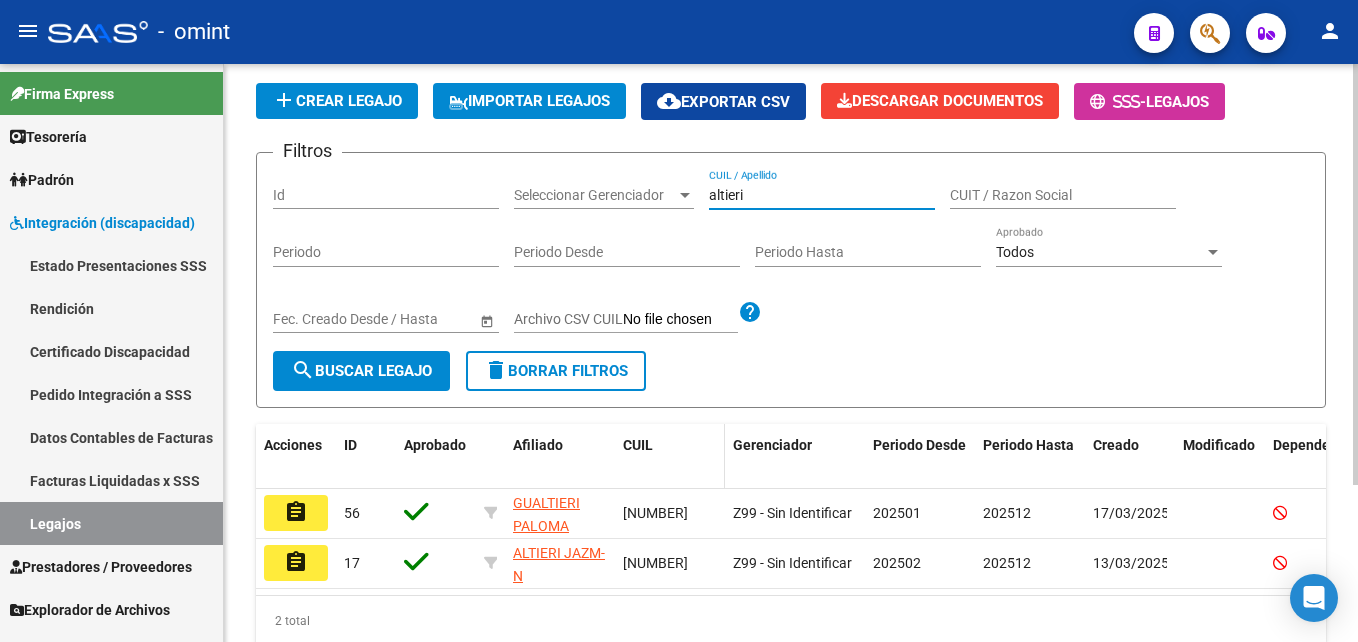 scroll, scrollTop: 215, scrollLeft: 0, axis: vertical 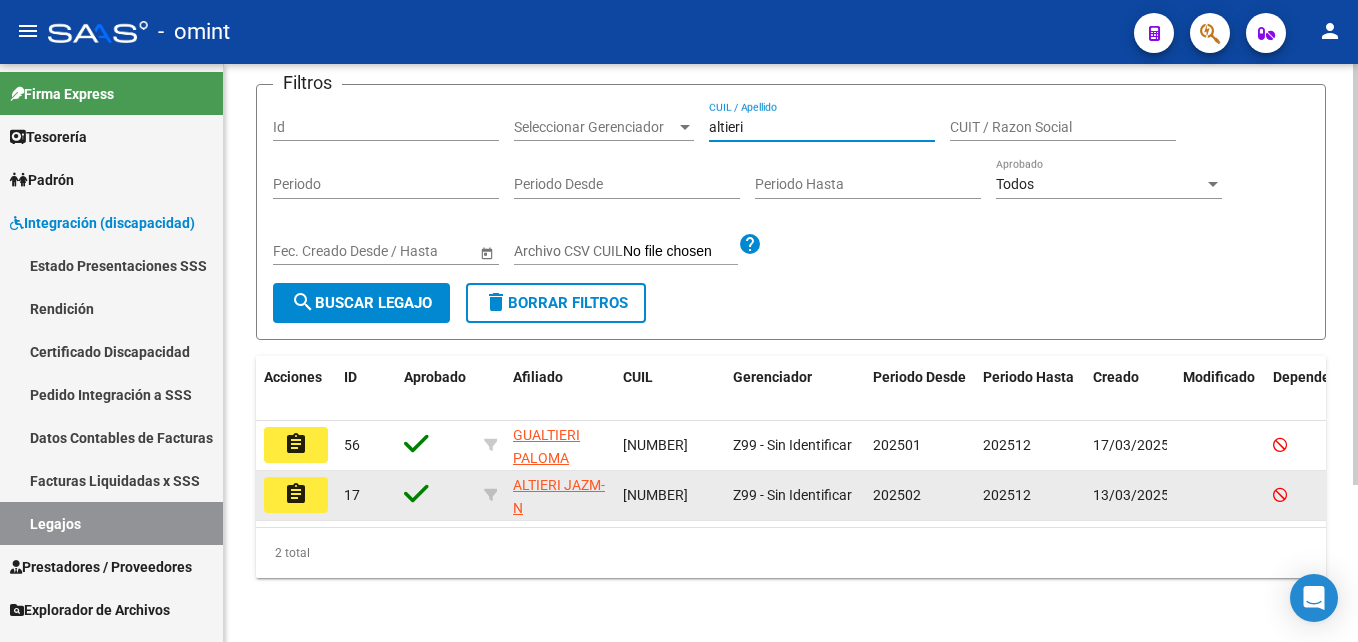 type on "altieri" 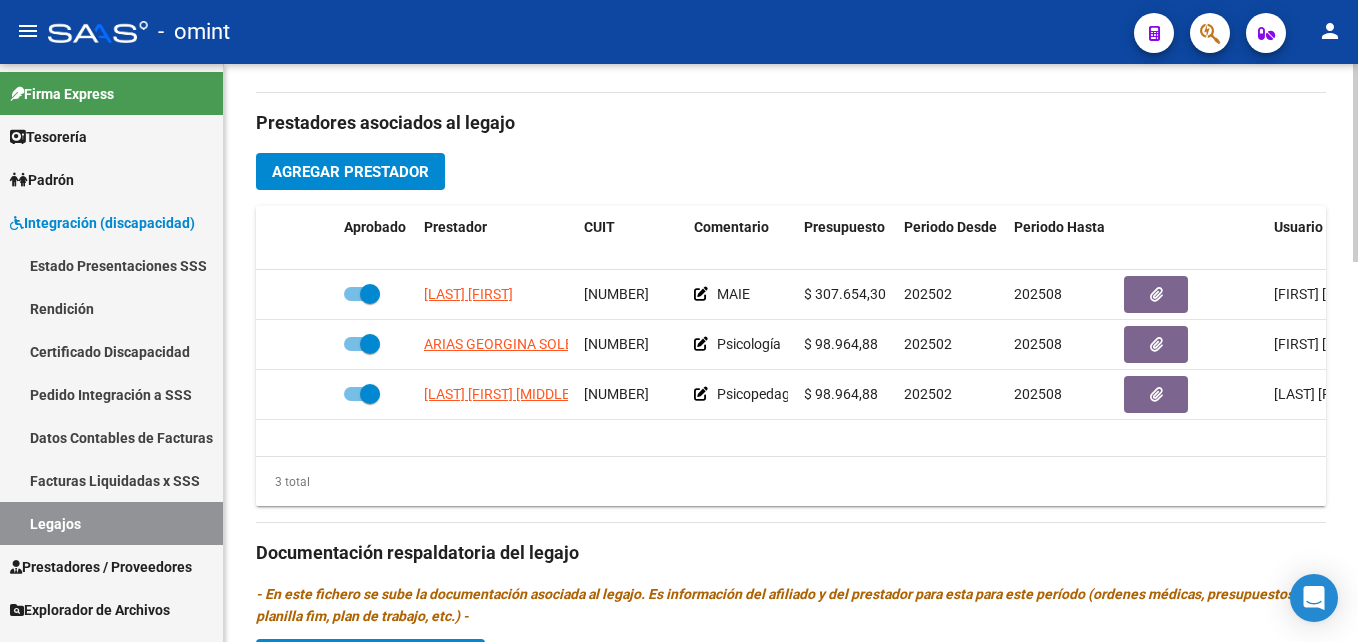 scroll, scrollTop: 700, scrollLeft: 0, axis: vertical 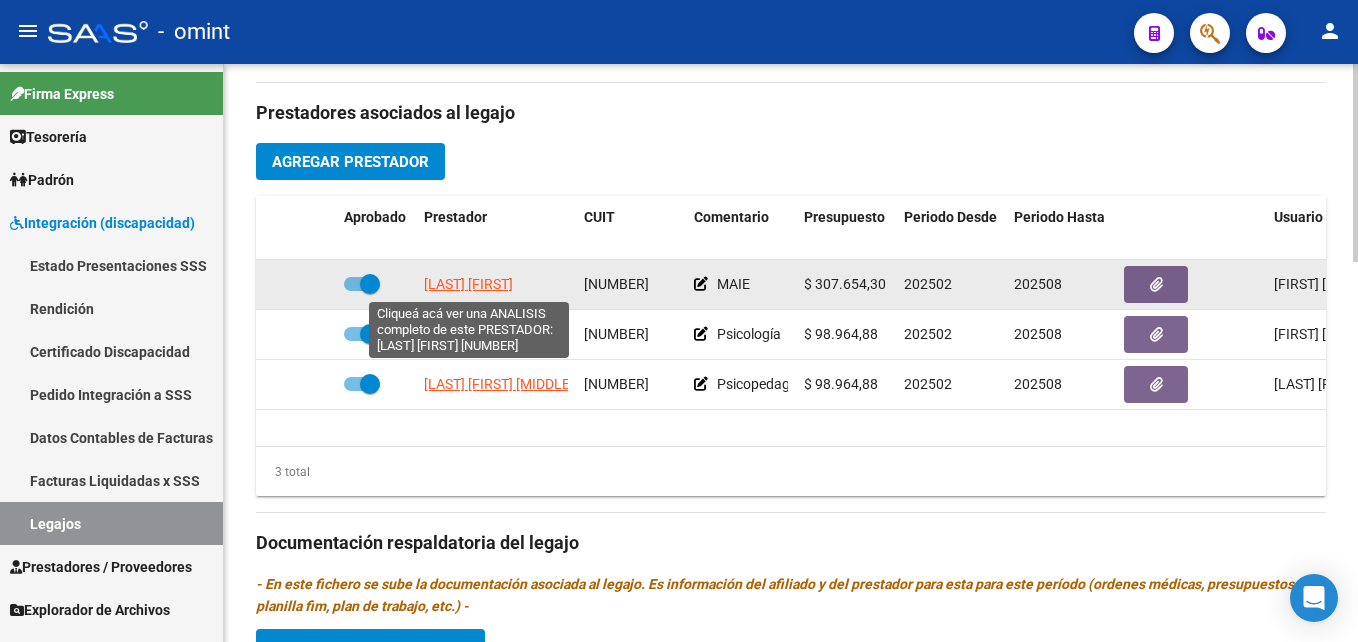 click on "[LAST] [FIRST]" 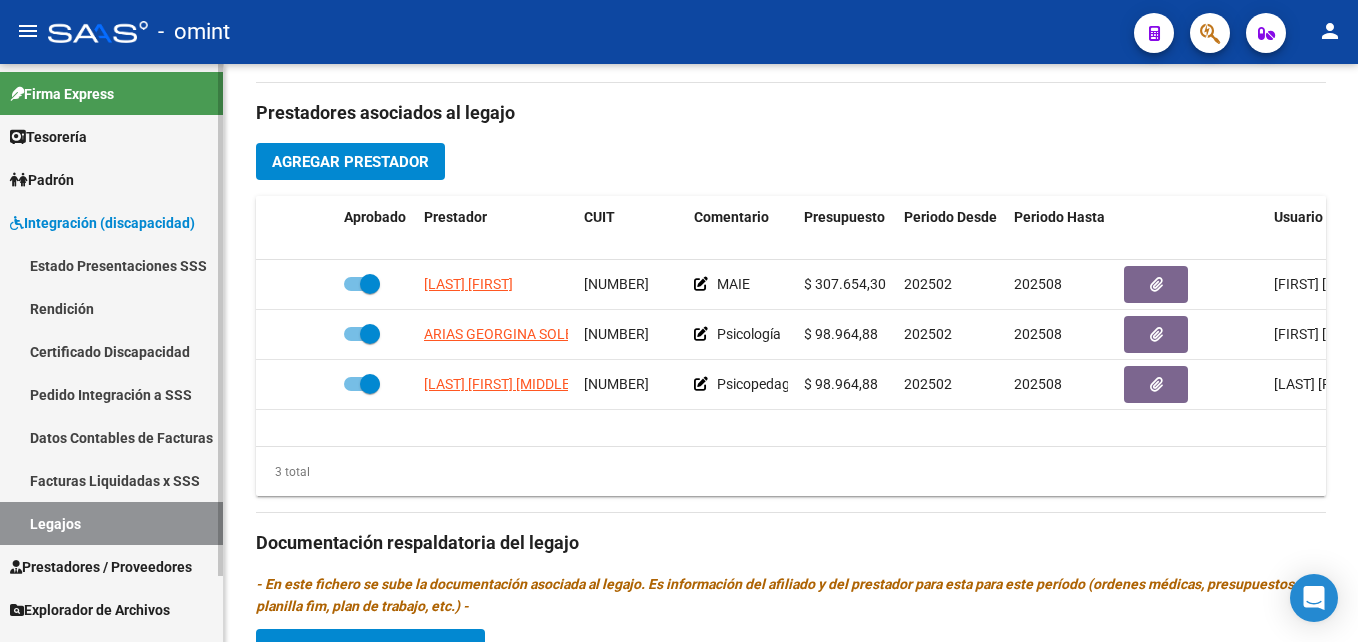click on "Padrón" at bounding box center [111, 179] 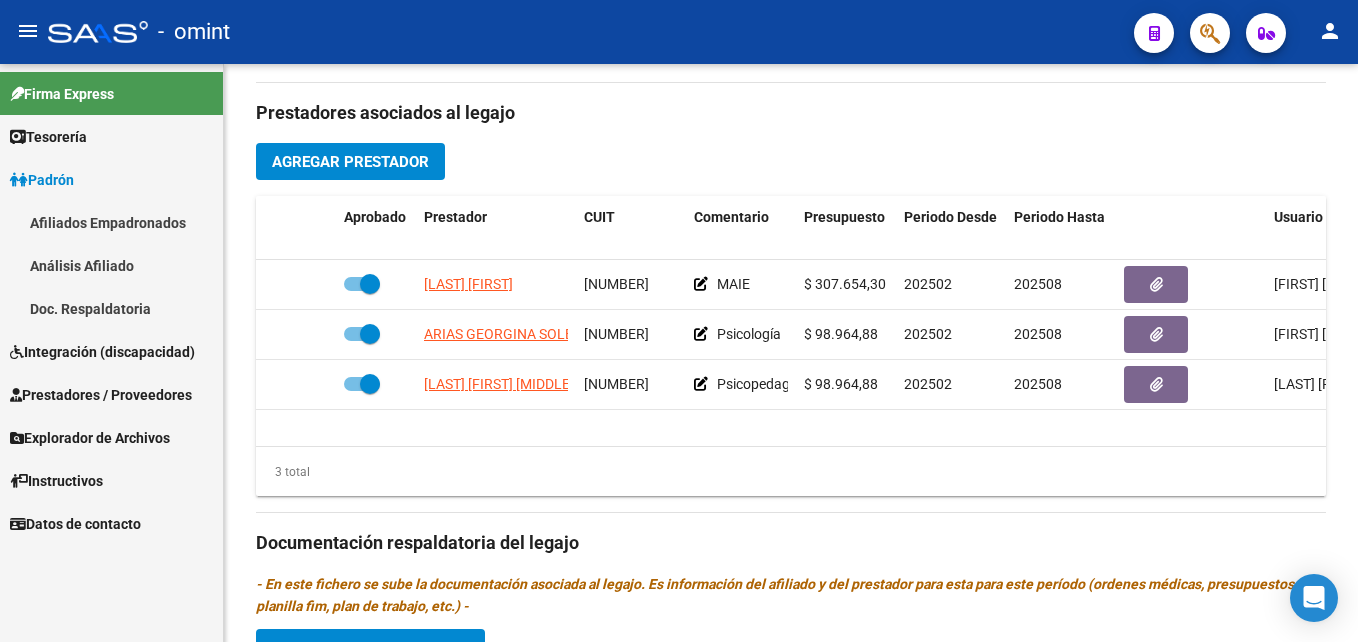 click on "Integración (discapacidad)" at bounding box center [102, 352] 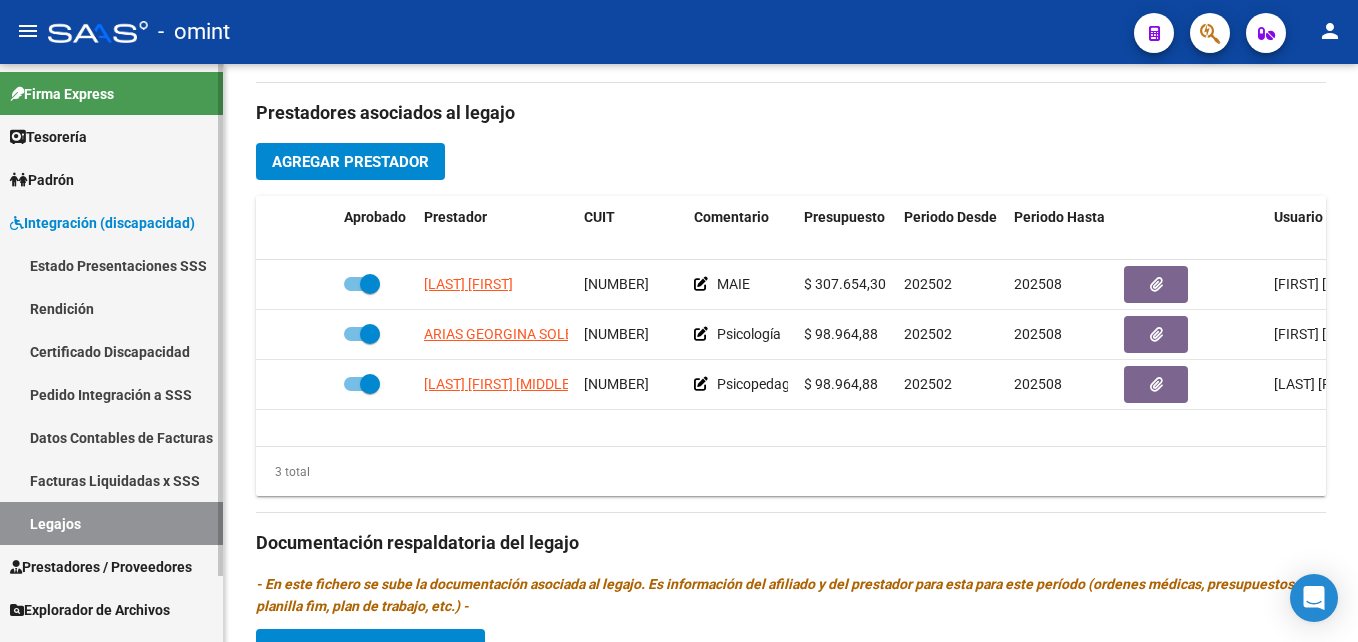 click on "Prestadores / Proveedores" at bounding box center (101, 567) 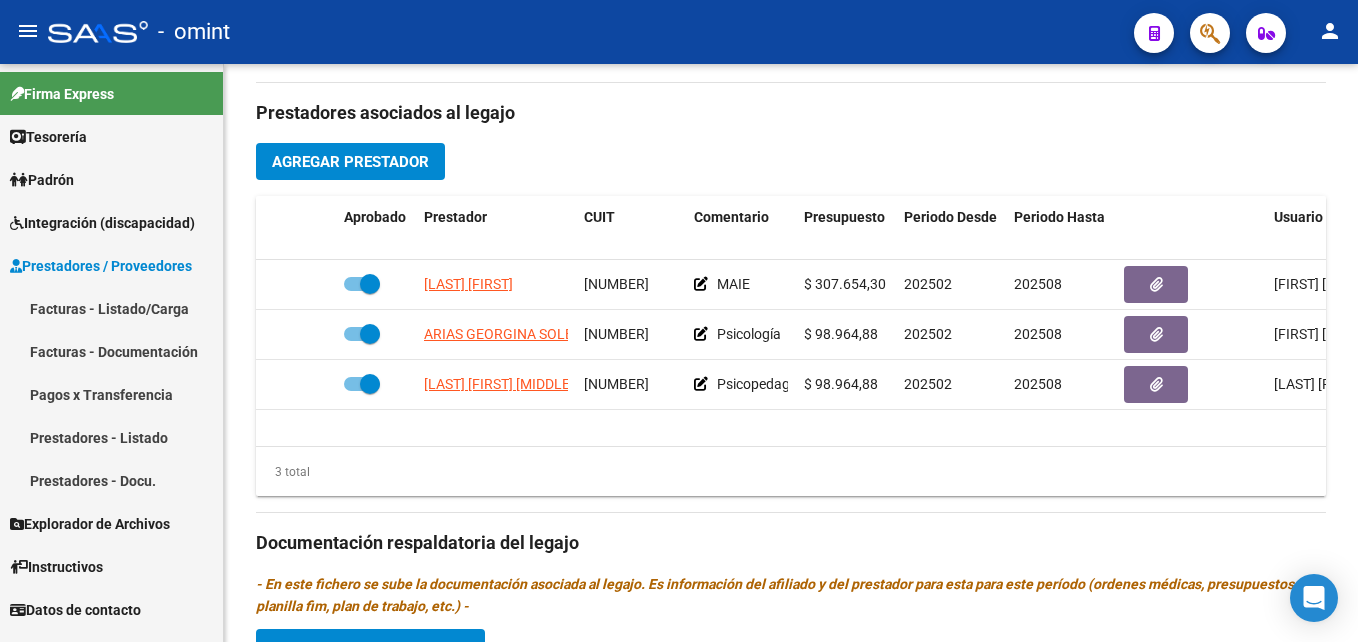 click on "Facturas - Listado/Carga" at bounding box center [111, 308] 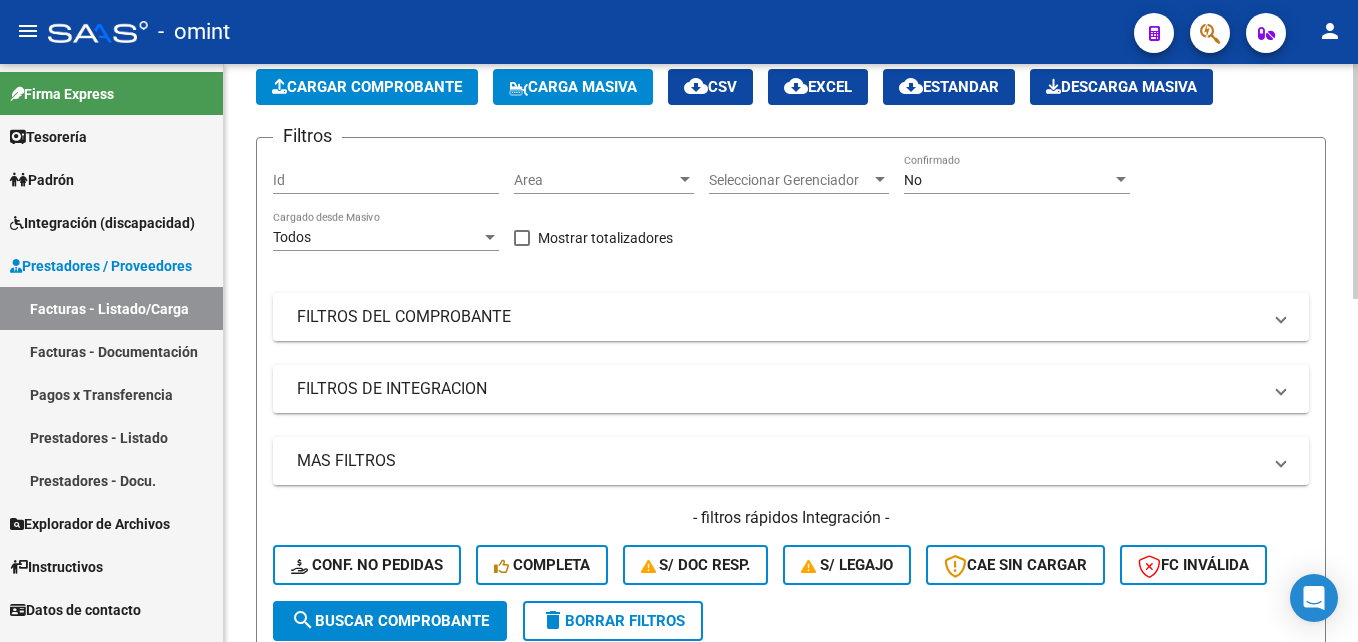 scroll, scrollTop: 0, scrollLeft: 0, axis: both 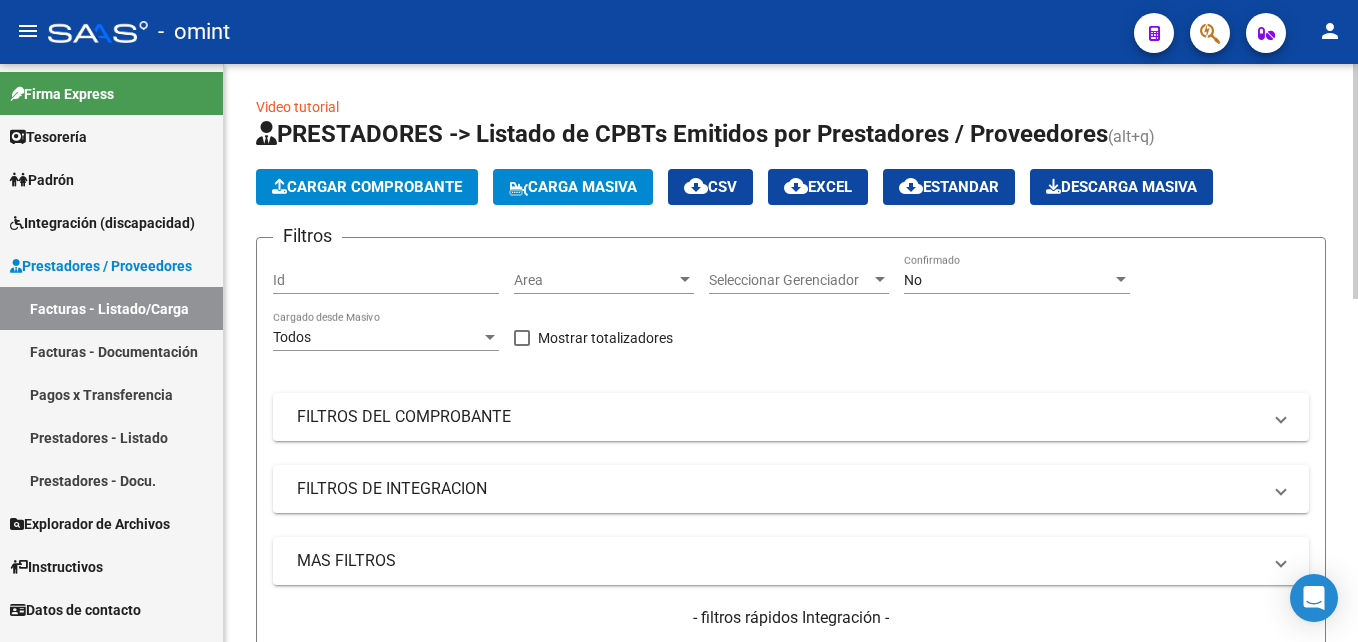 click on "Cargar Comprobante" 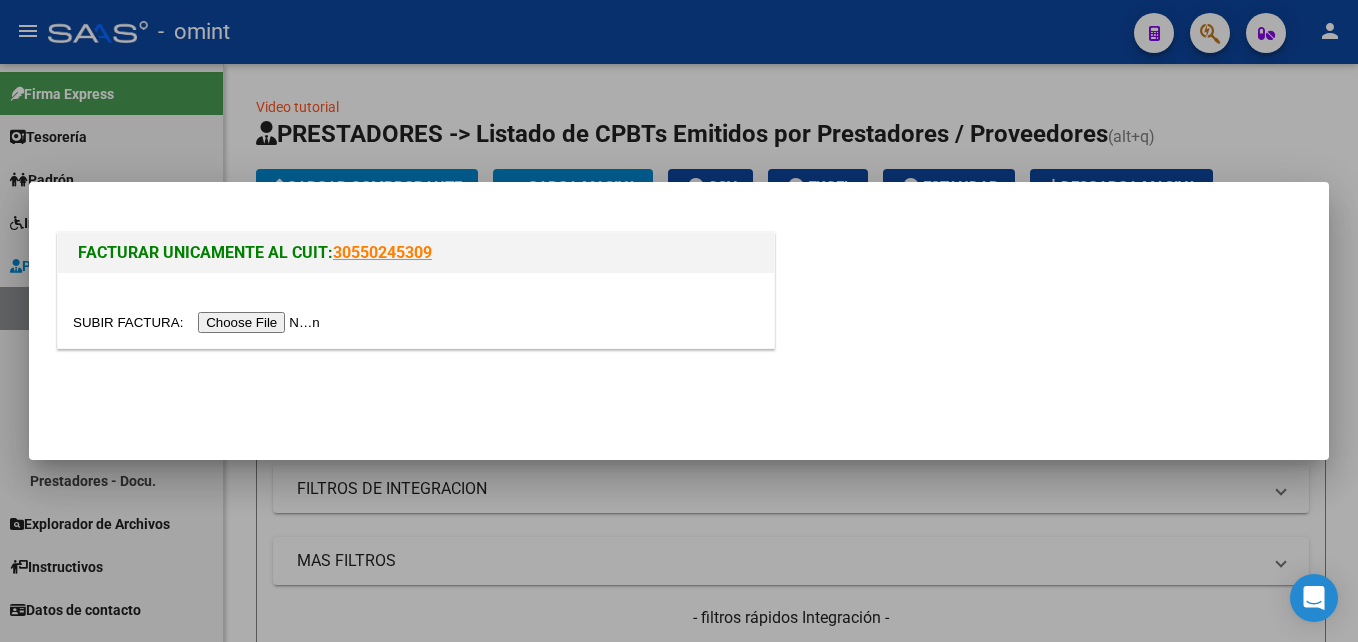 click at bounding box center (199, 322) 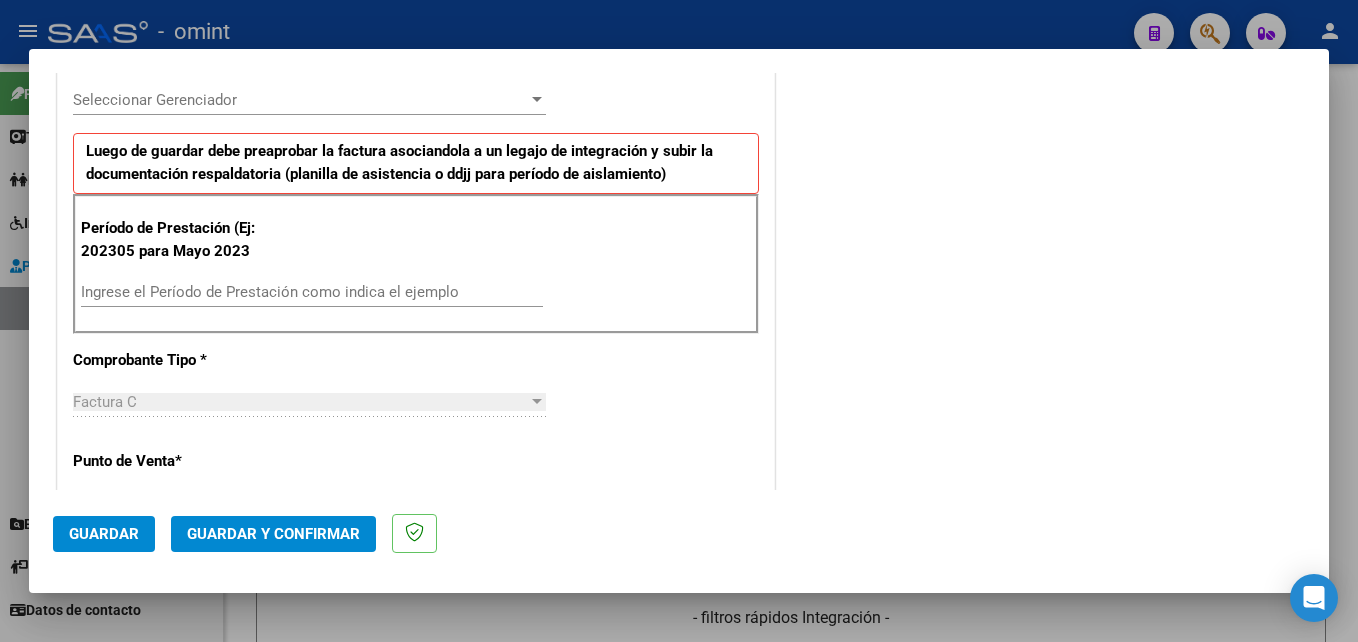 scroll, scrollTop: 600, scrollLeft: 0, axis: vertical 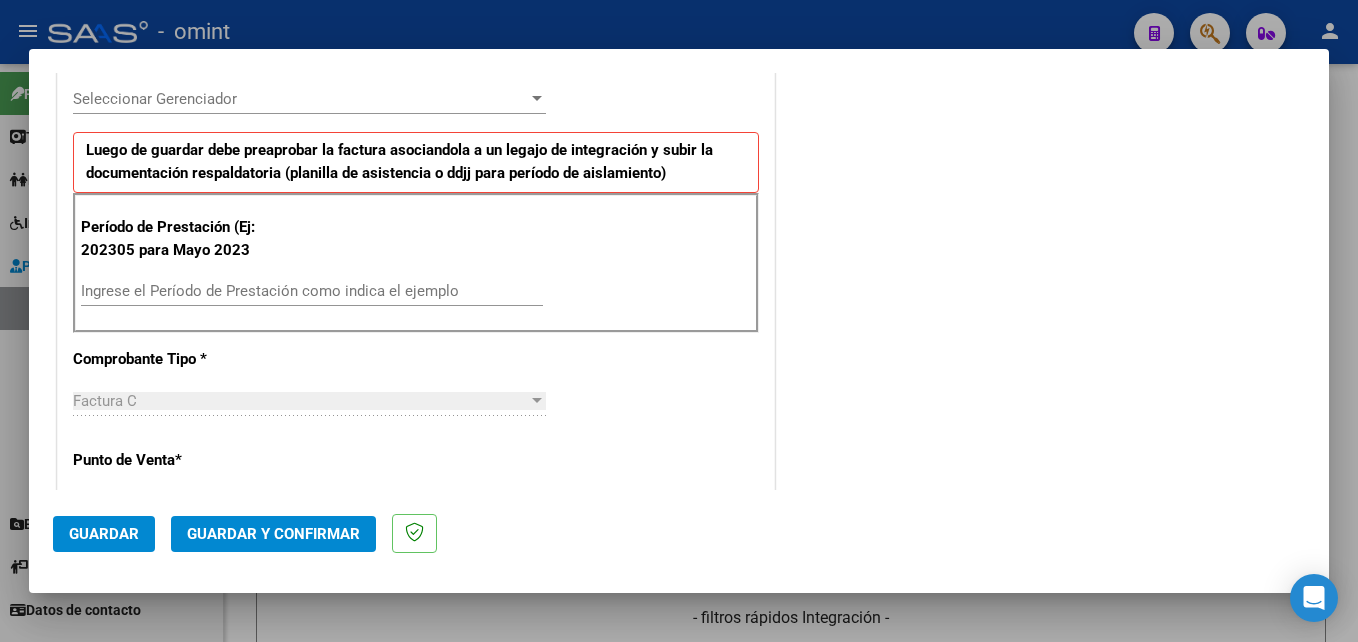 click on "Ingrese el Período de Prestación como indica el ejemplo" at bounding box center (312, 291) 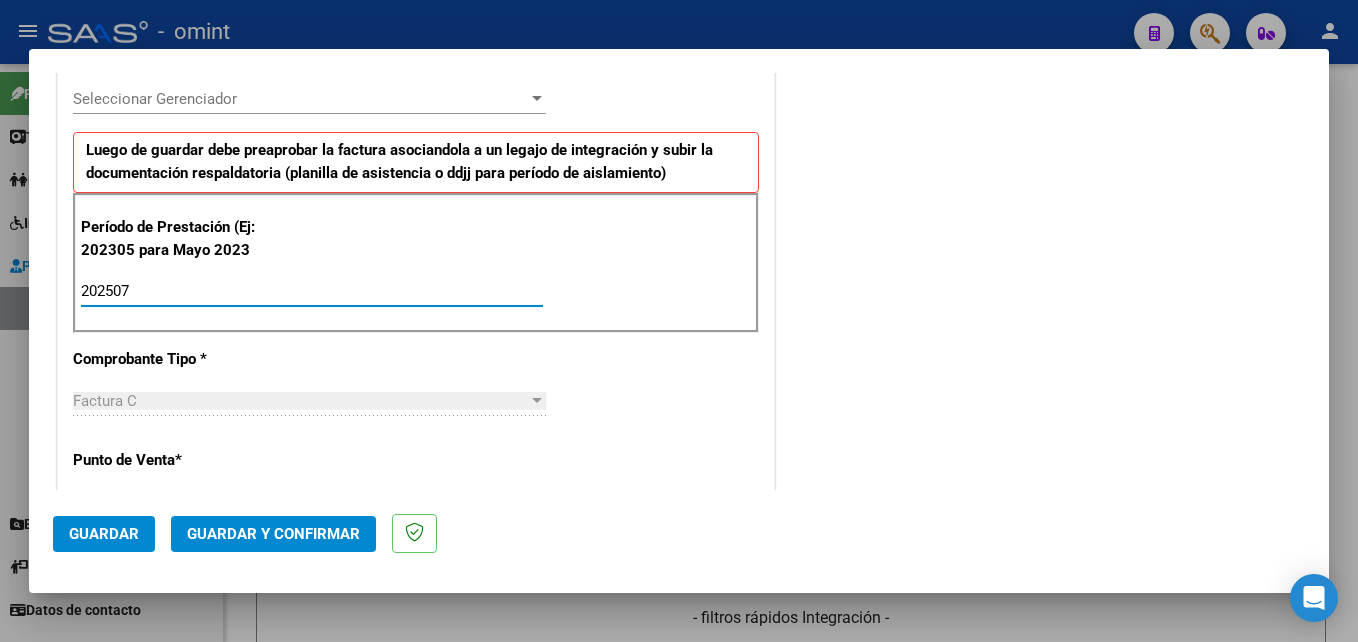 type on "202507" 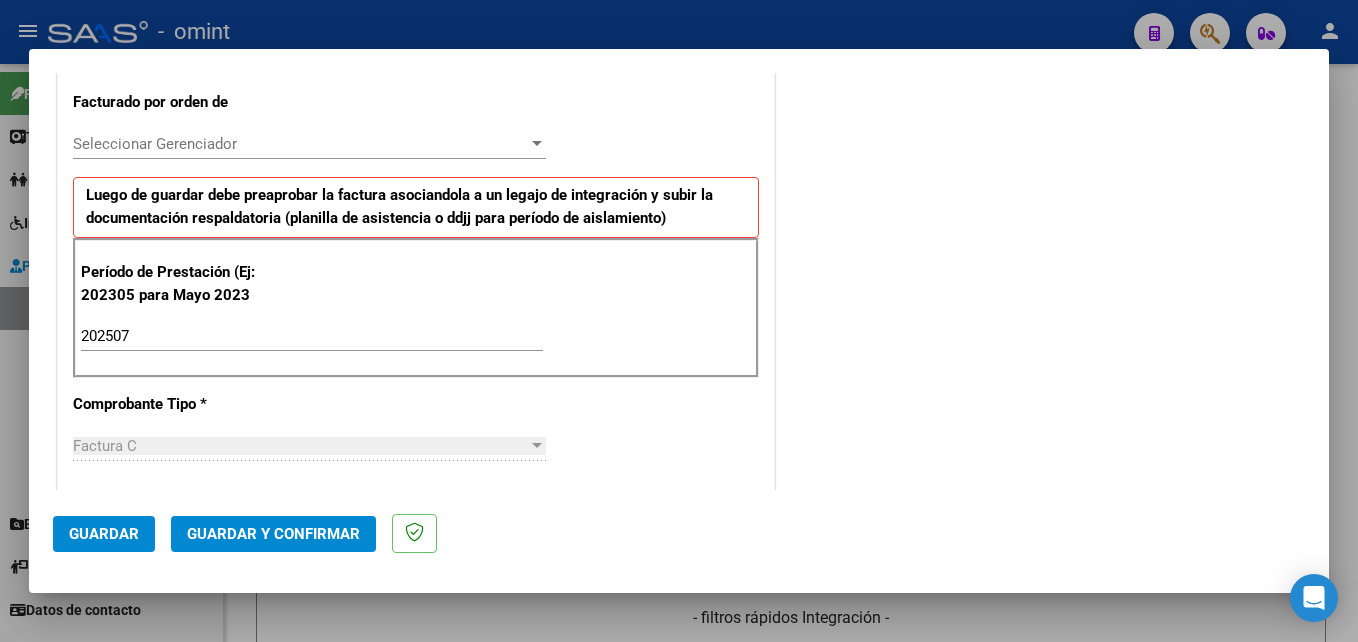 scroll, scrollTop: 0, scrollLeft: 0, axis: both 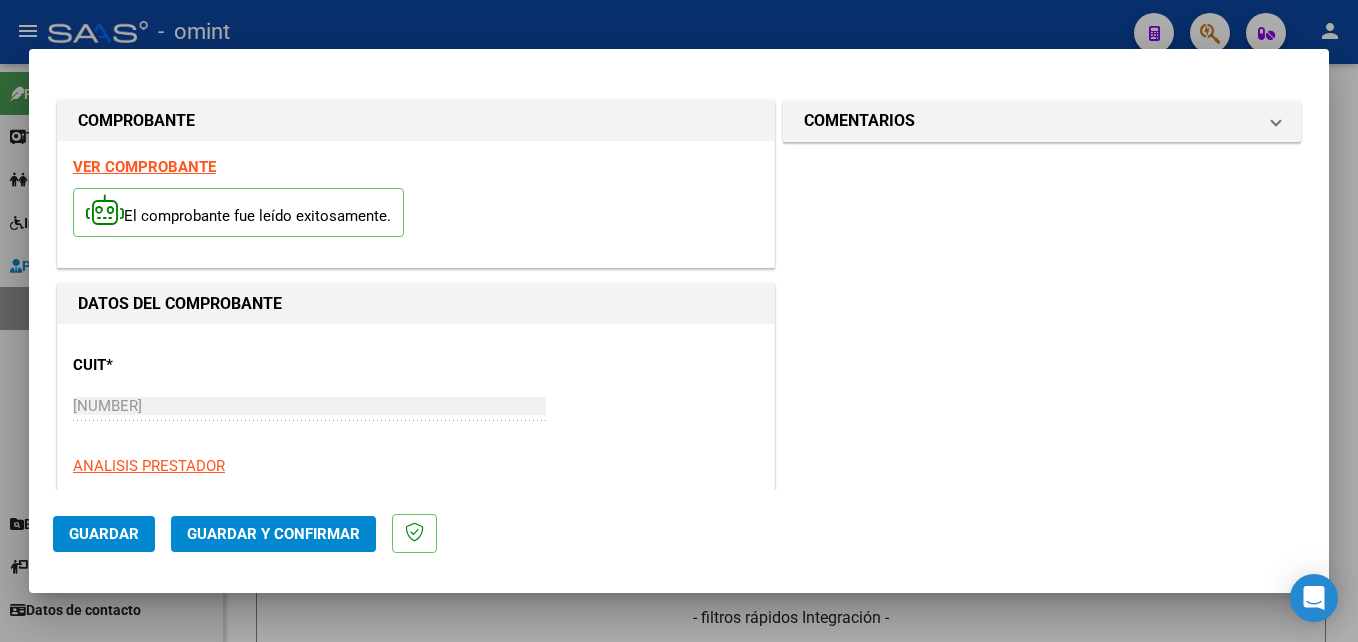 click on "Guardar" 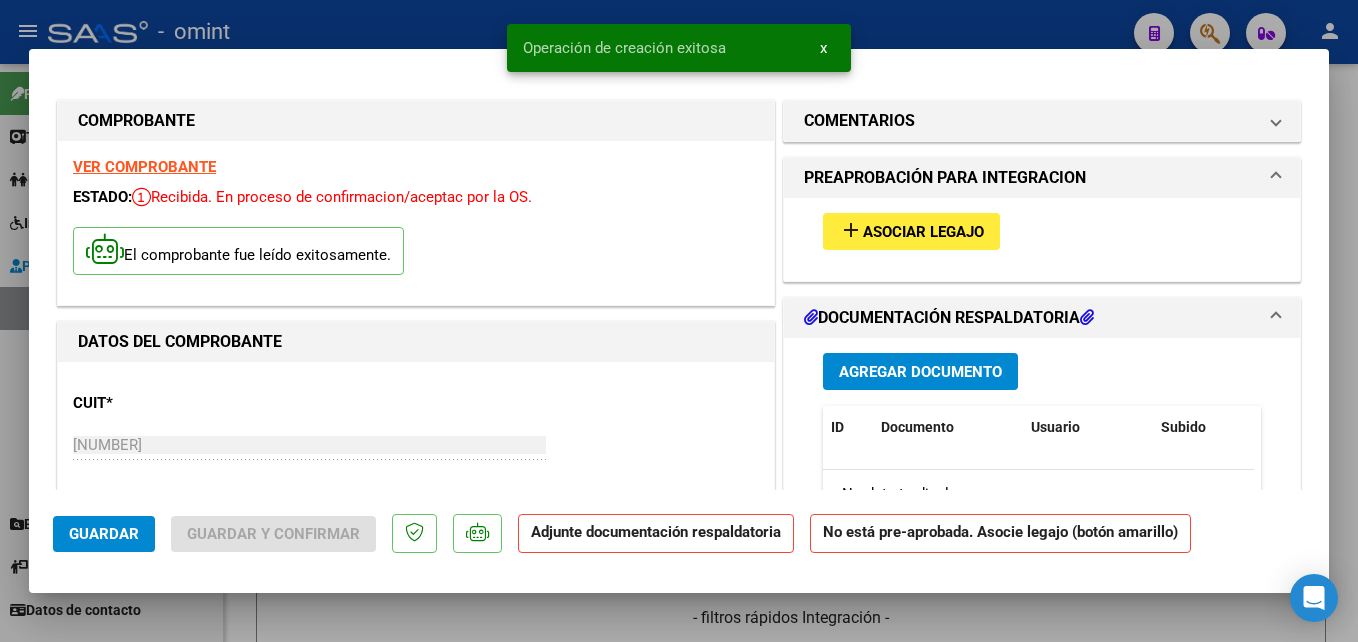 click on "Asociar Legajo" at bounding box center [923, 232] 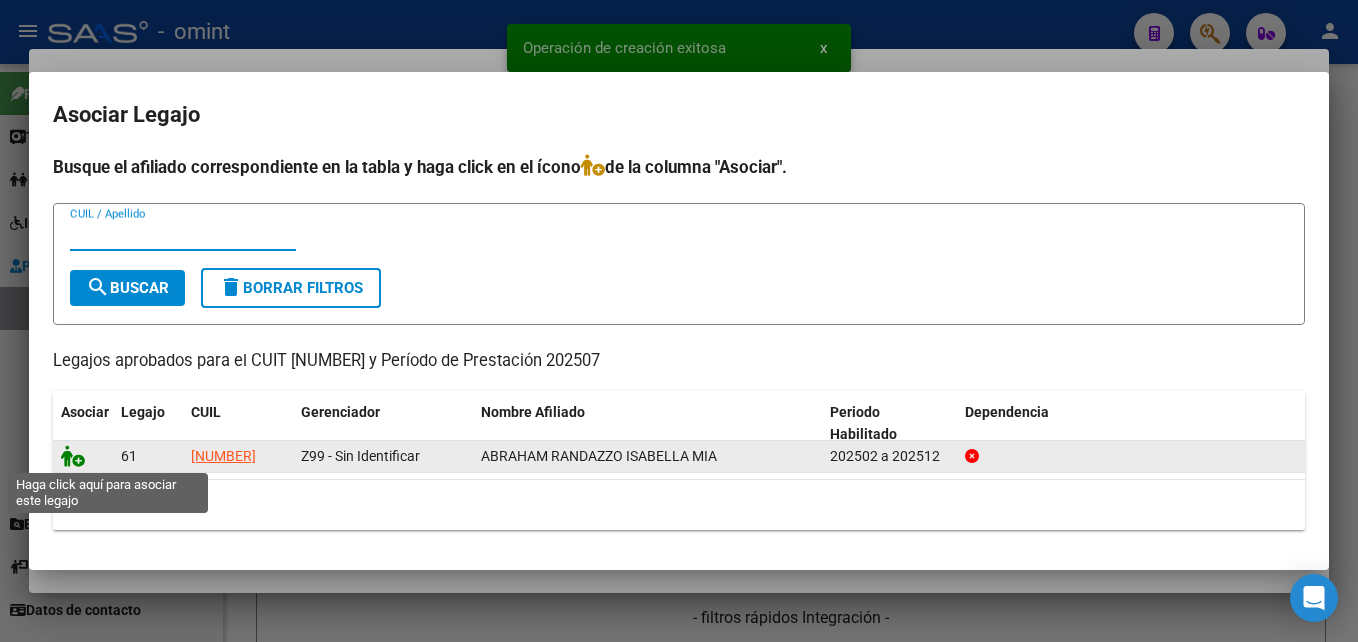 click 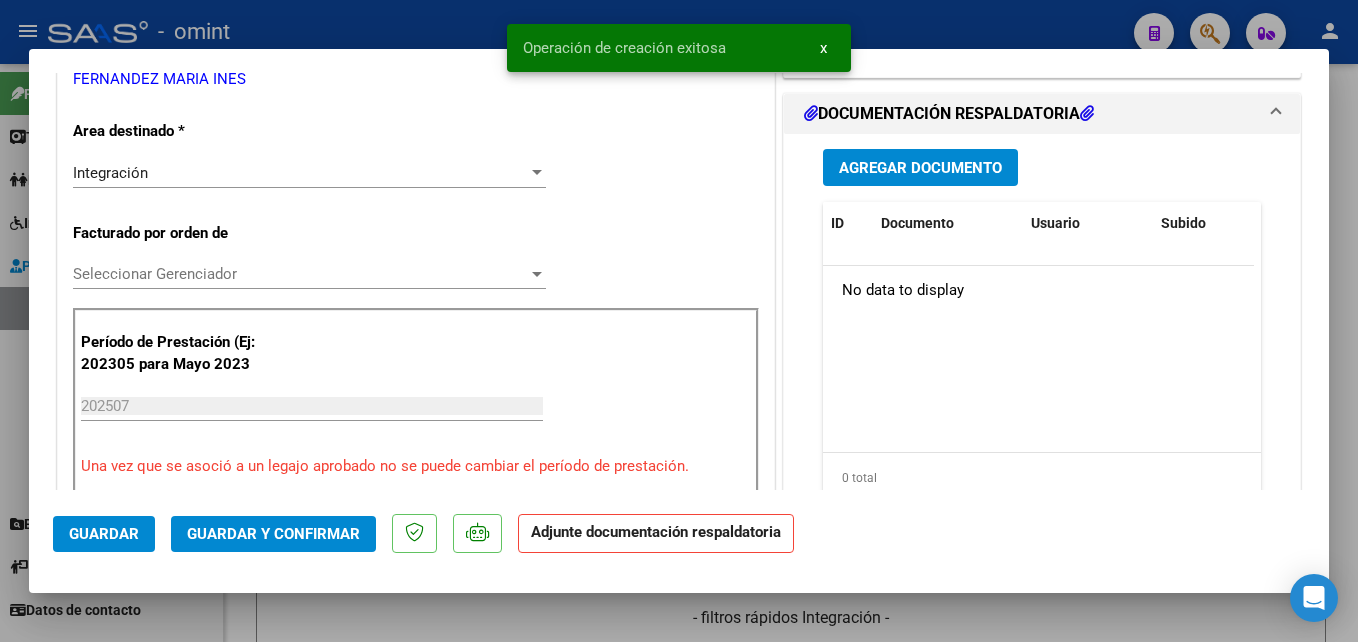 scroll, scrollTop: 500, scrollLeft: 0, axis: vertical 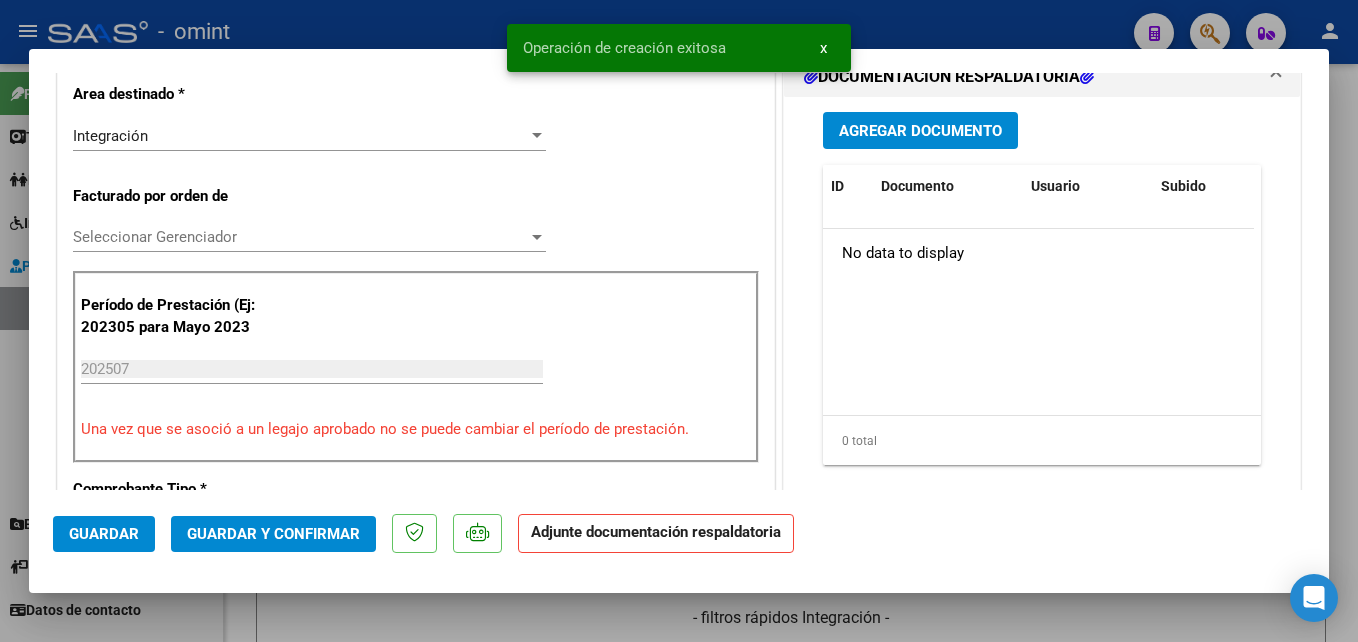 click on "Agregar Documento" at bounding box center (920, 131) 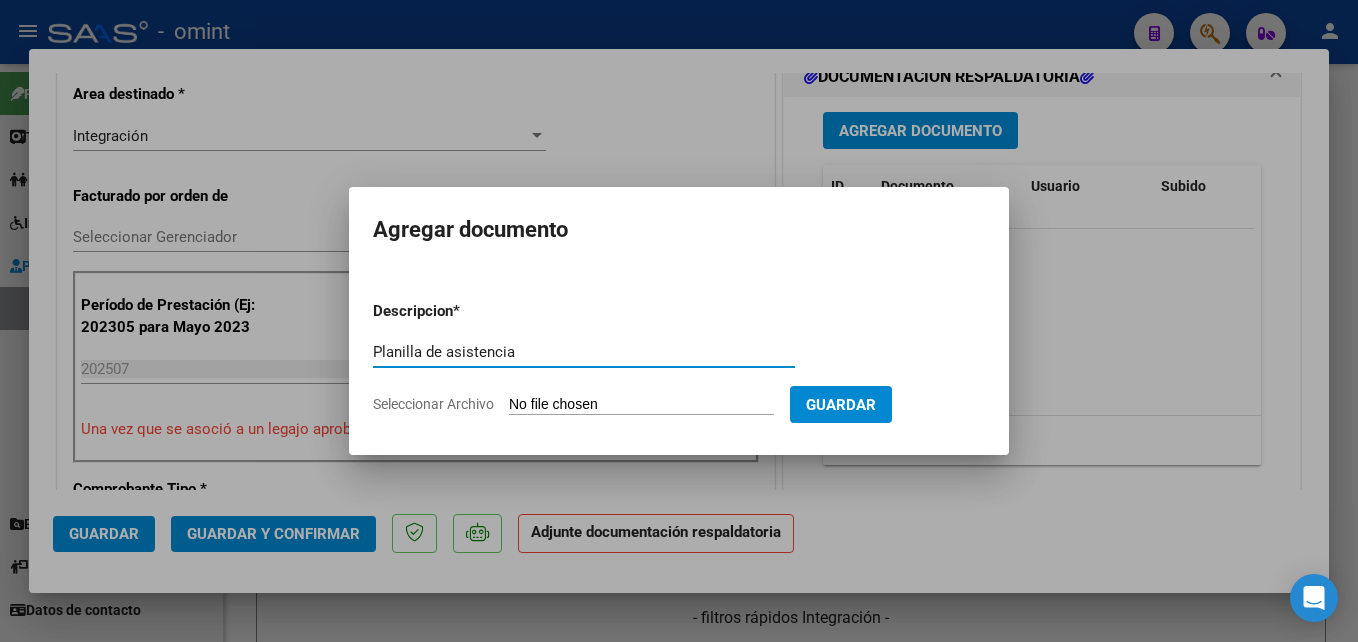 type on "Planilla de asistencia" 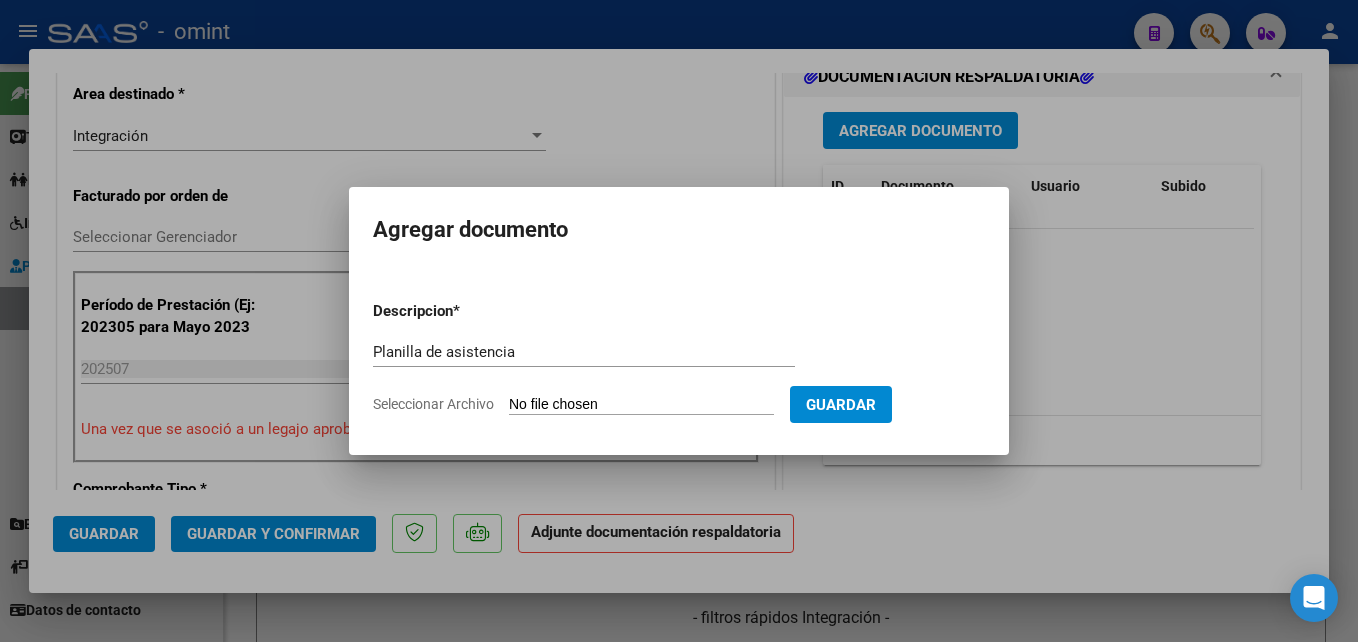 click on "Seleccionar Archivo" at bounding box center [641, 405] 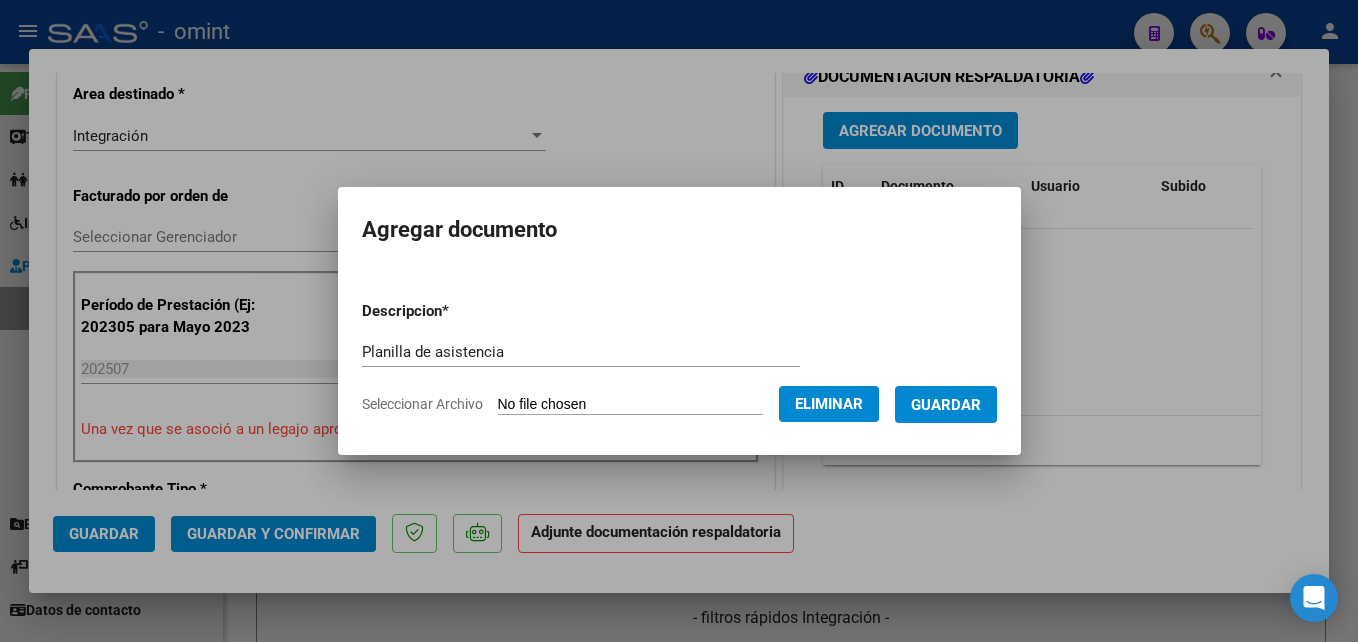 click on "Guardar" at bounding box center [946, 404] 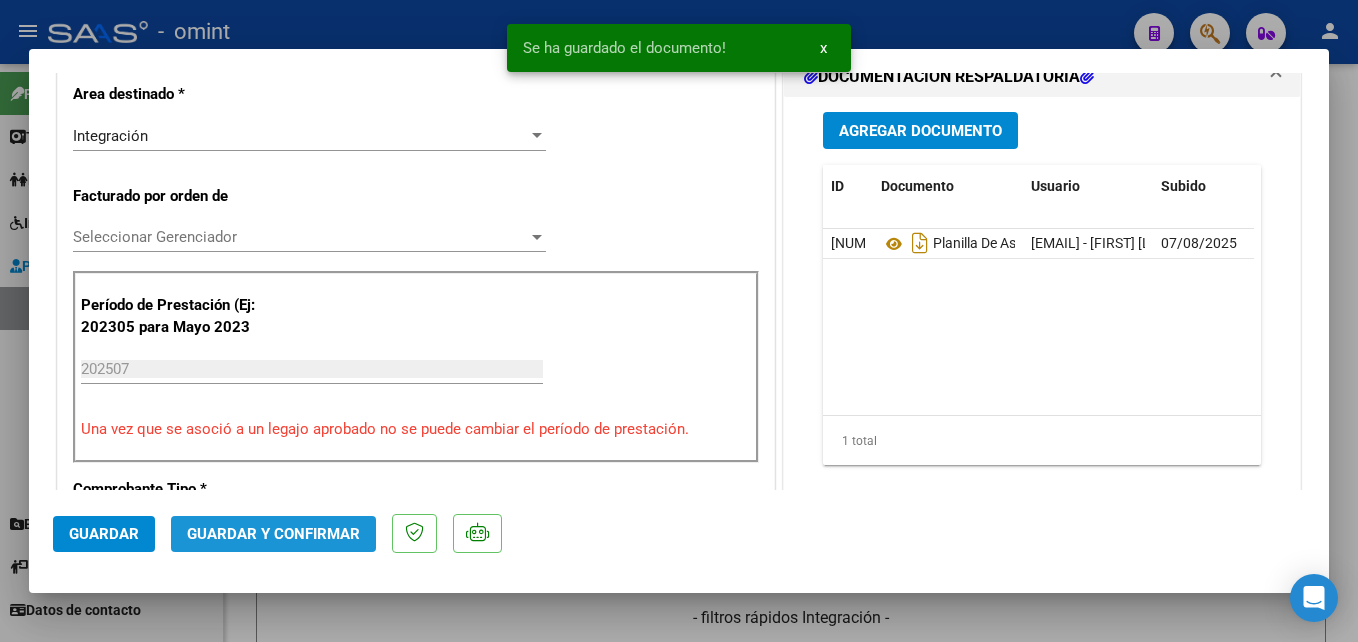click on "Guardar y Confirmar" 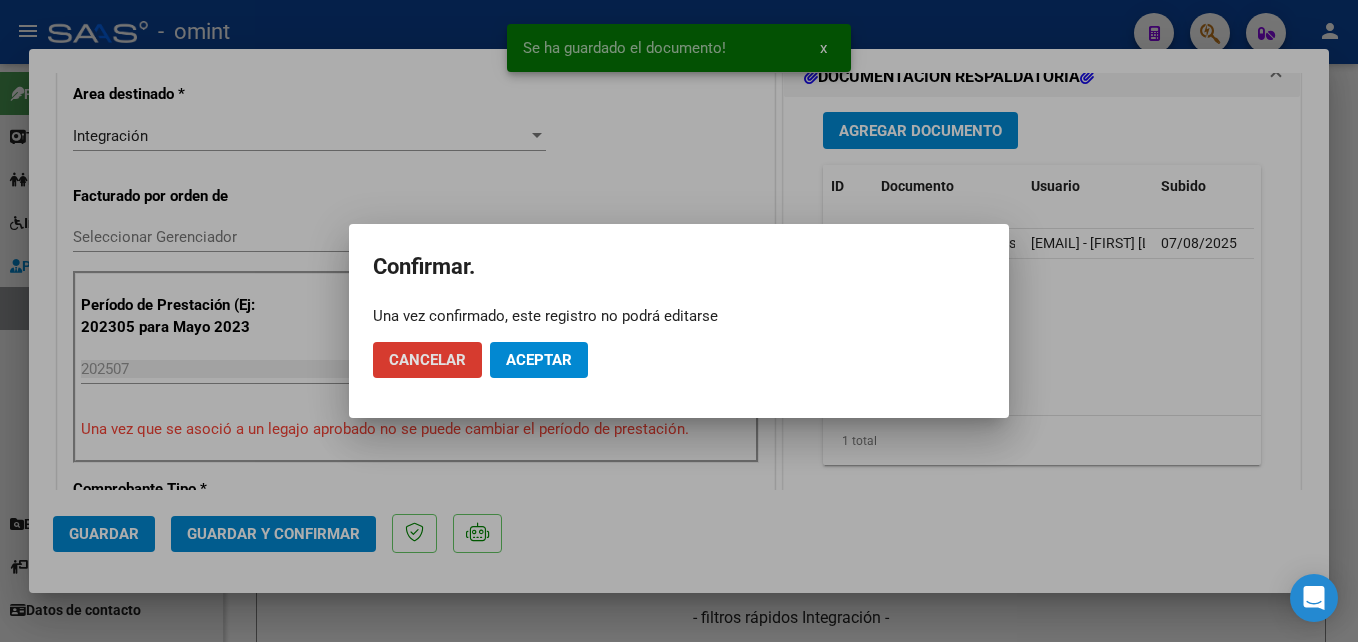 click on "Aceptar" 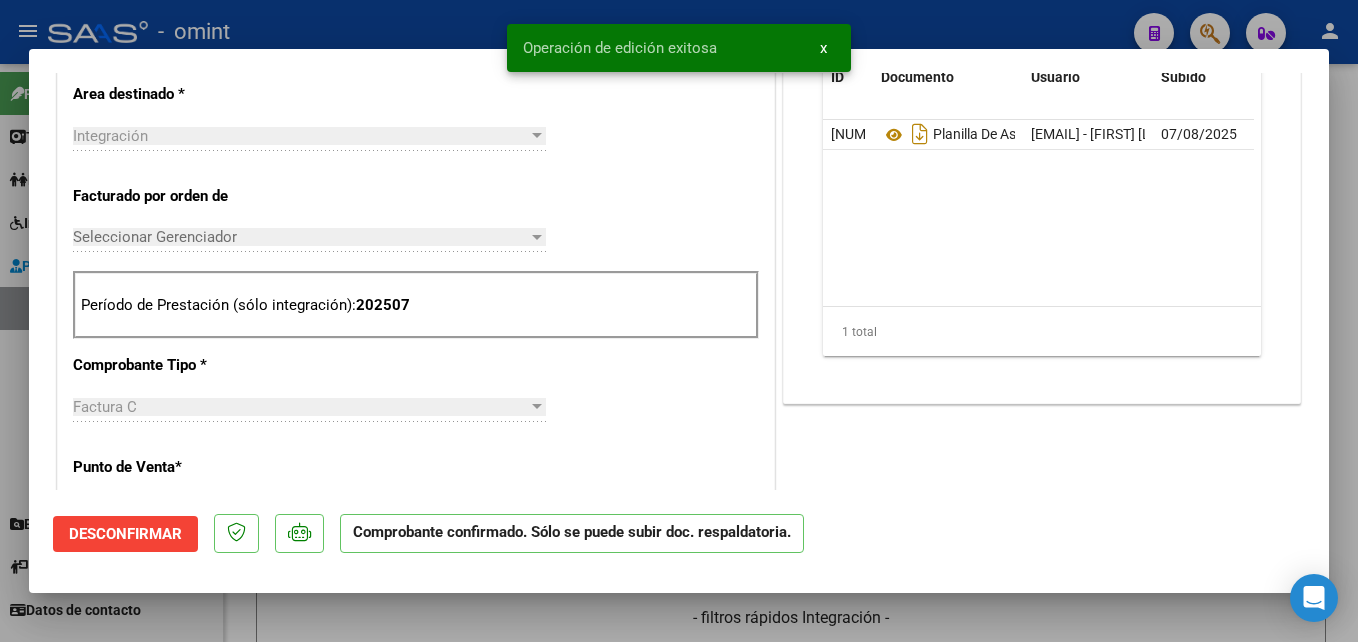 click at bounding box center [679, 321] 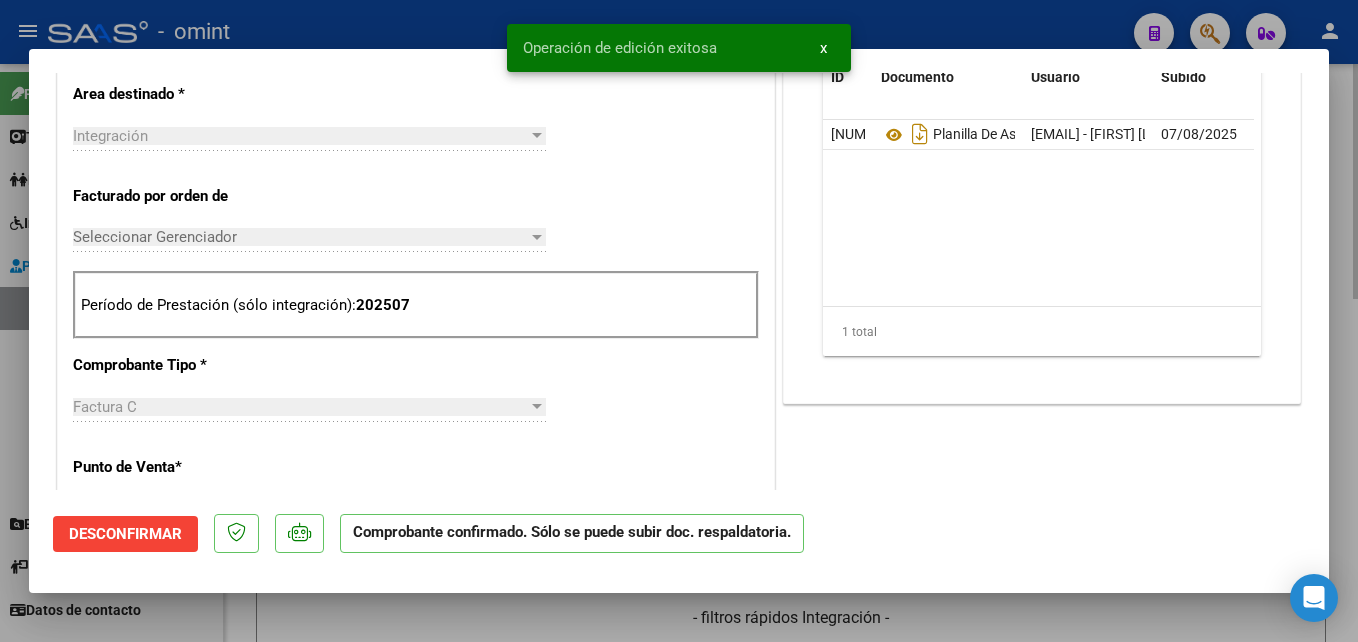 type 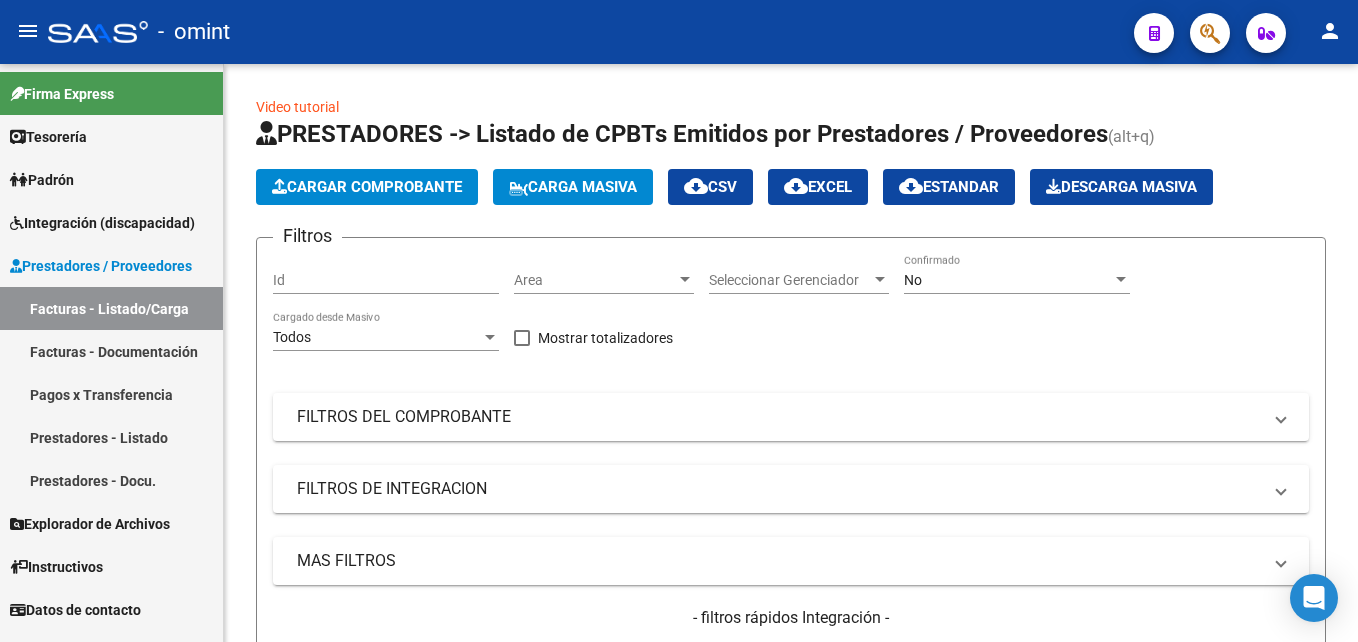 click on "Explorador de Archivos" at bounding box center (90, 524) 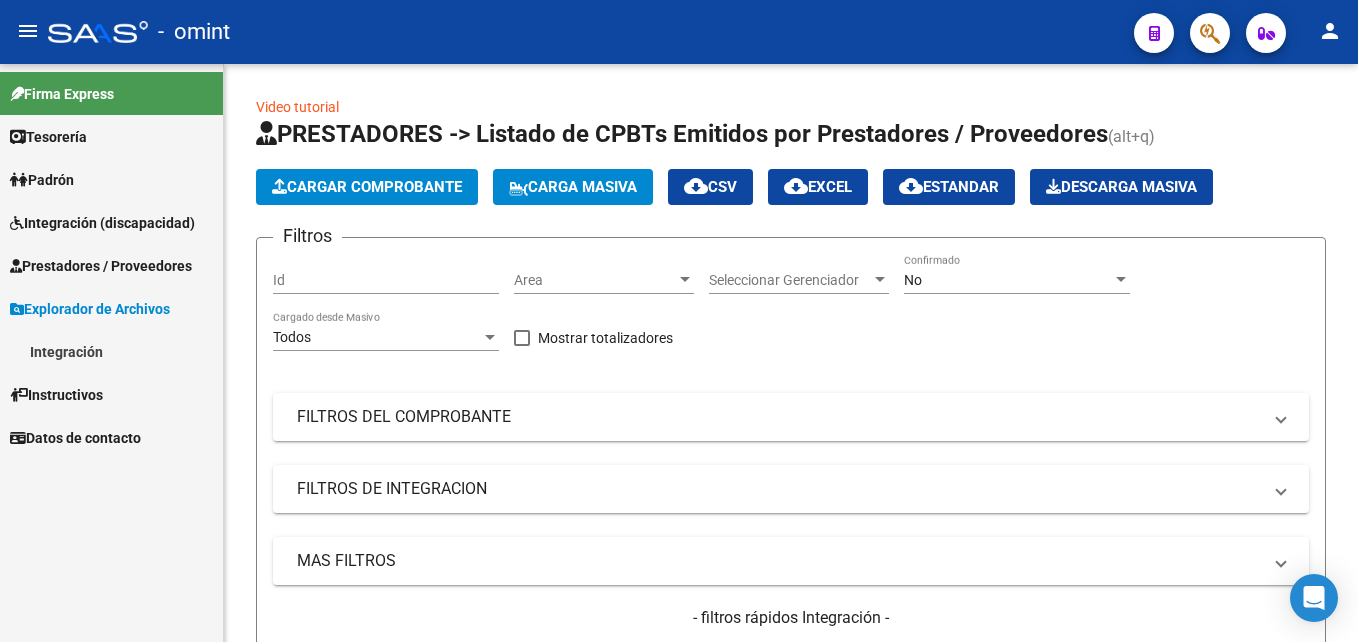 click on "Prestadores / Proveedores" at bounding box center [101, 266] 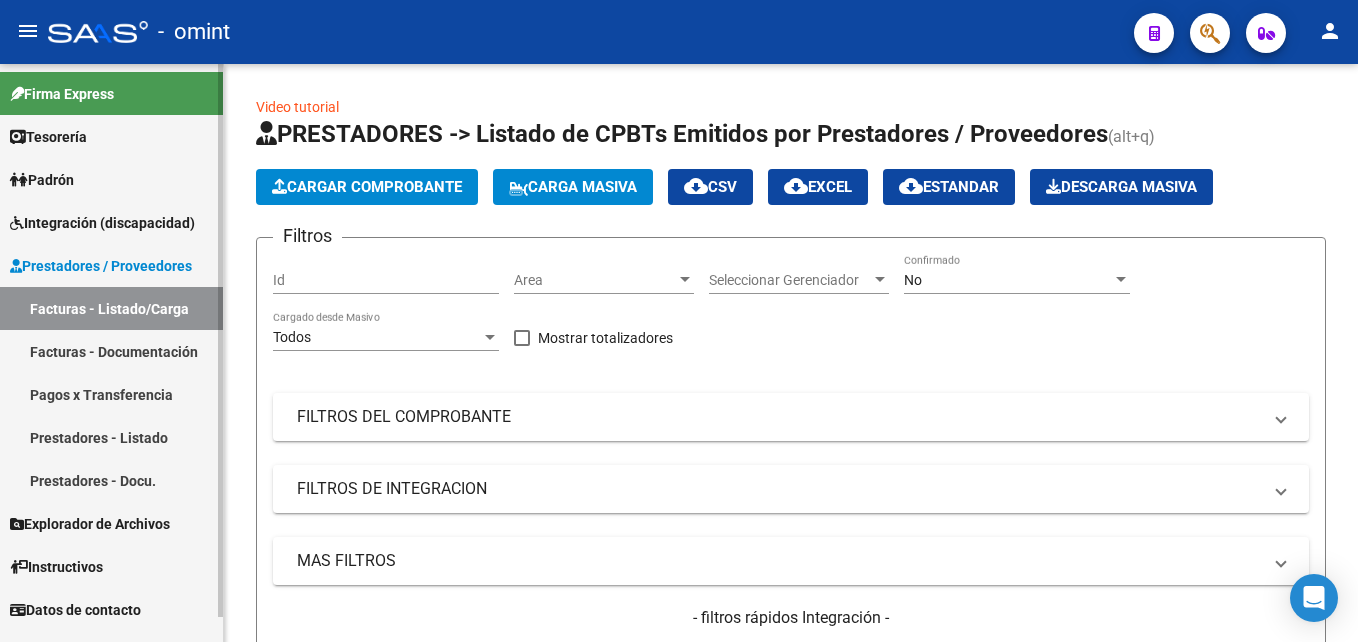 scroll, scrollTop: 0, scrollLeft: 0, axis: both 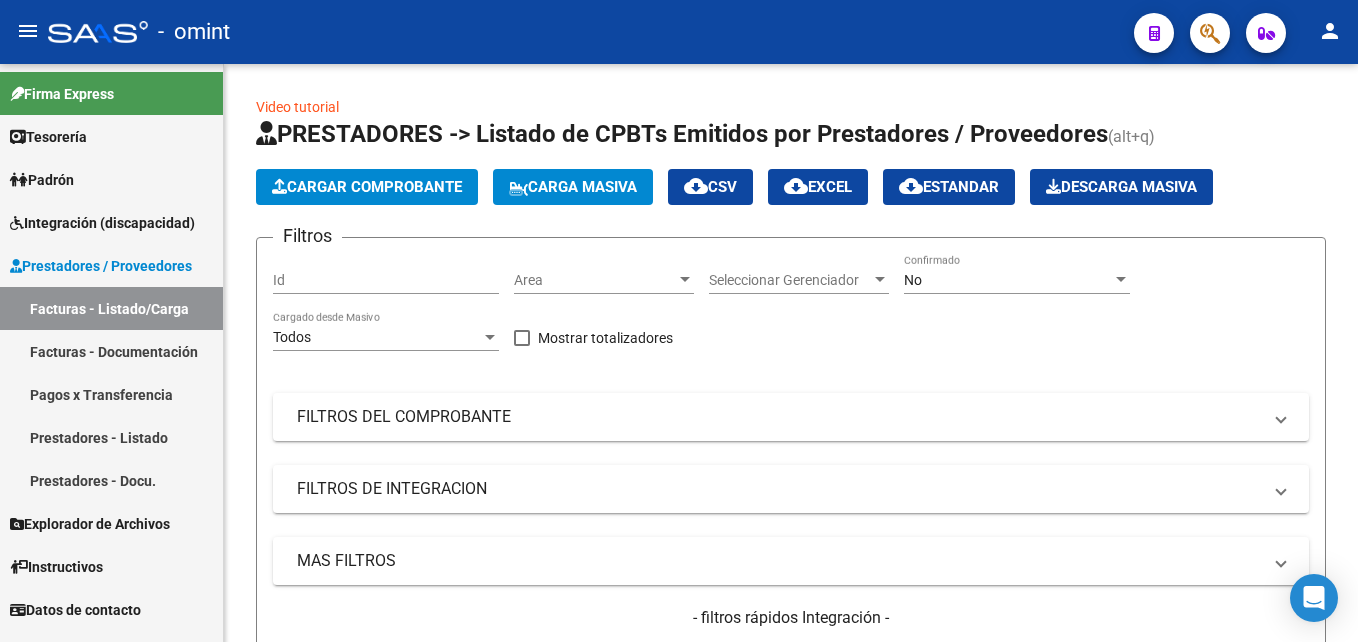 click on "Integración (discapacidad)" at bounding box center (102, 223) 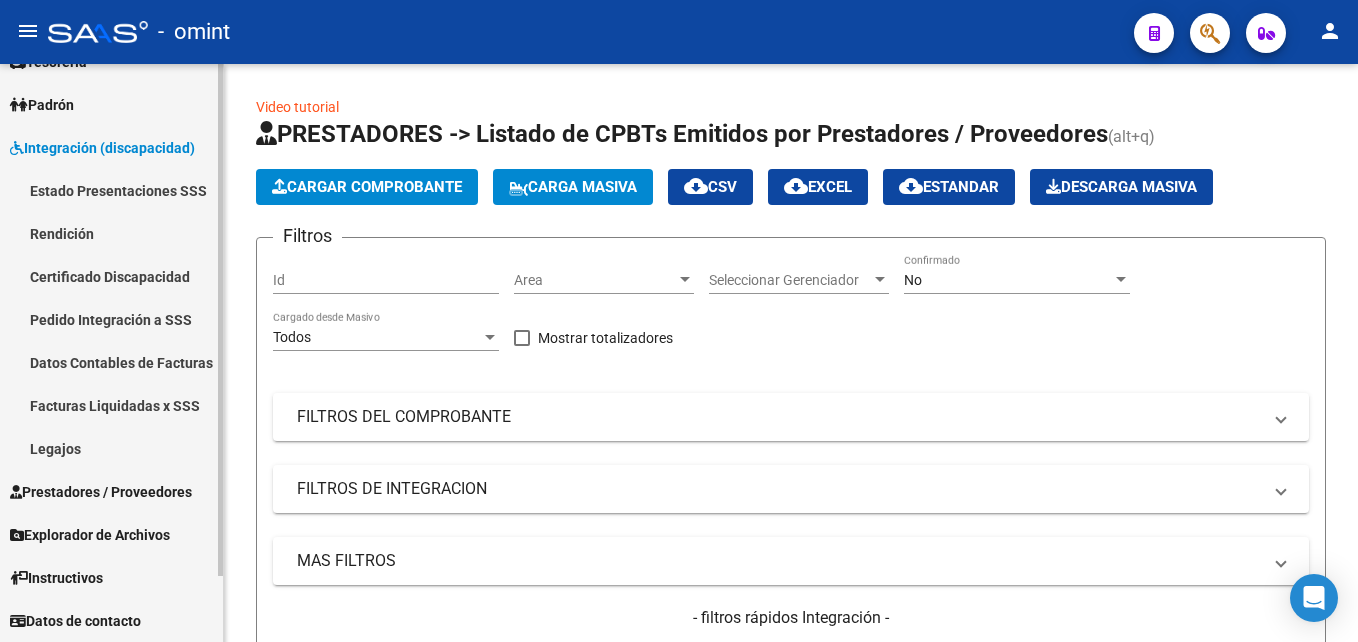 scroll, scrollTop: 75, scrollLeft: 0, axis: vertical 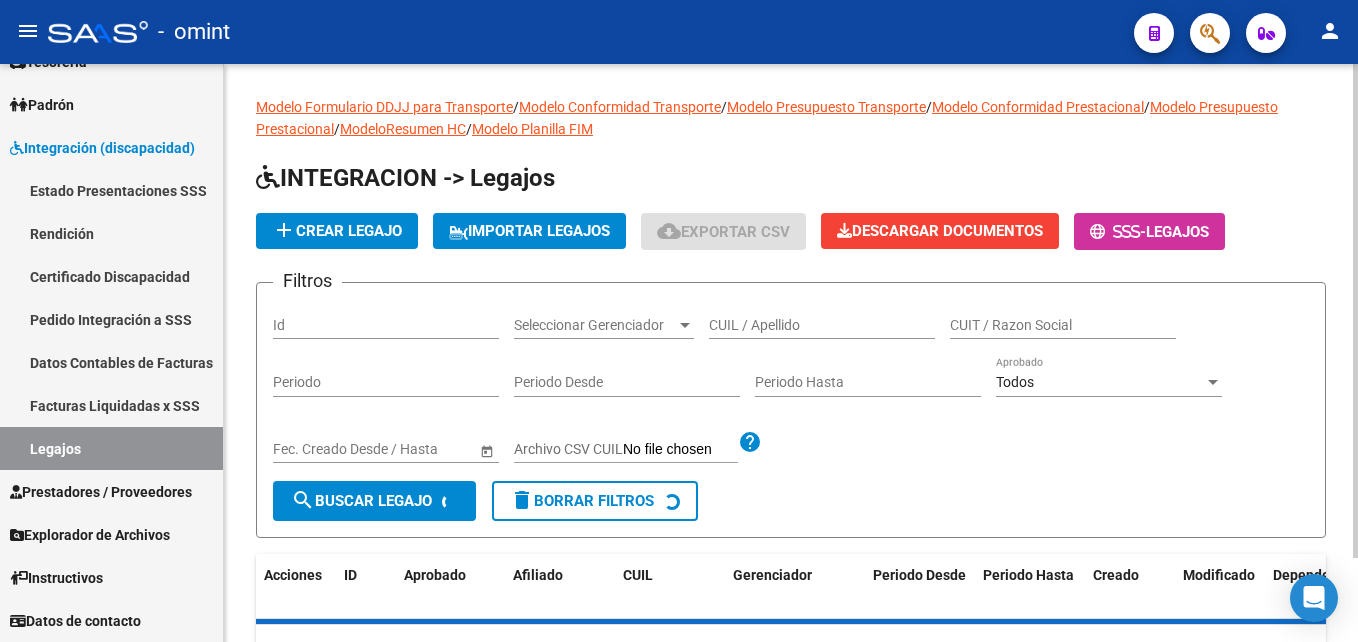 click on "CUIL / Apellido" at bounding box center [822, 325] 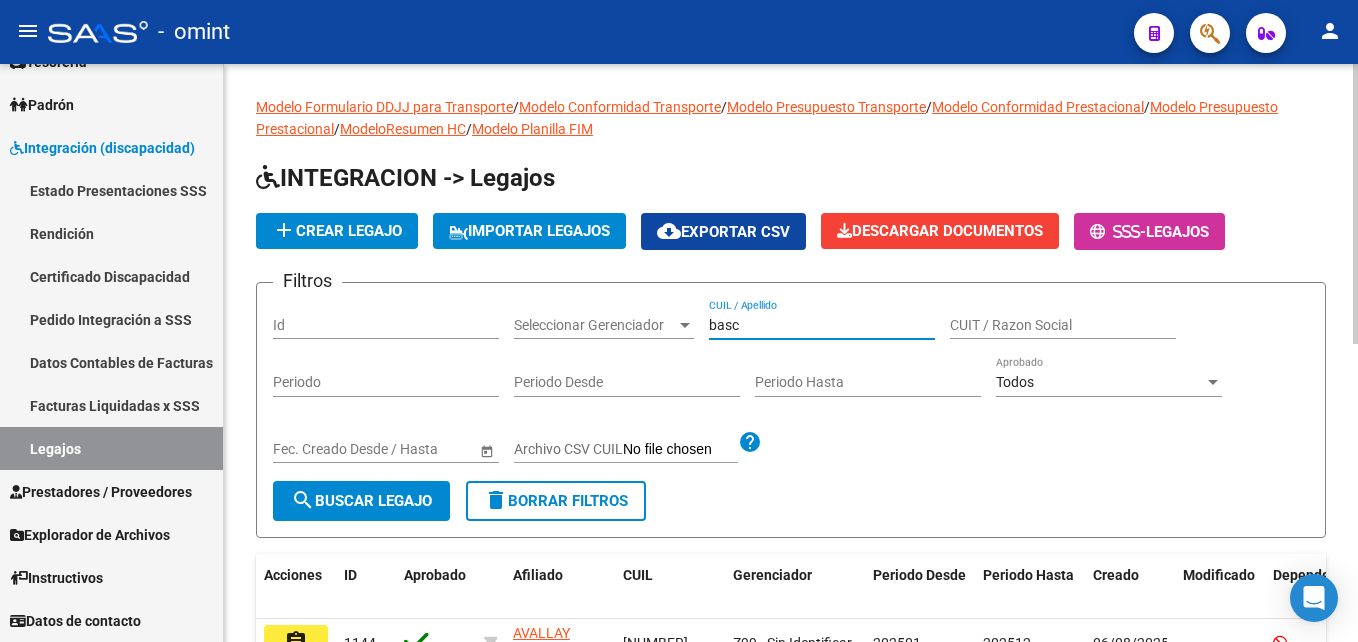 type on "bascu" 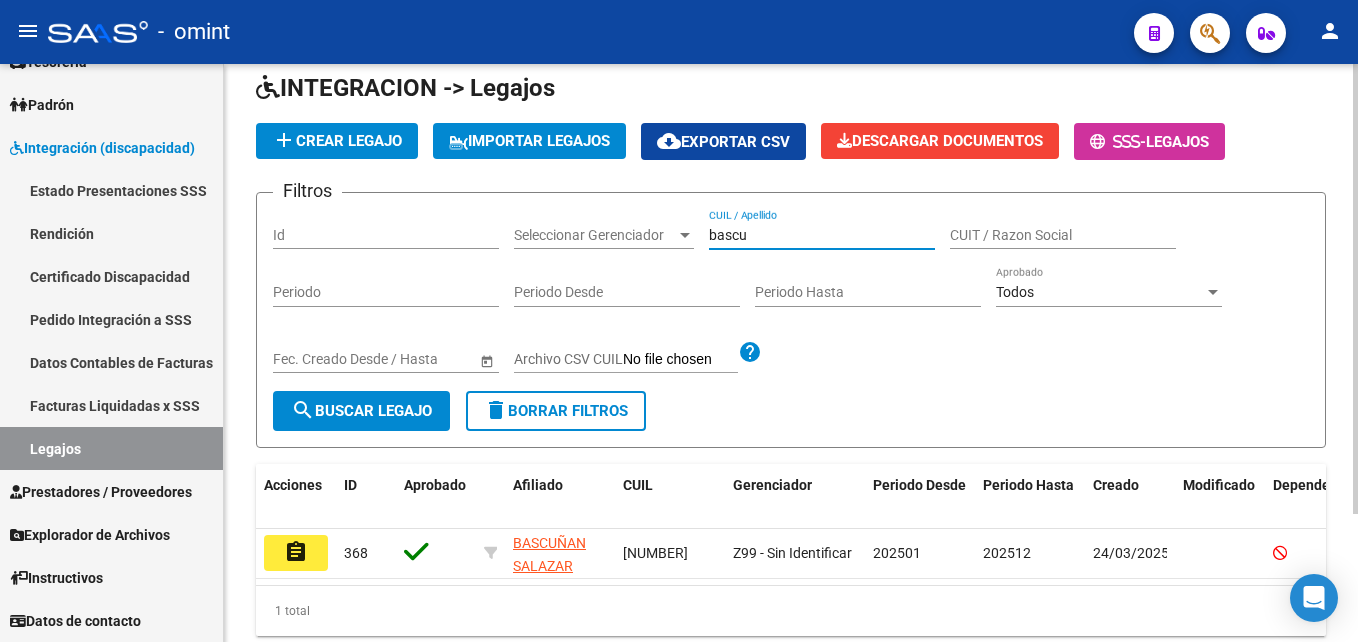 scroll, scrollTop: 165, scrollLeft: 0, axis: vertical 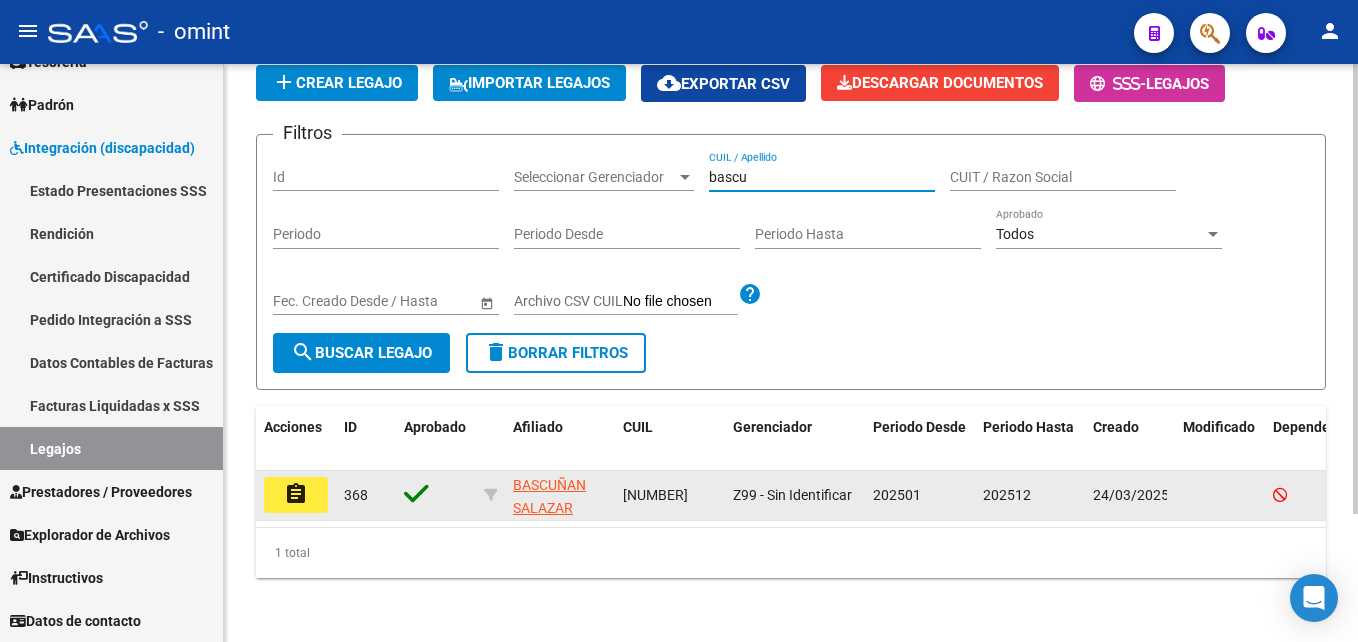 click on "assignment" 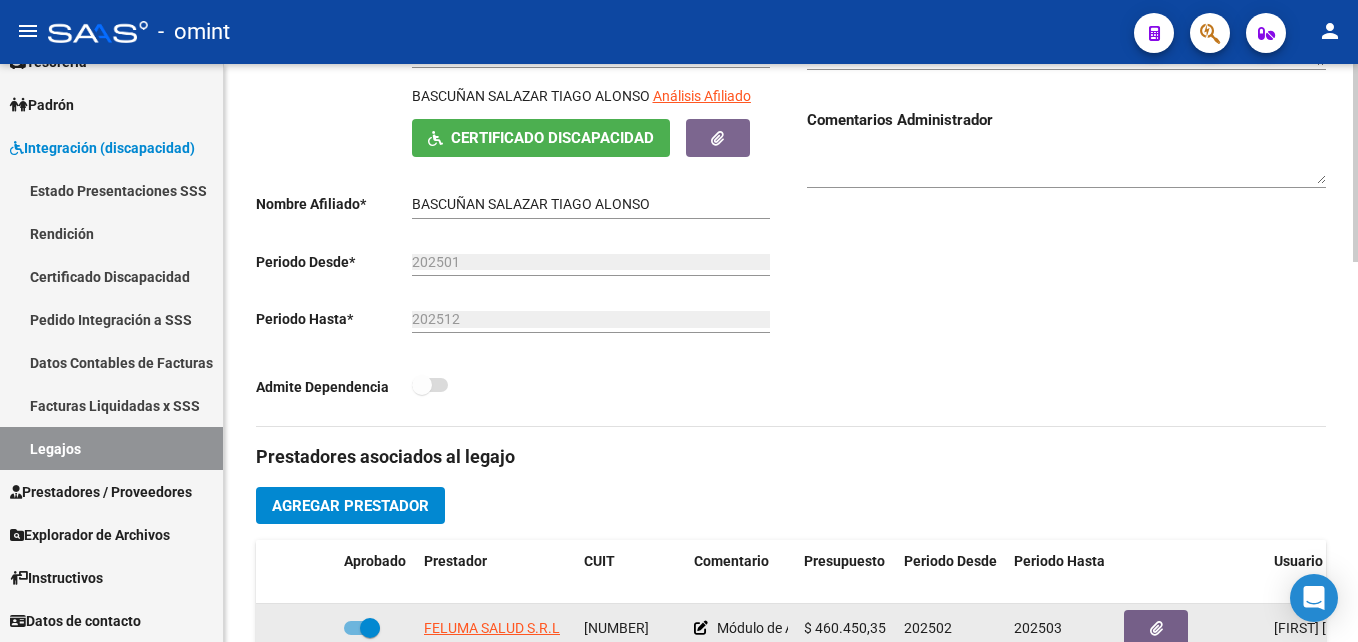 scroll, scrollTop: 600, scrollLeft: 0, axis: vertical 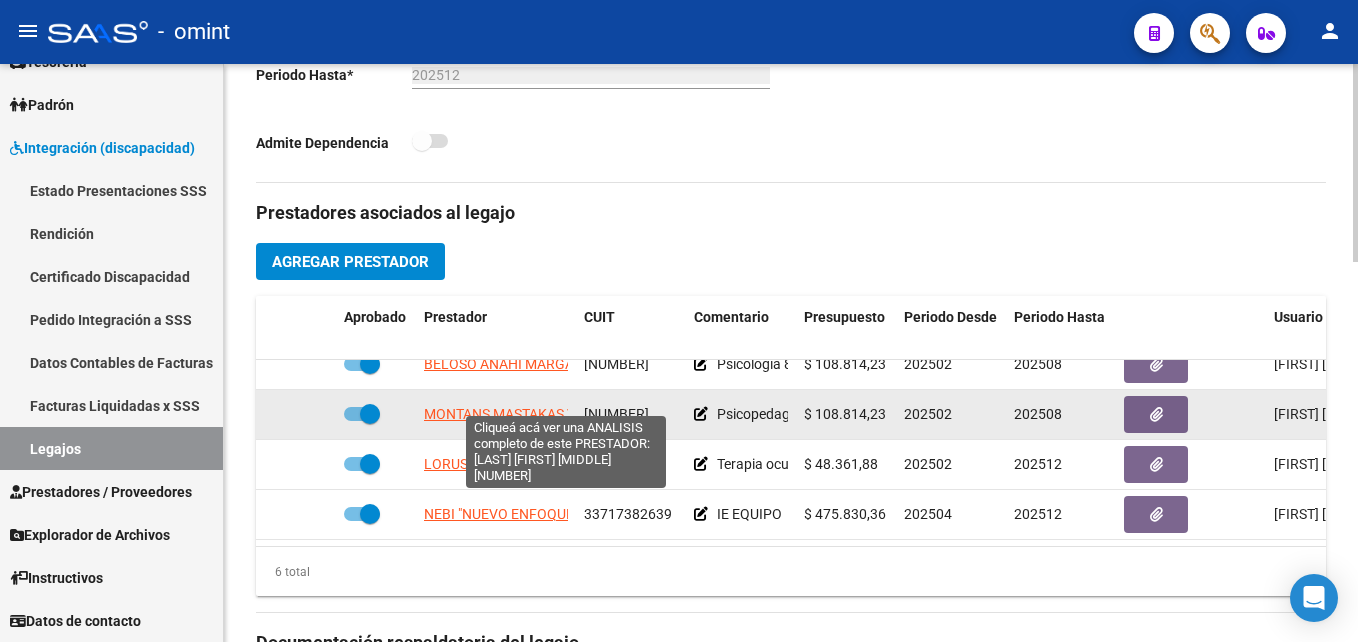 click on "MONTANS MASTAKAS VALERIA ALEJANDRA" 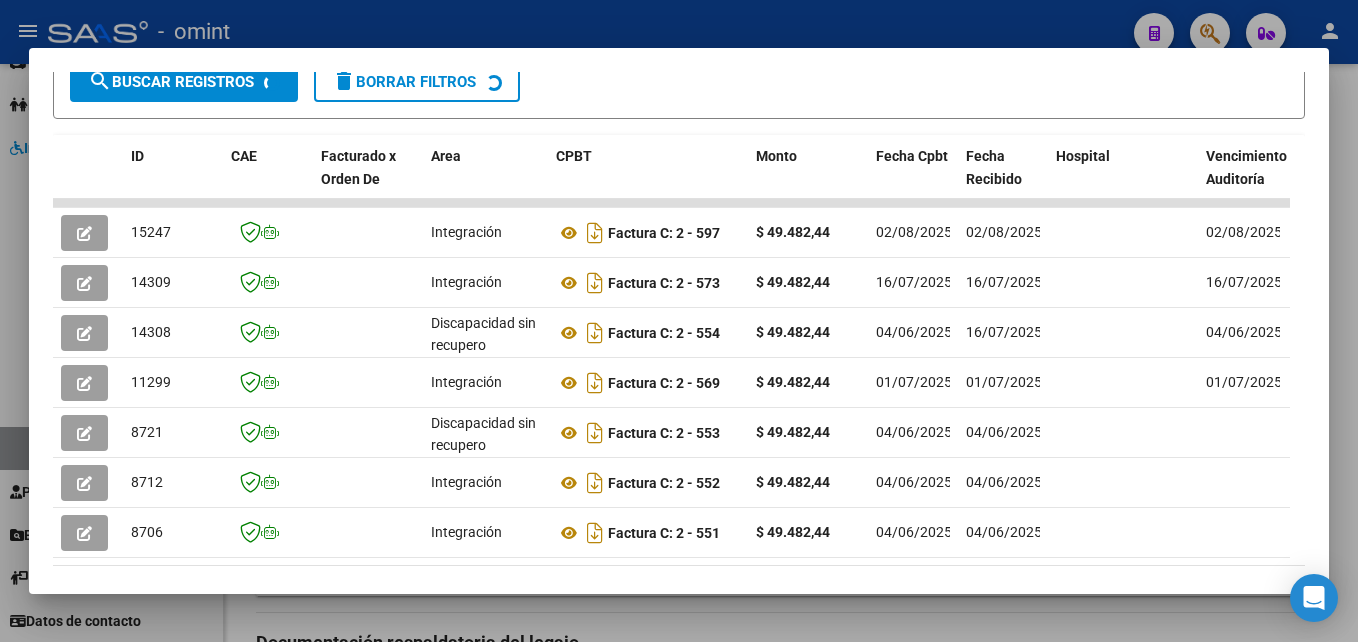 scroll, scrollTop: 521, scrollLeft: 0, axis: vertical 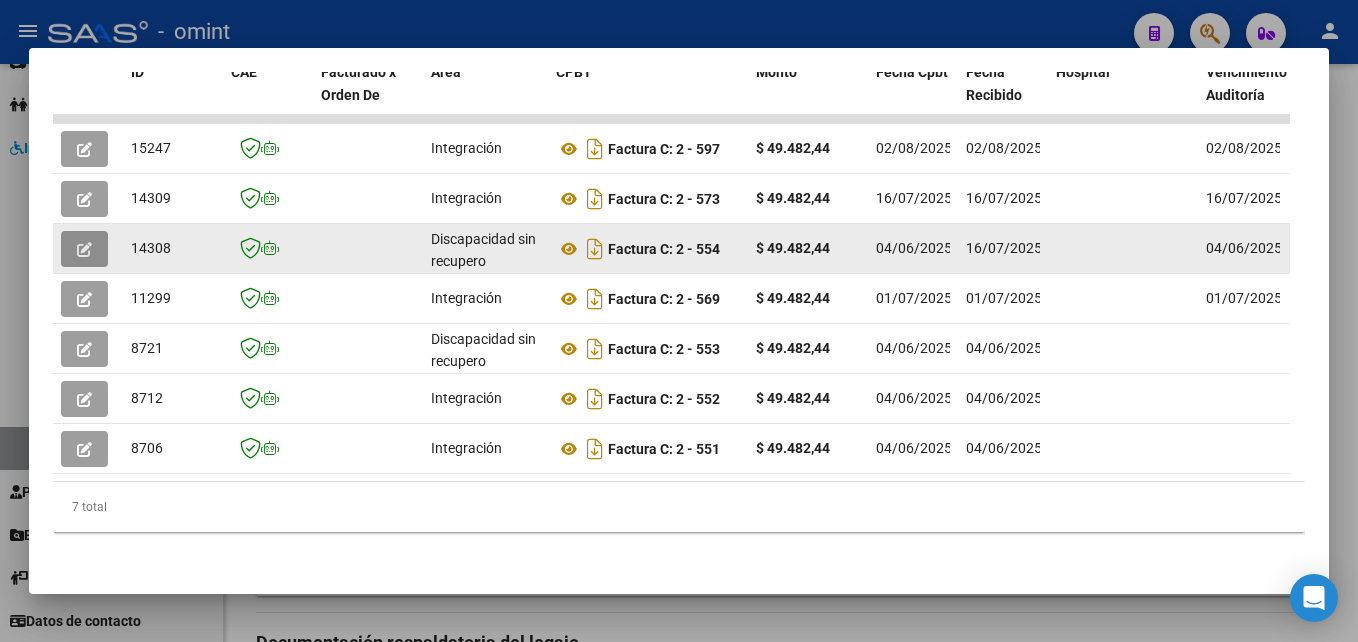 click 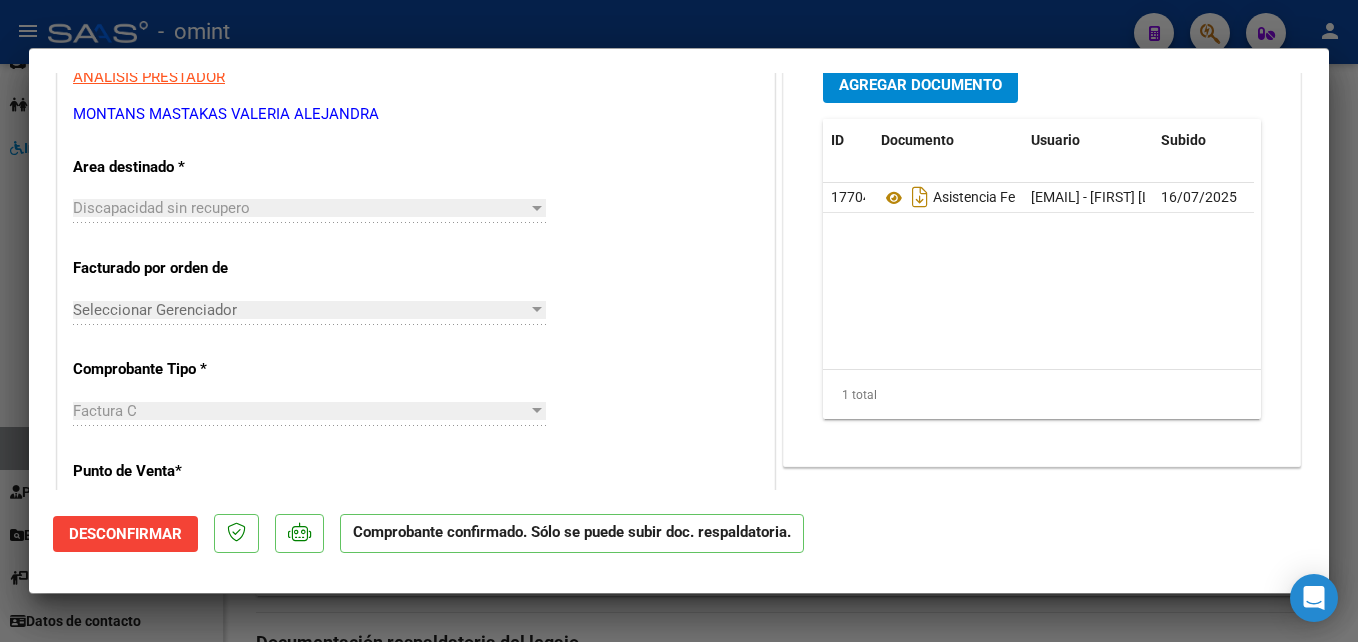 scroll, scrollTop: 337, scrollLeft: 0, axis: vertical 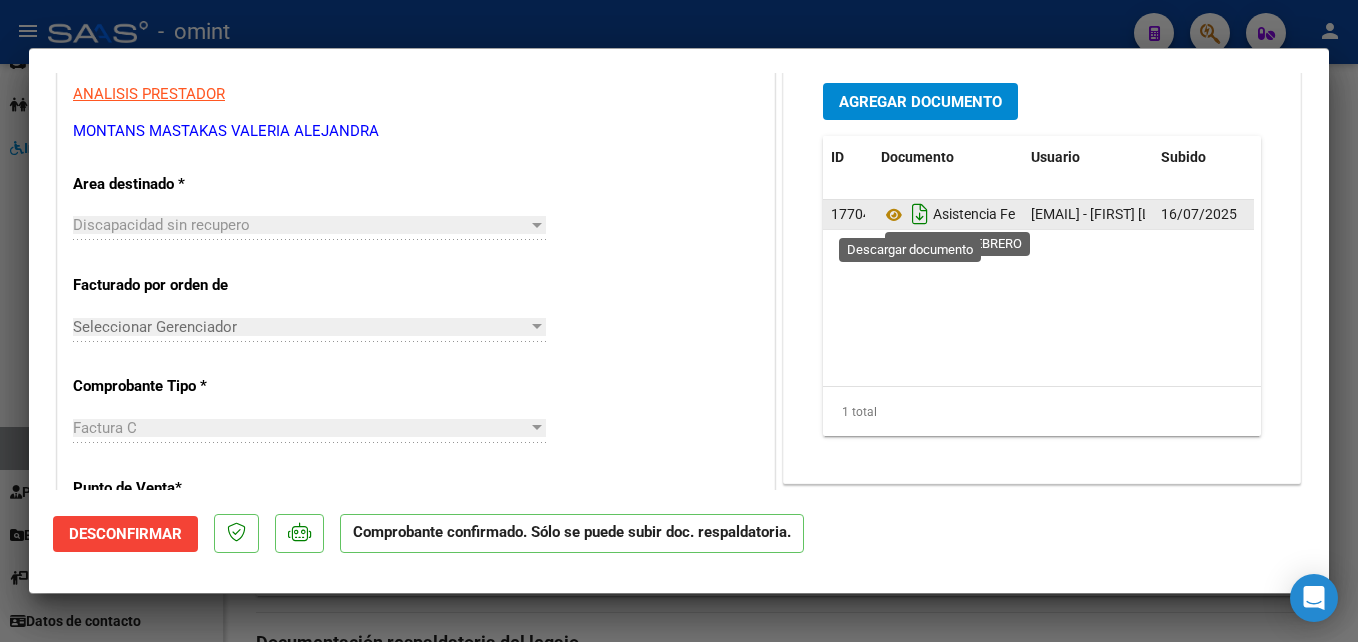 click 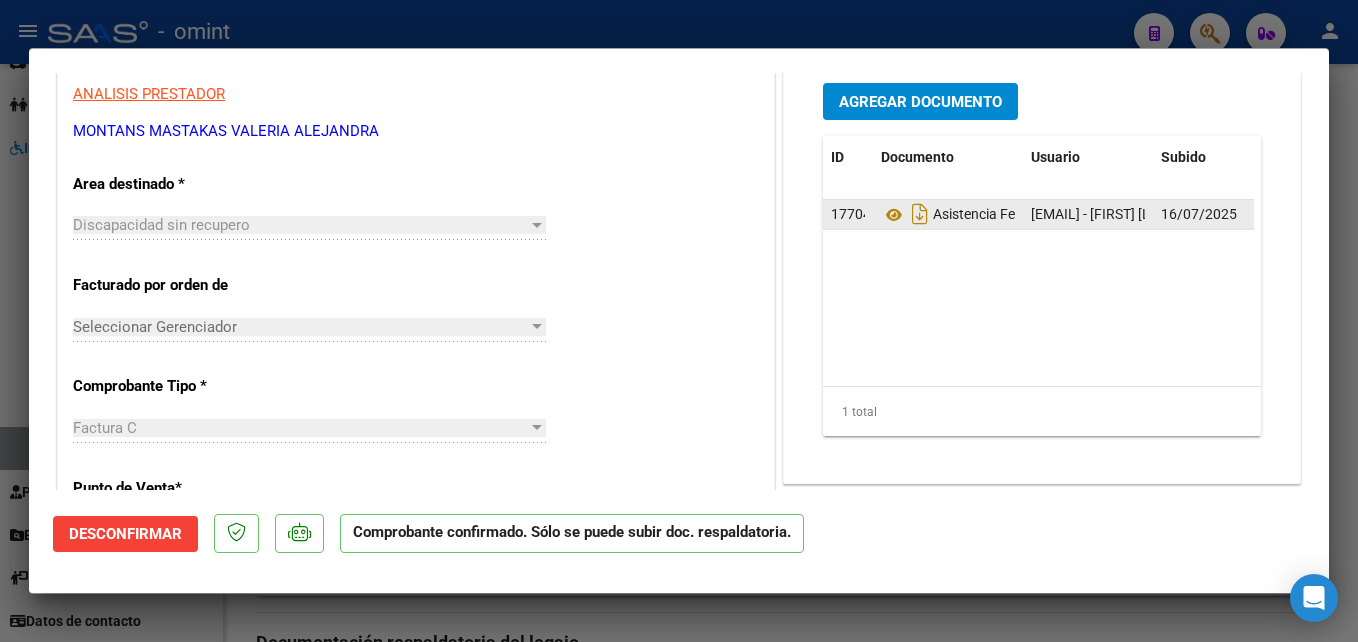 click at bounding box center [679, 321] 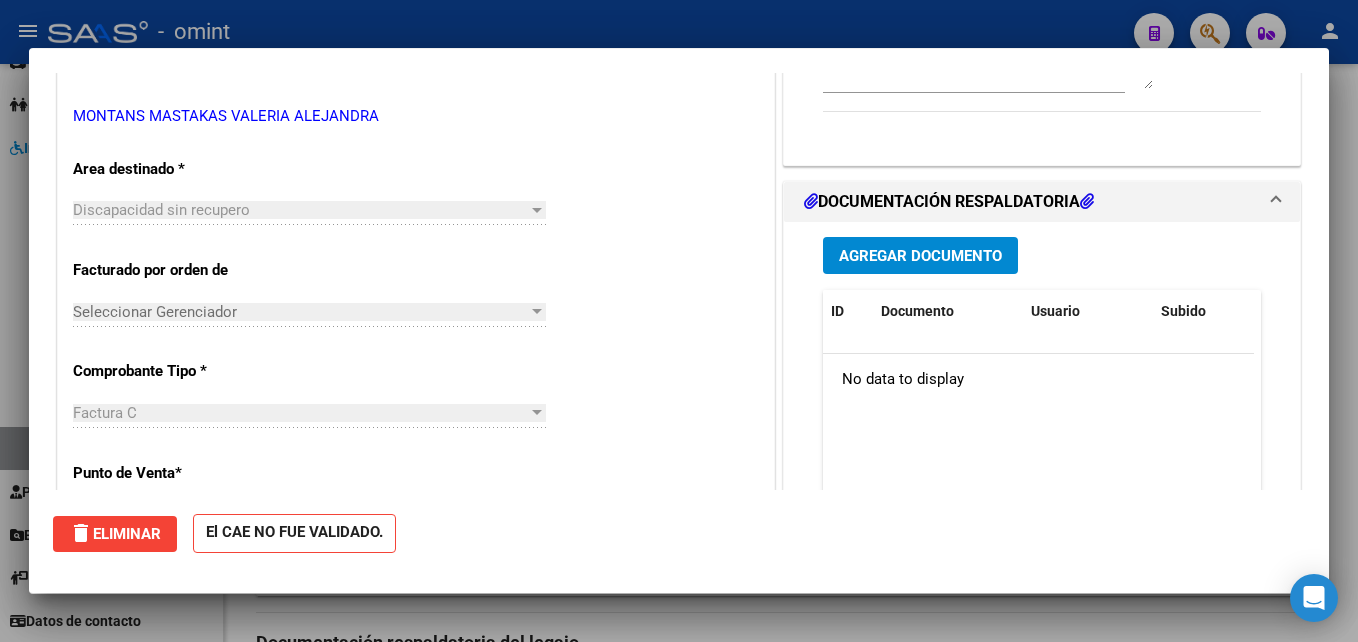 scroll, scrollTop: 0, scrollLeft: 0, axis: both 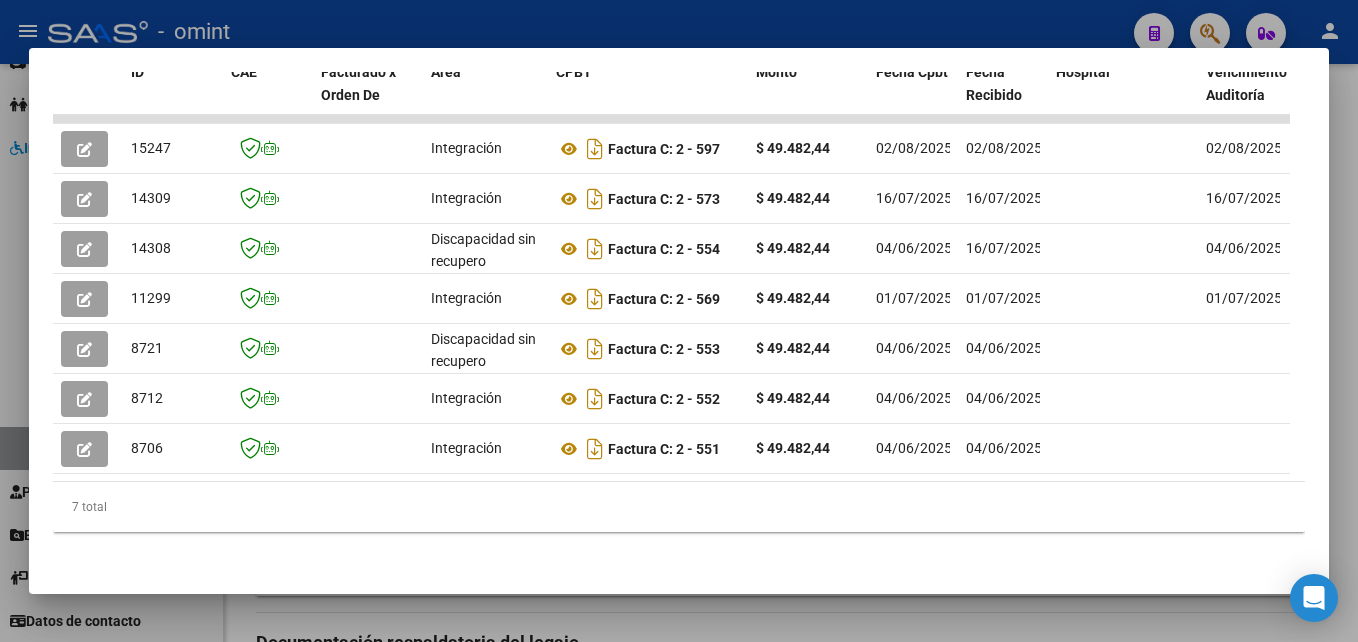 click at bounding box center (679, 321) 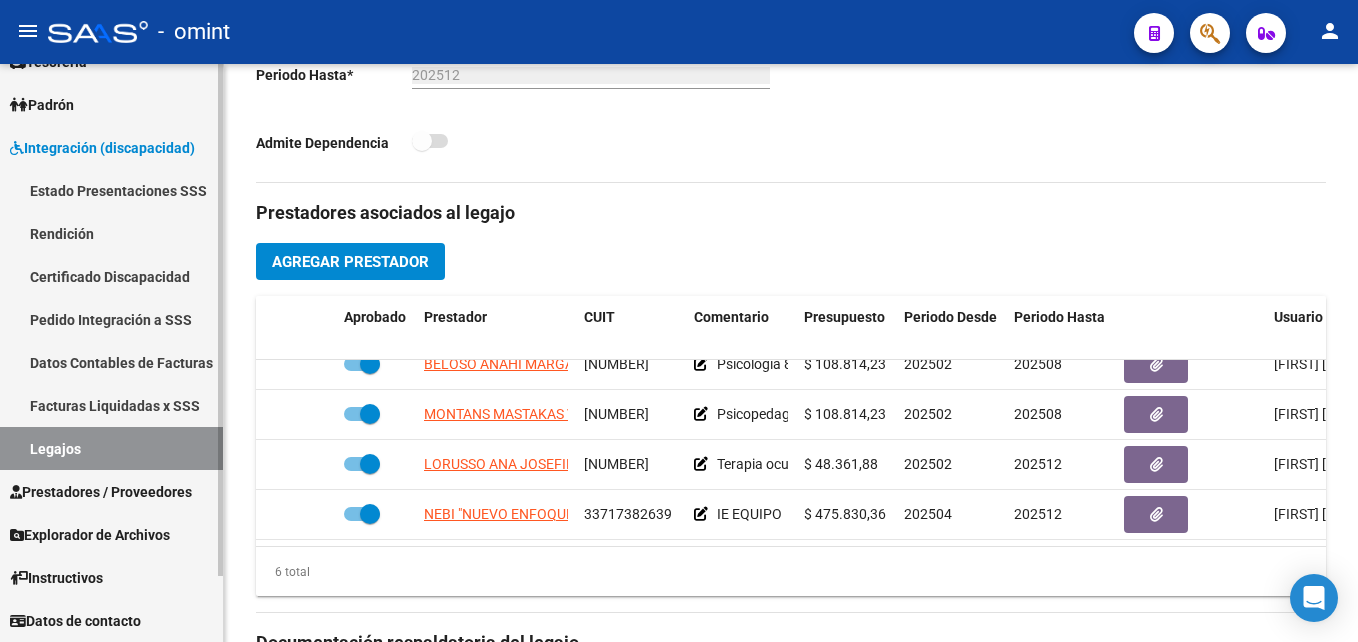 click on "Legajos" at bounding box center (111, 448) 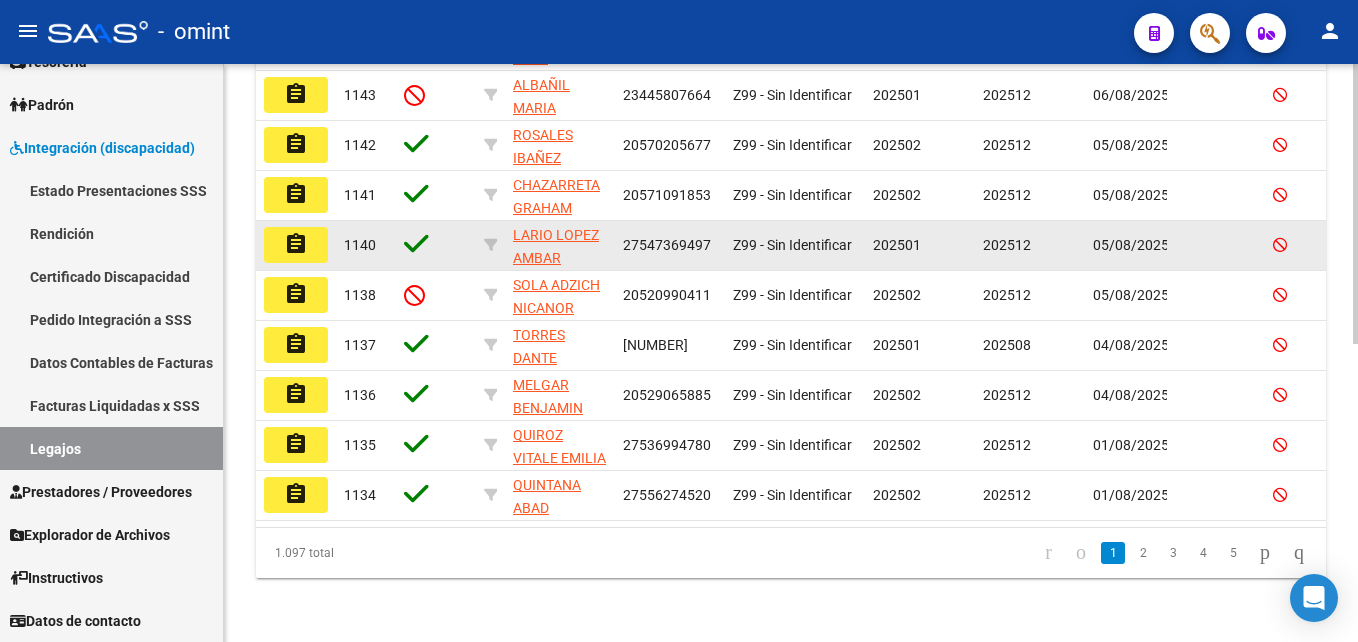click on "Z99 - Sin Identificar" 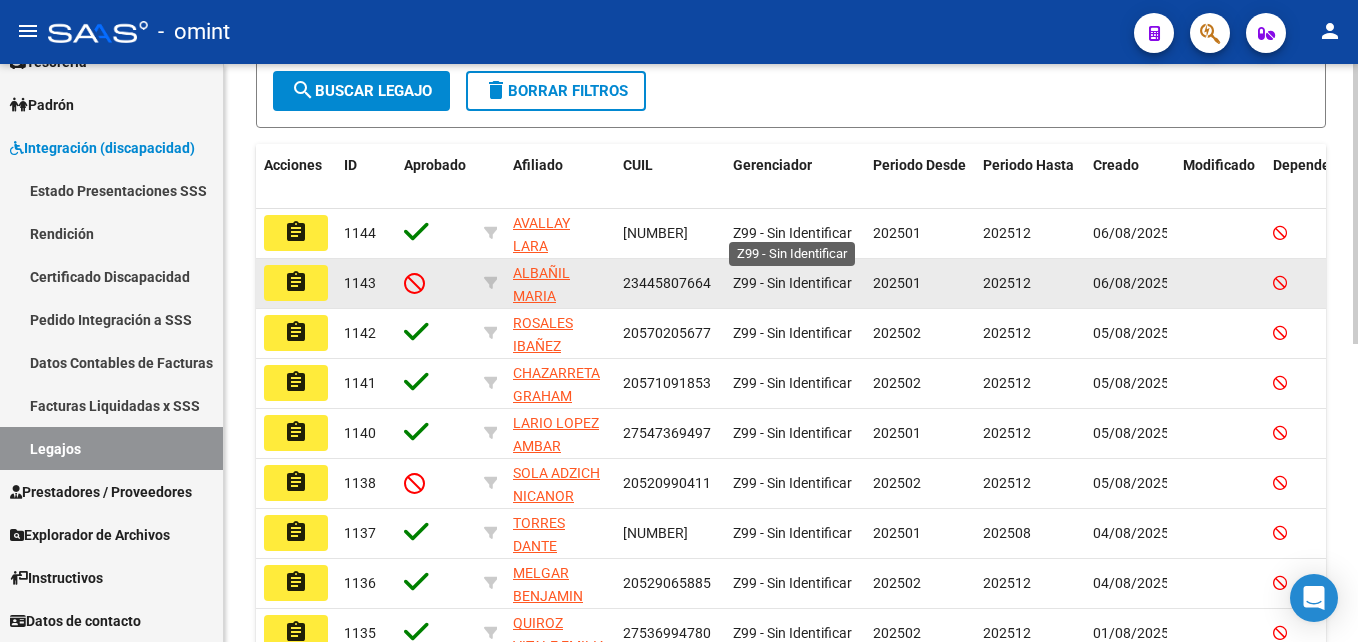 scroll, scrollTop: 200, scrollLeft: 0, axis: vertical 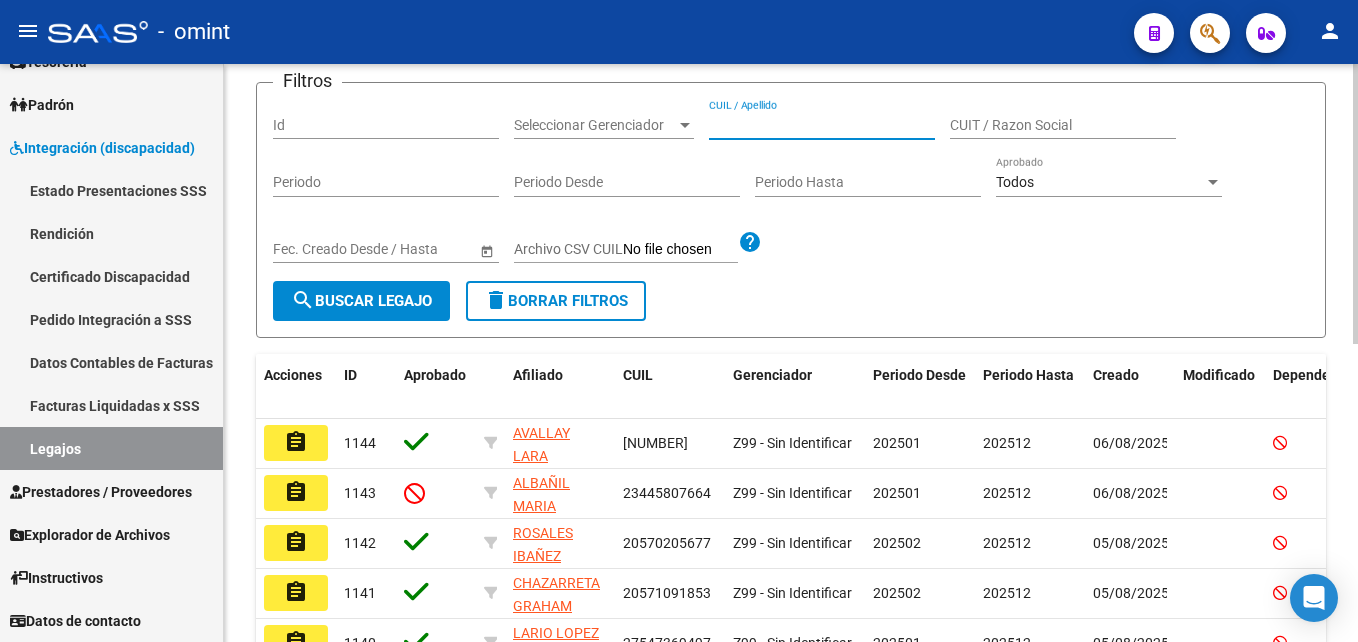 click on "CUIL / Apellido" at bounding box center [822, 125] 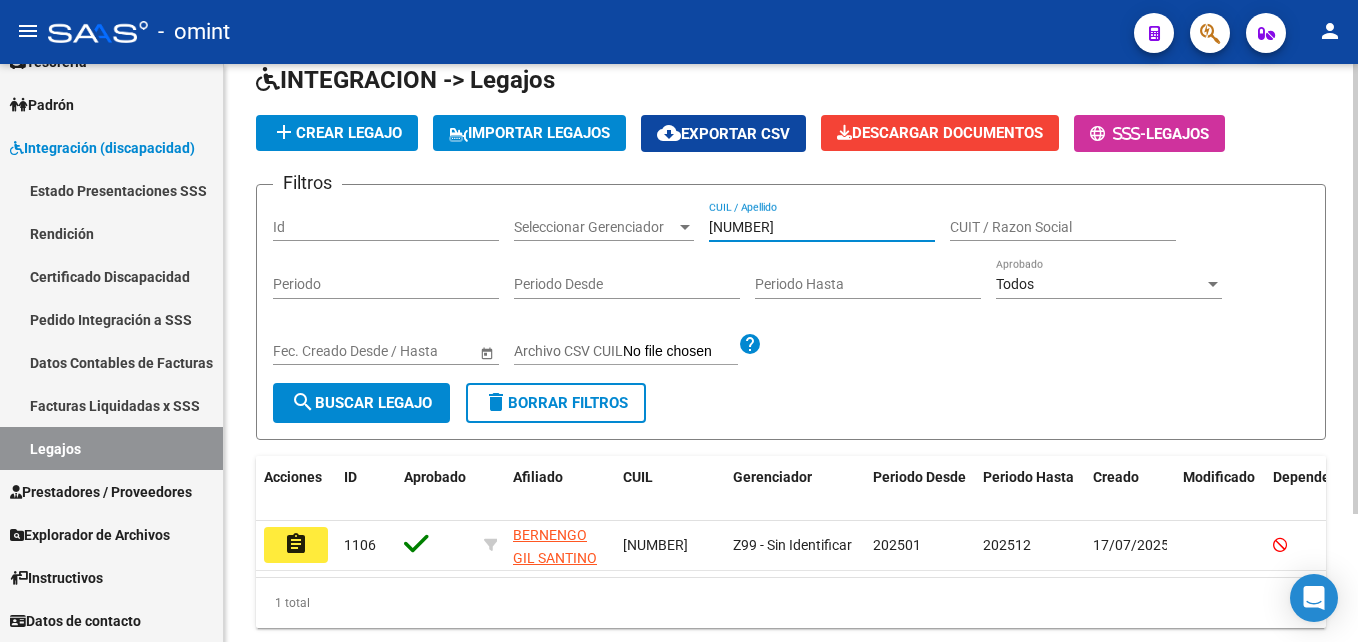 scroll, scrollTop: 165, scrollLeft: 0, axis: vertical 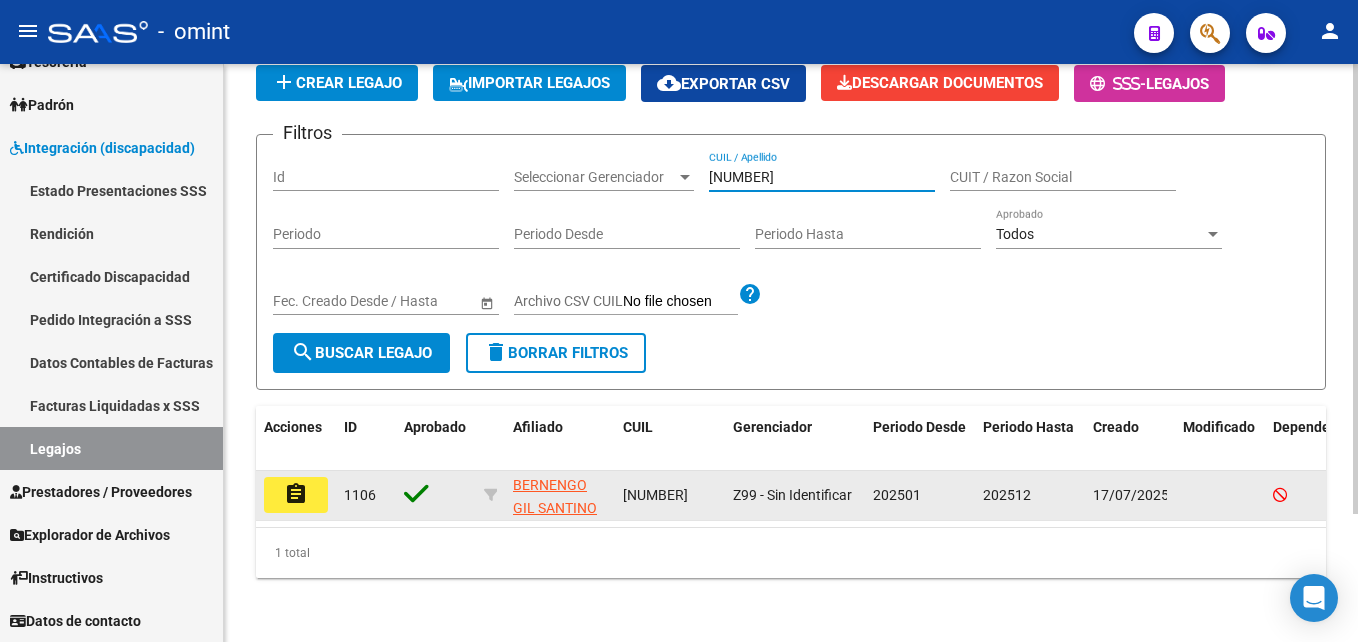 type on "[NUMBER]" 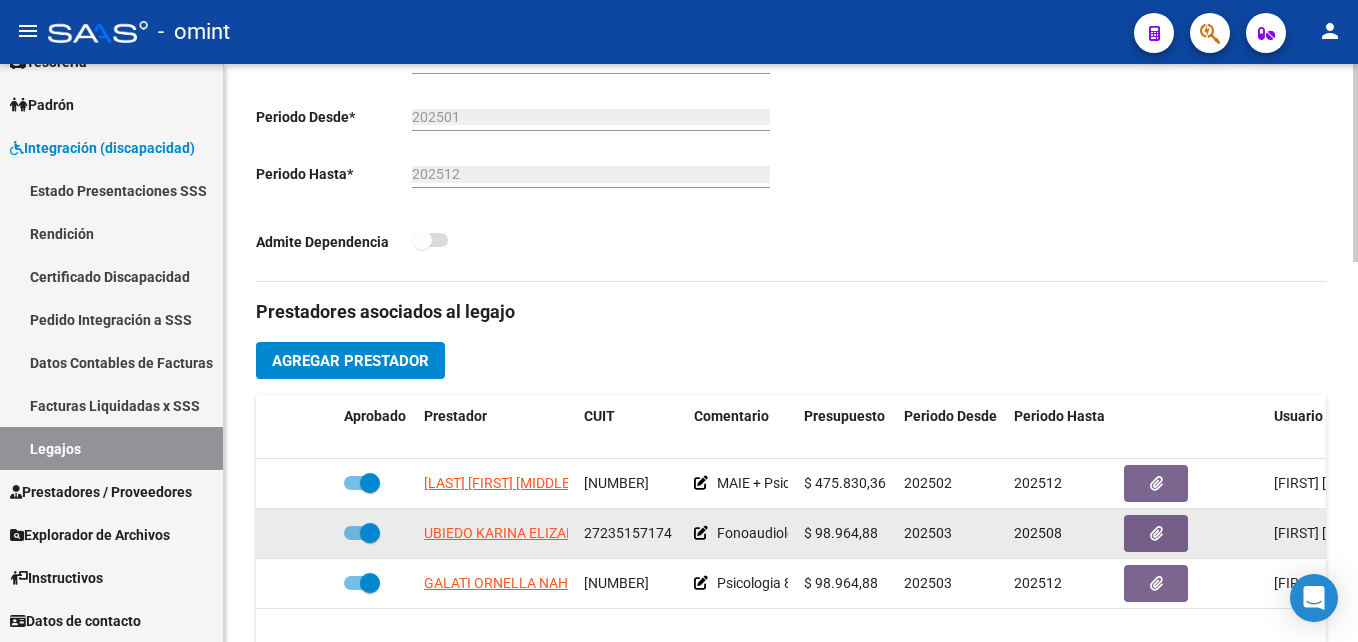 scroll, scrollTop: 600, scrollLeft: 0, axis: vertical 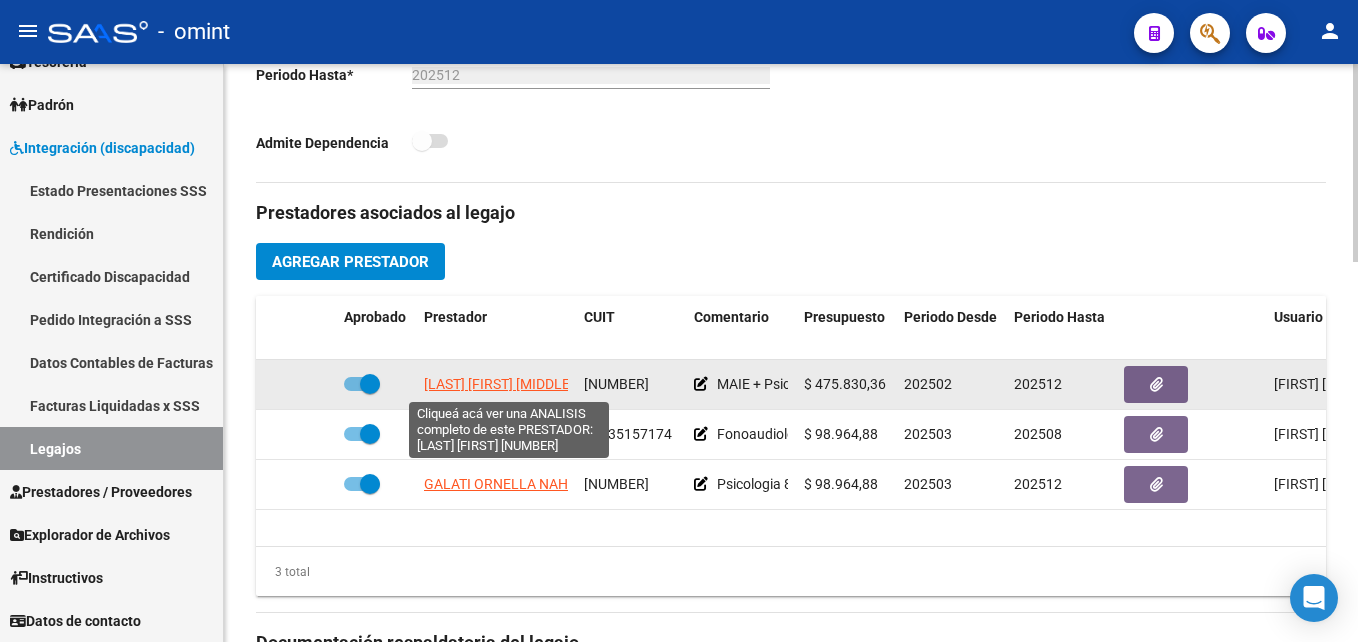 click on "[LAST] [FIRST] [MIDDLE]" 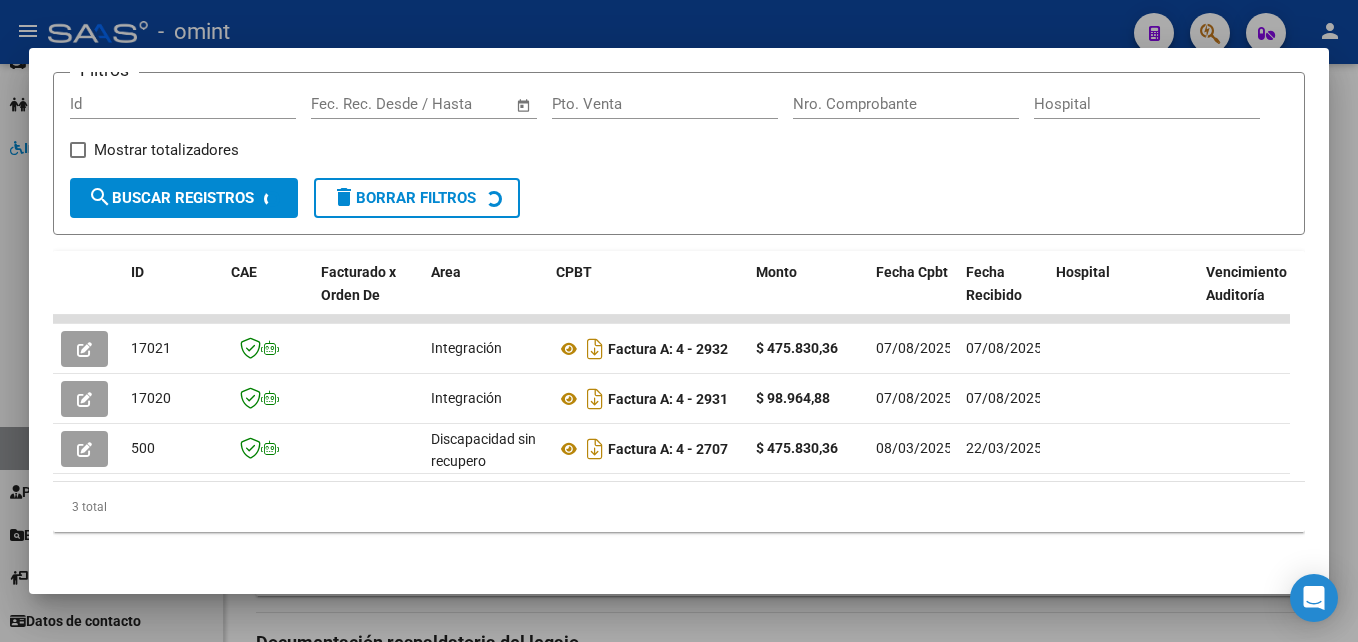 scroll, scrollTop: 321, scrollLeft: 0, axis: vertical 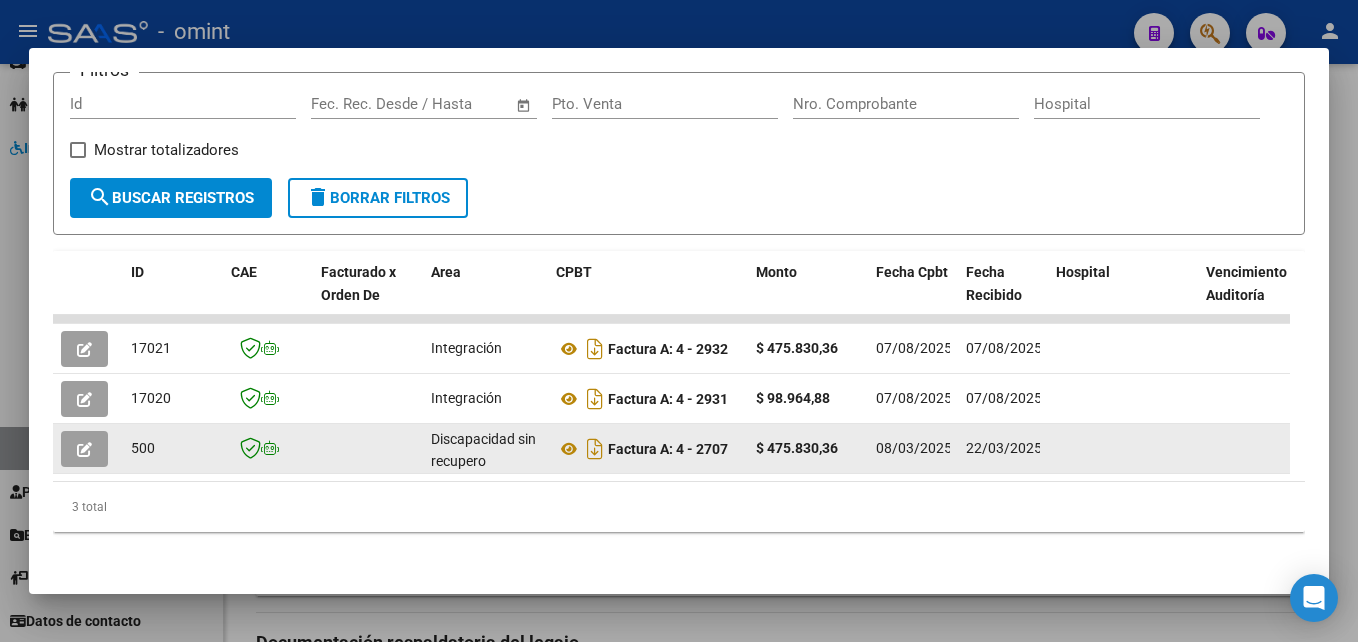 click 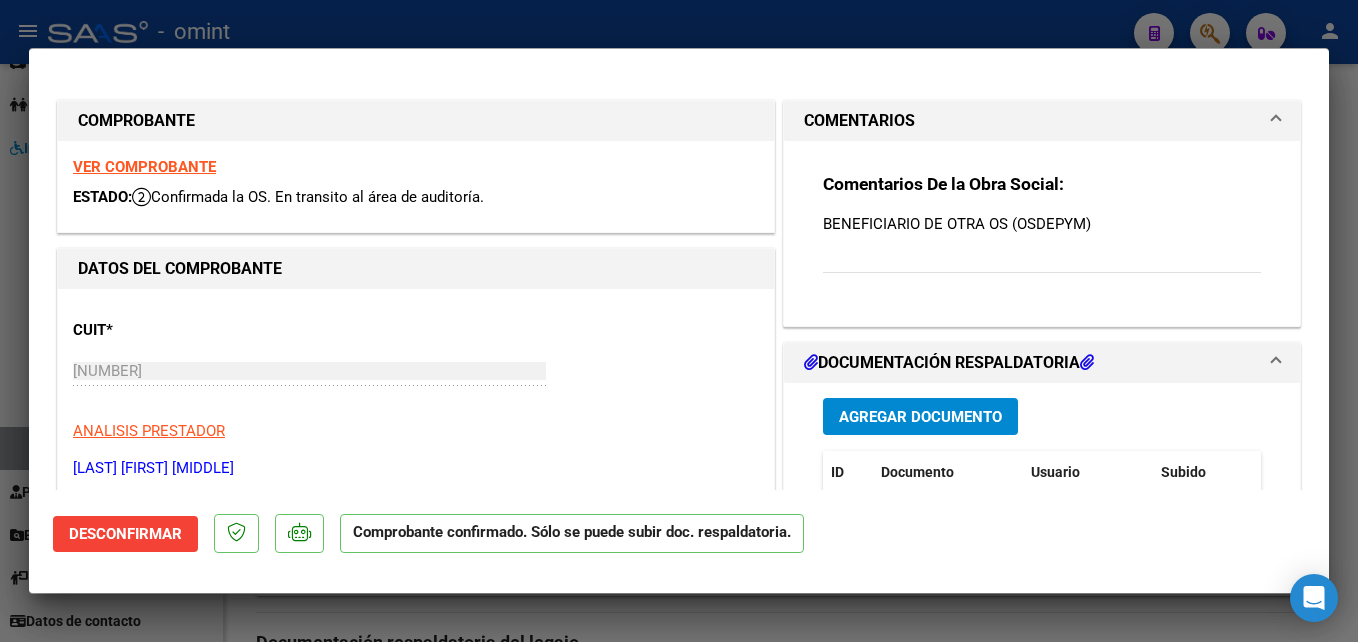 click on "VER COMPROBANTE" at bounding box center [144, 167] 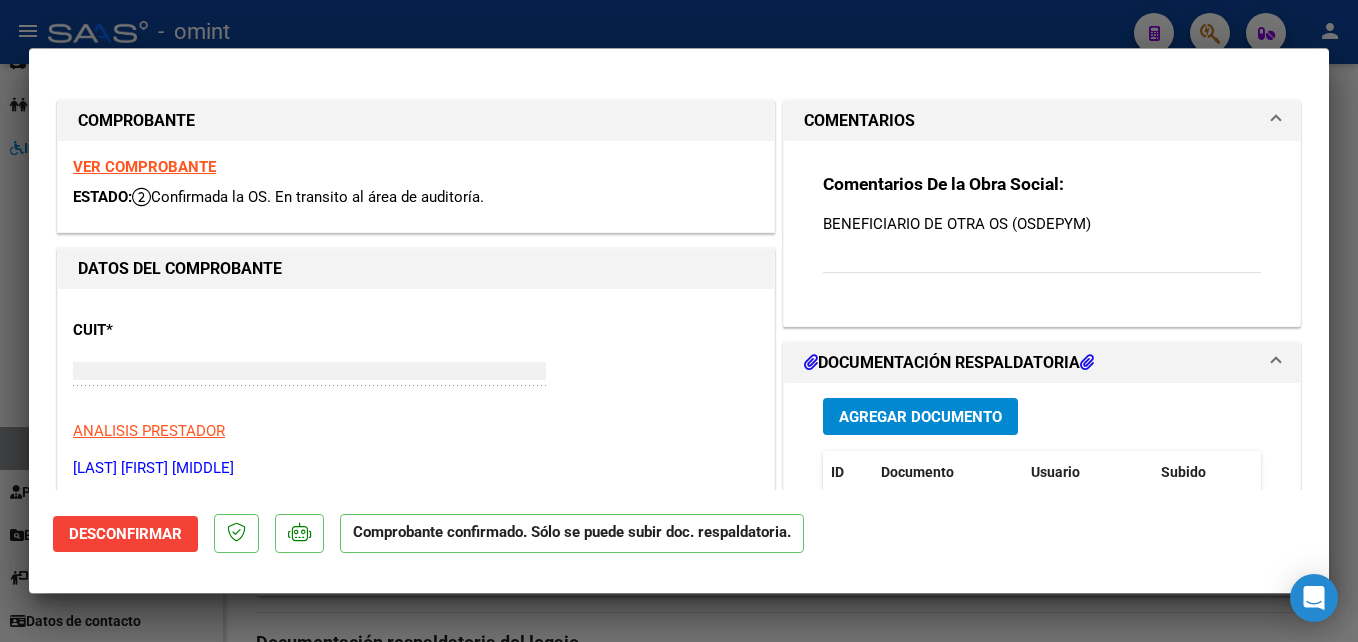 type 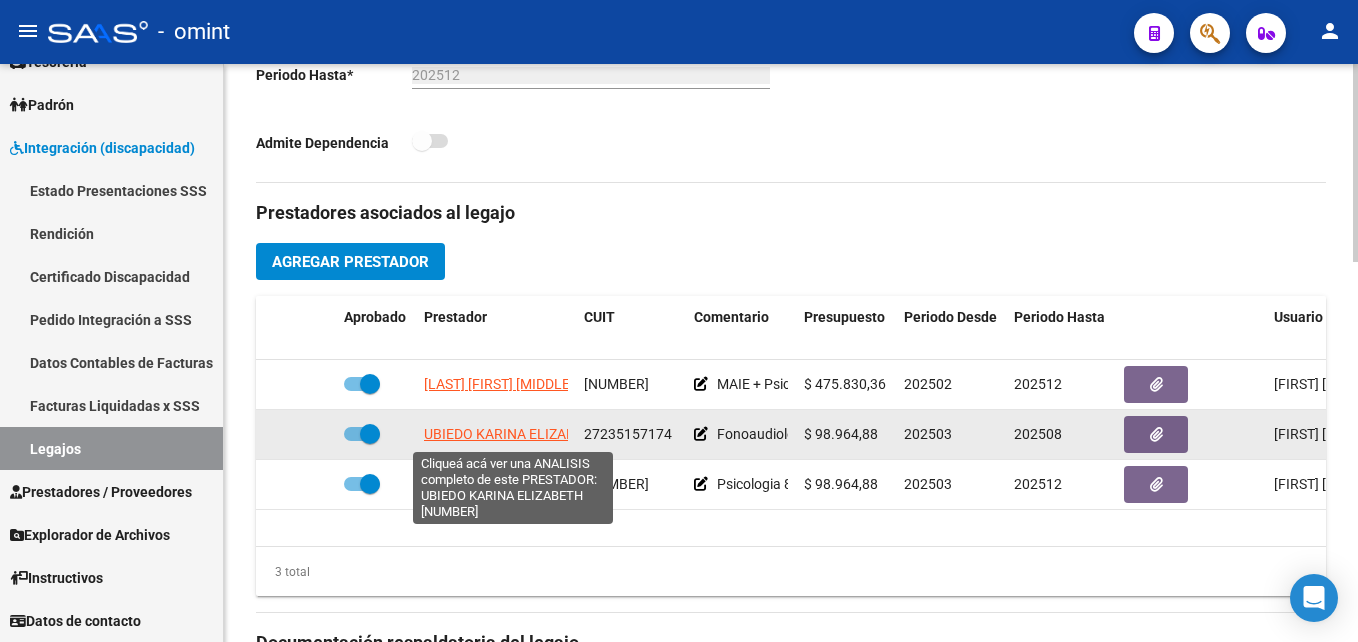 click on "UBIEDO KARINA ELIZABETH" 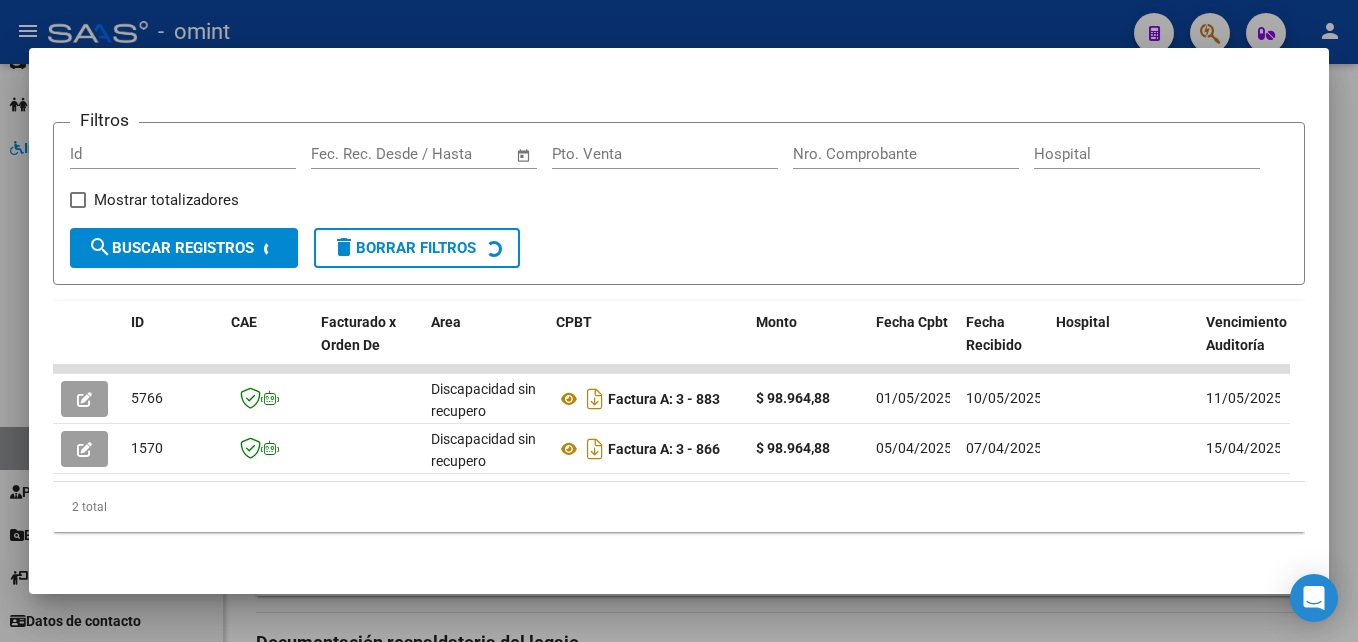scroll, scrollTop: 271, scrollLeft: 0, axis: vertical 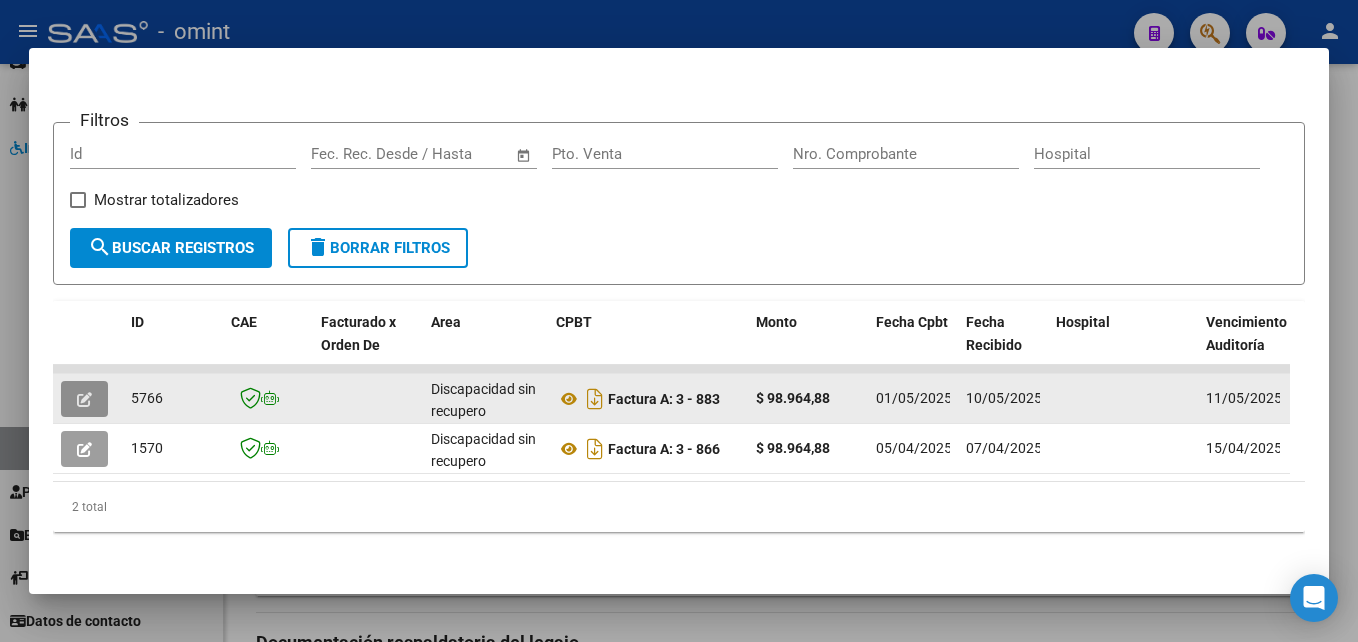 click 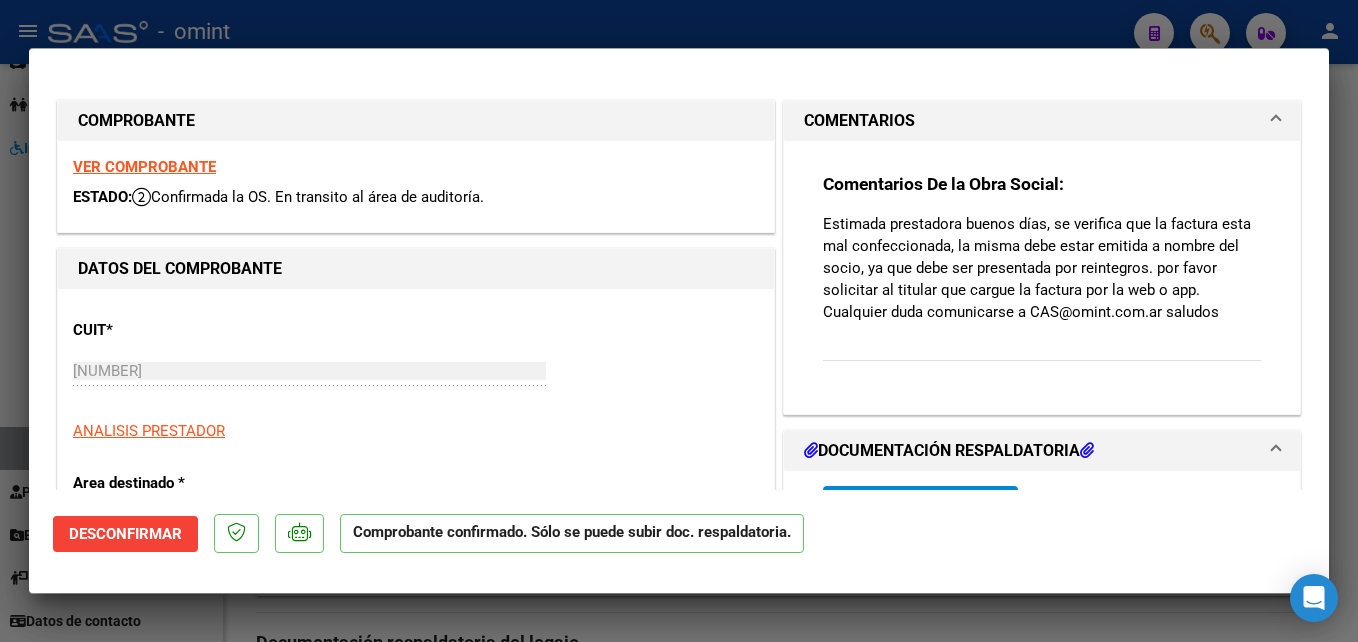 click on "VER COMPROBANTE" at bounding box center (144, 167) 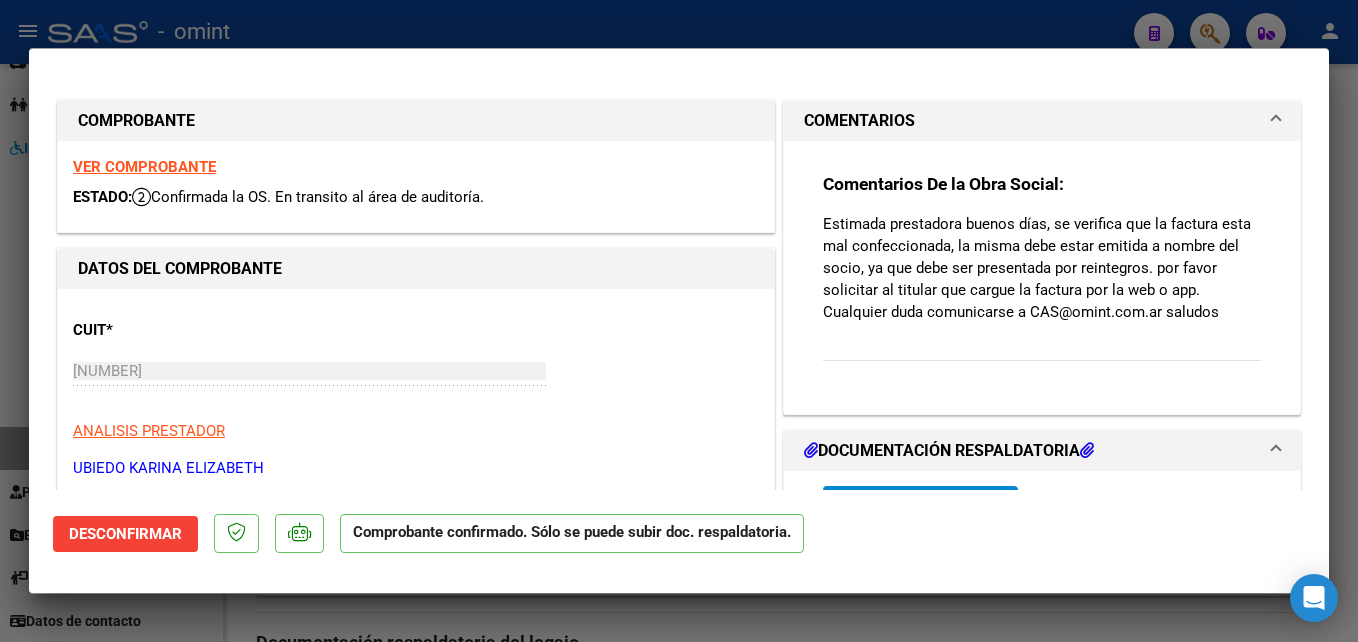 type 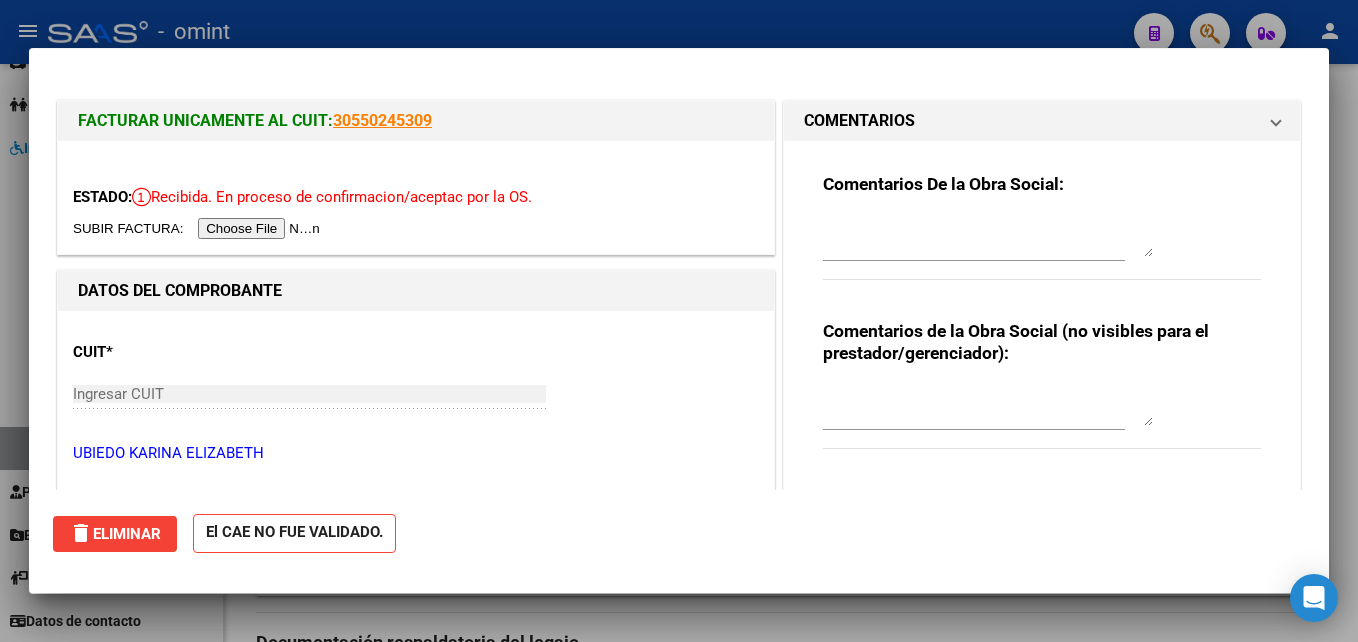 type 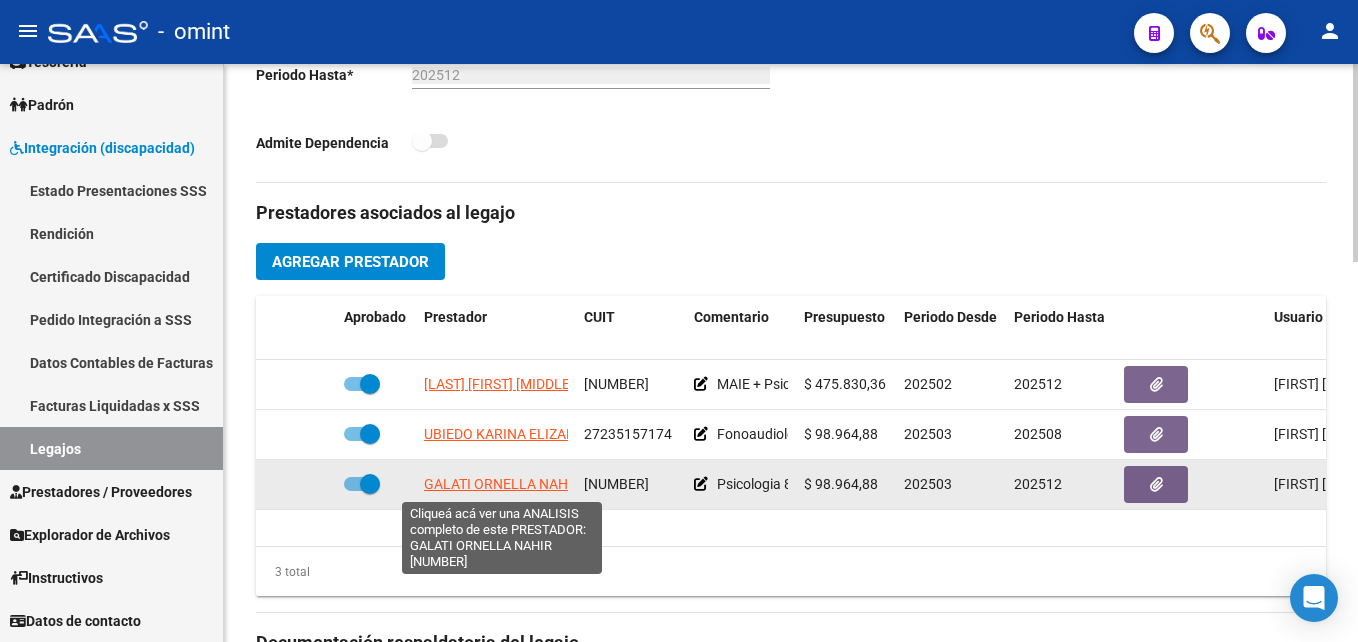 click on "GALATI ORNELLA NAHIR" 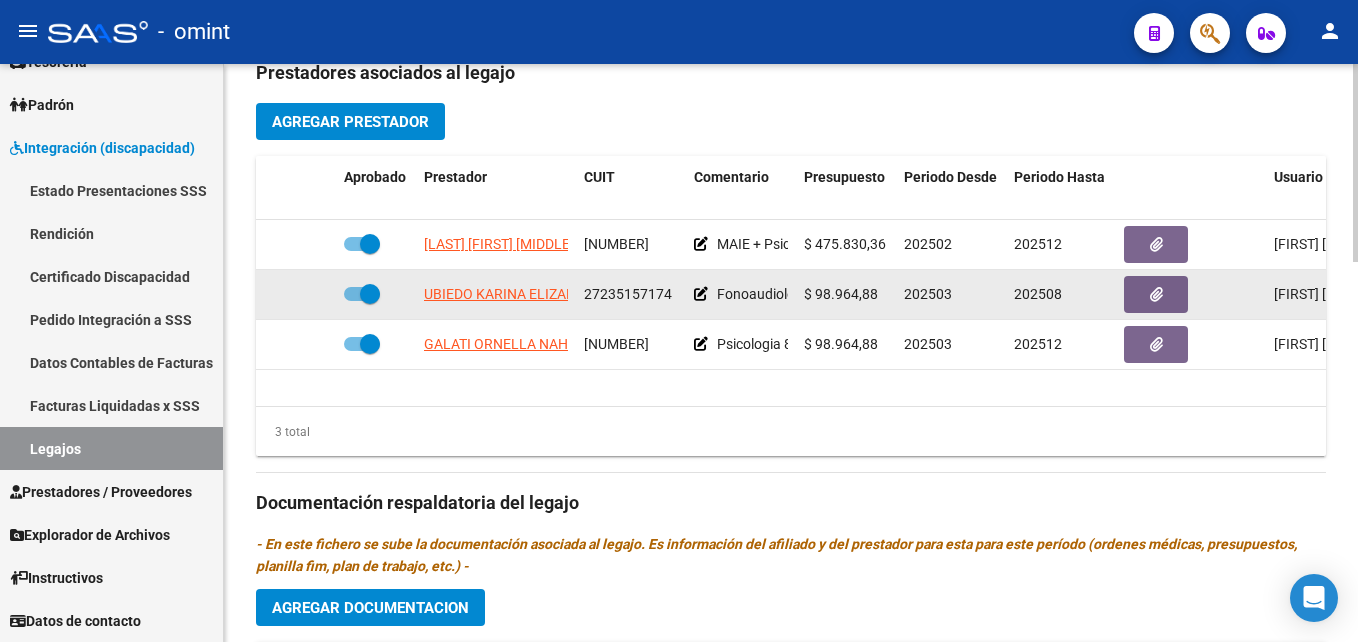 scroll, scrollTop: 800, scrollLeft: 0, axis: vertical 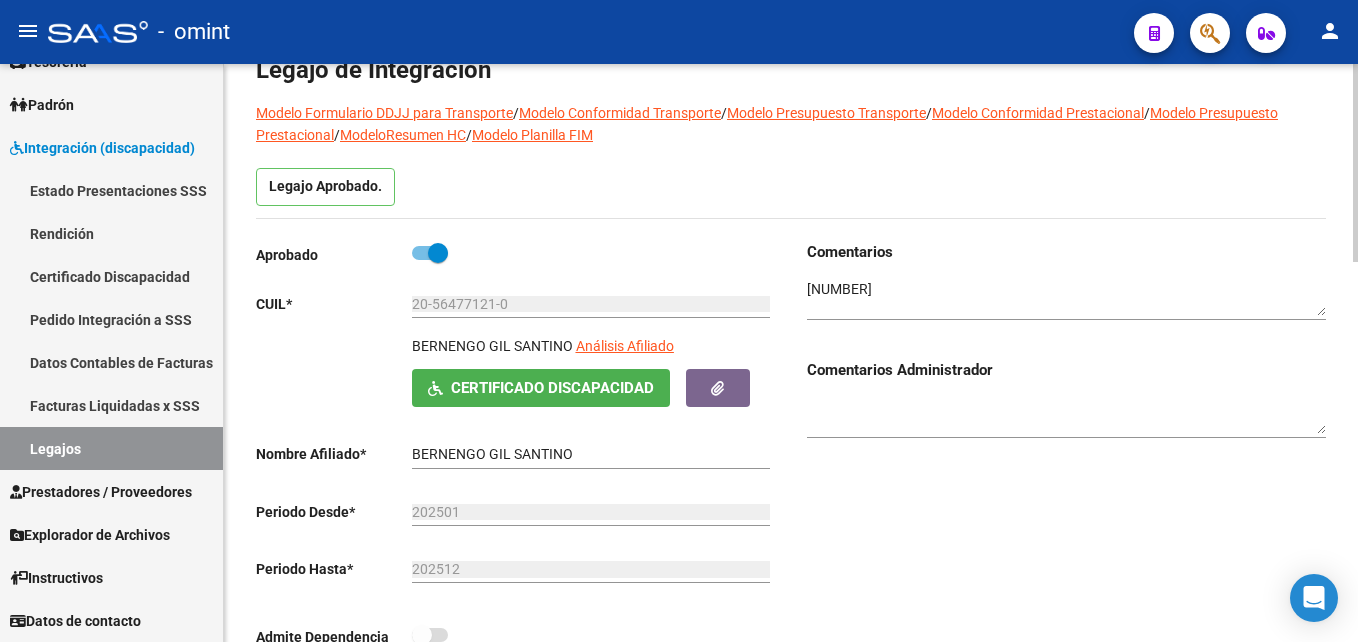 click on "20-56477121-0" at bounding box center [591, 304] 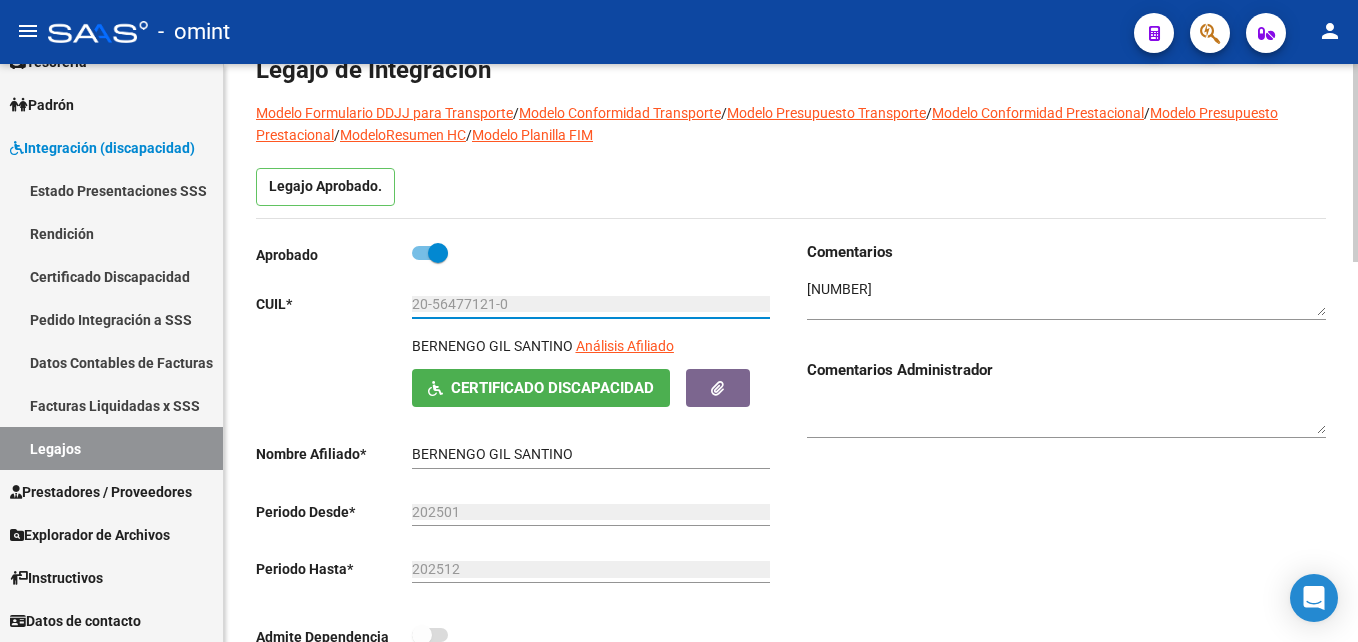 click on "20-56477121-0" at bounding box center [591, 304] 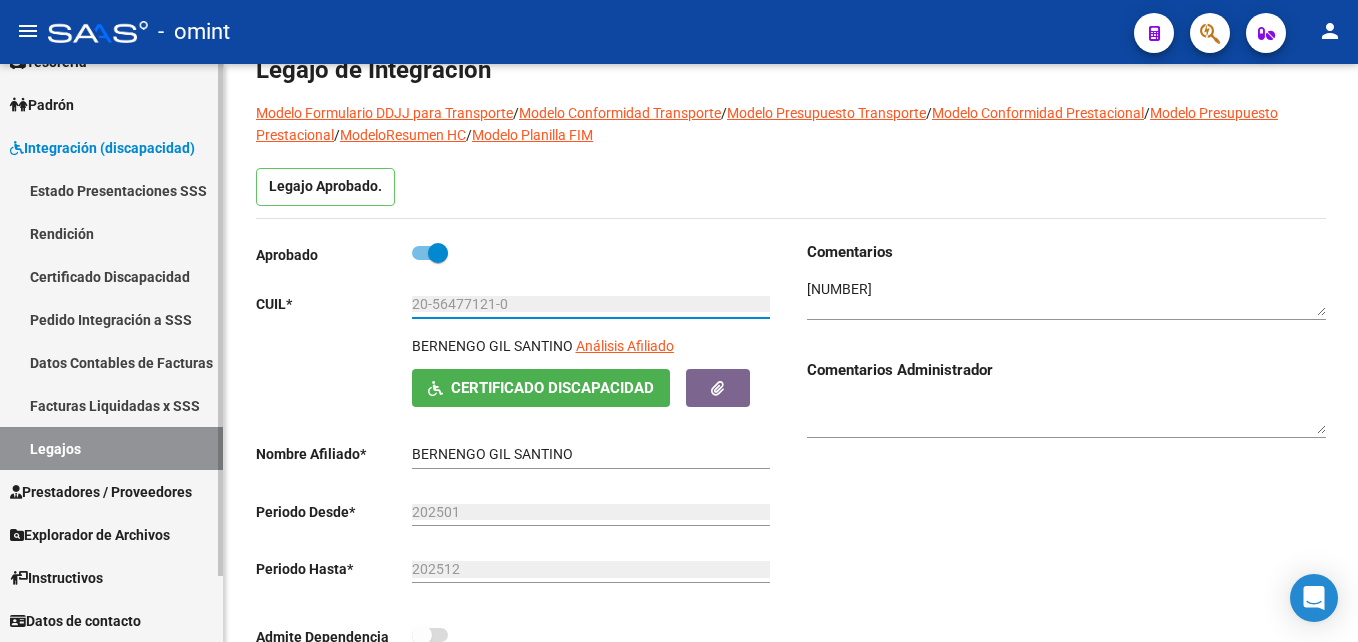 click on "Pedido Integración a SSS" at bounding box center (111, 319) 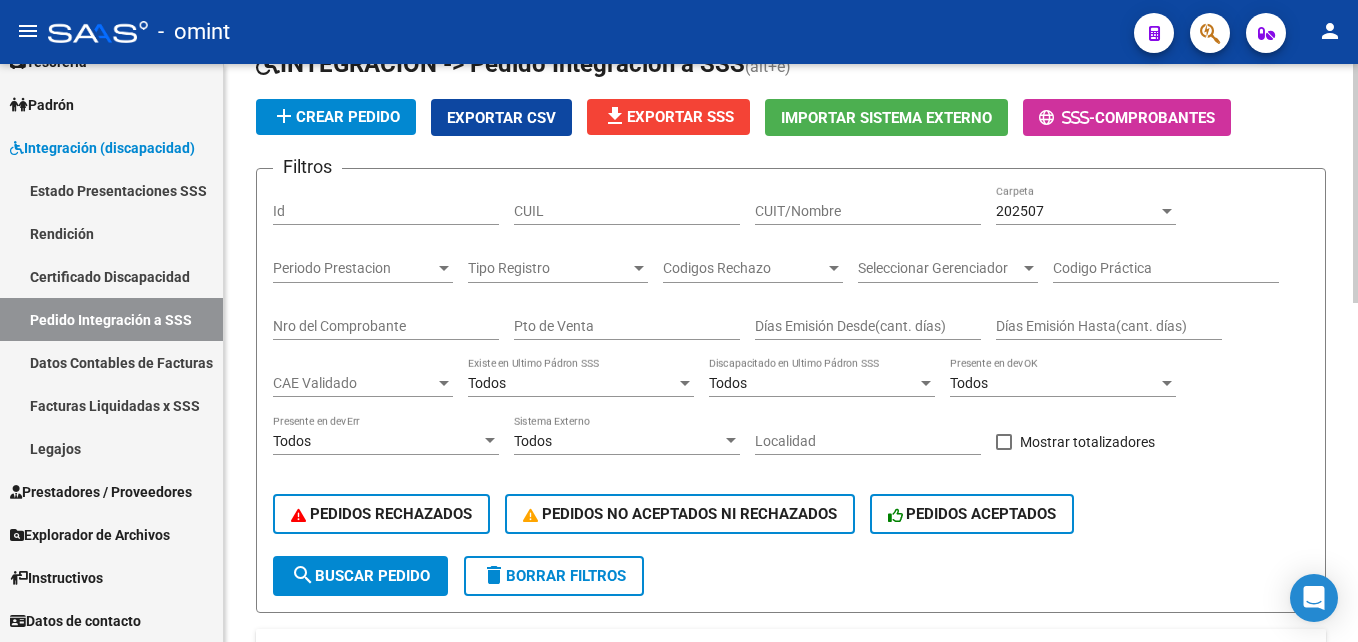 click on "CUIL" at bounding box center [627, 211] 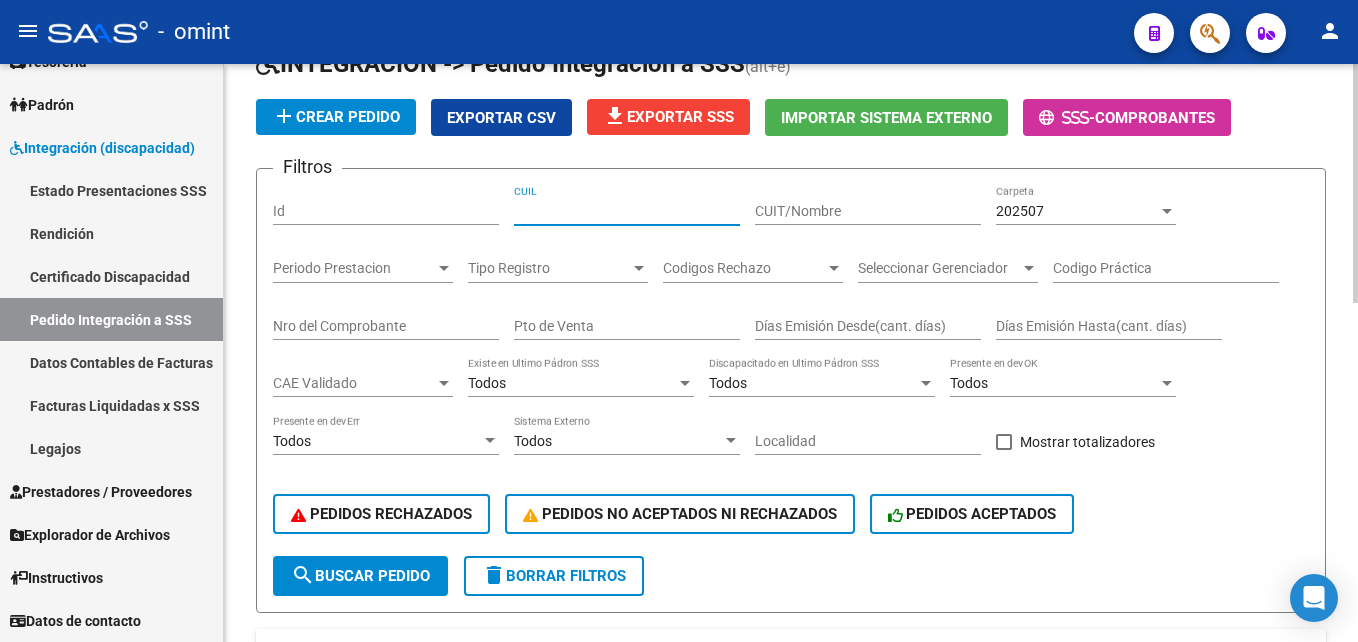 paste on "-1" 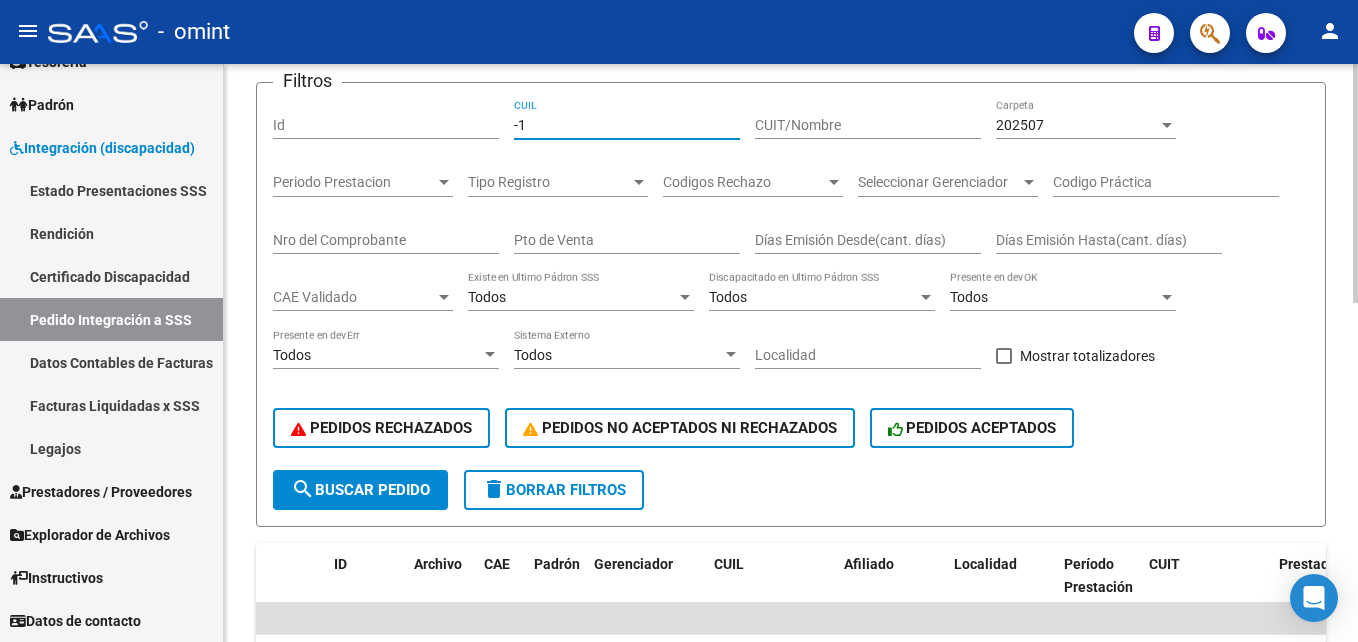scroll, scrollTop: 106, scrollLeft: 0, axis: vertical 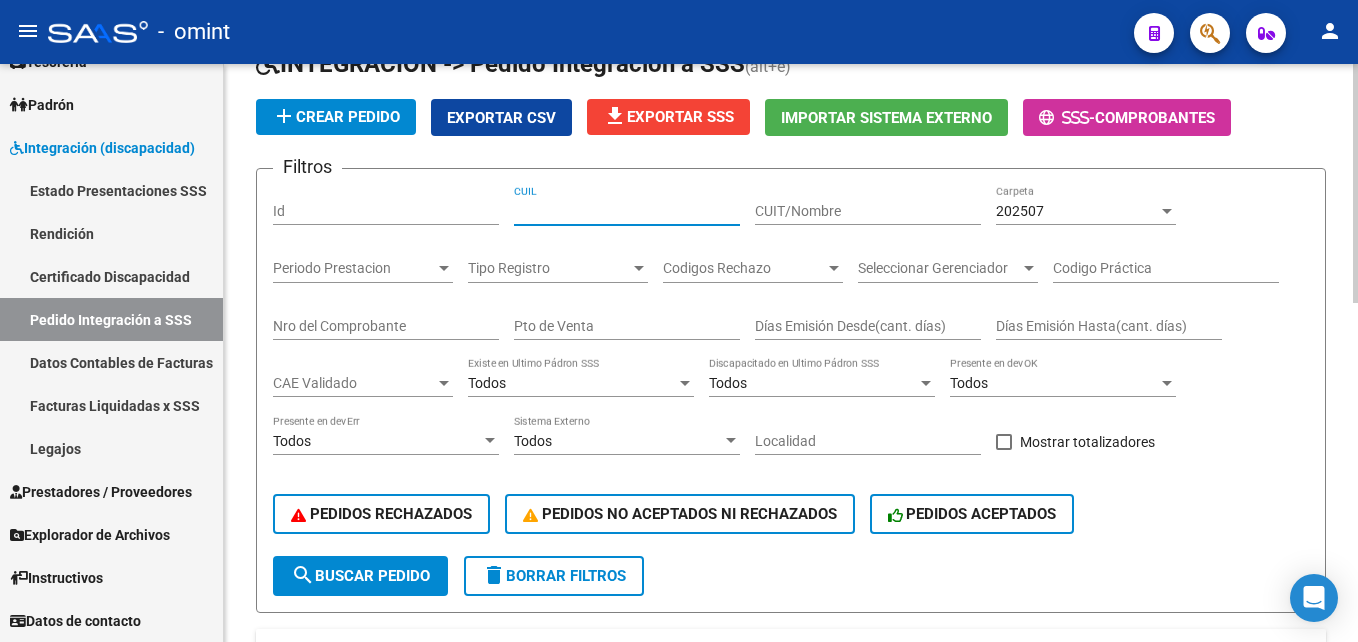 paste 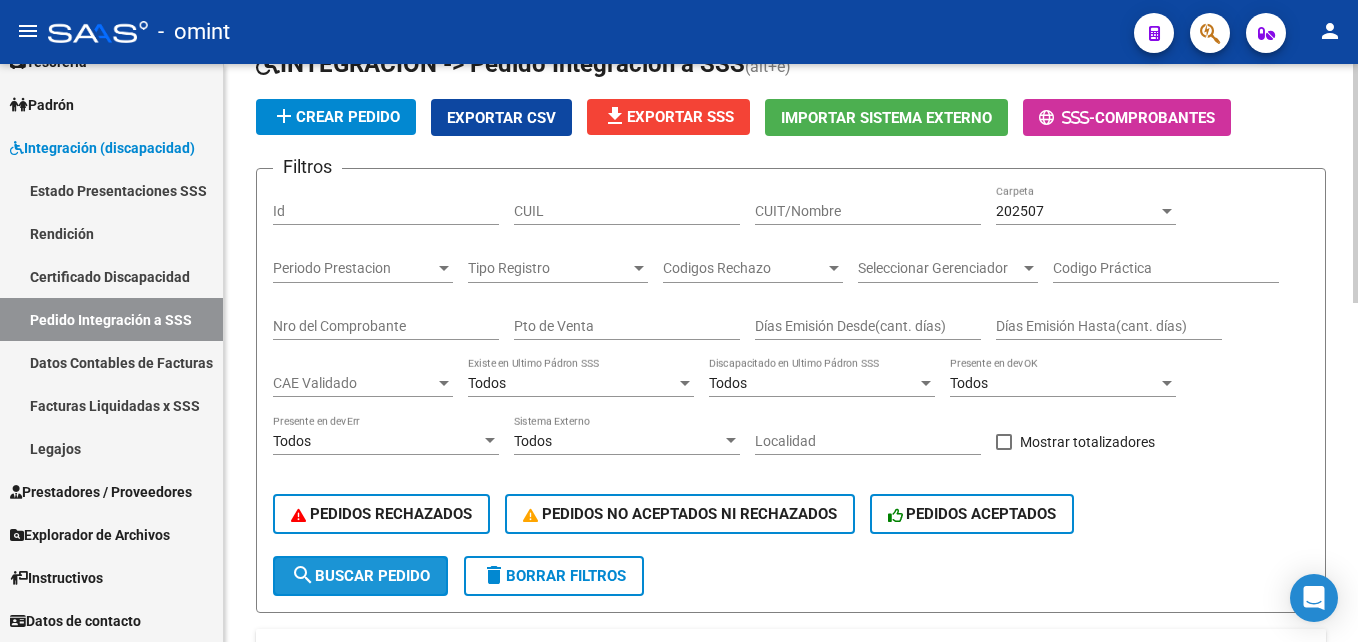 click on "search  Buscar Pedido" 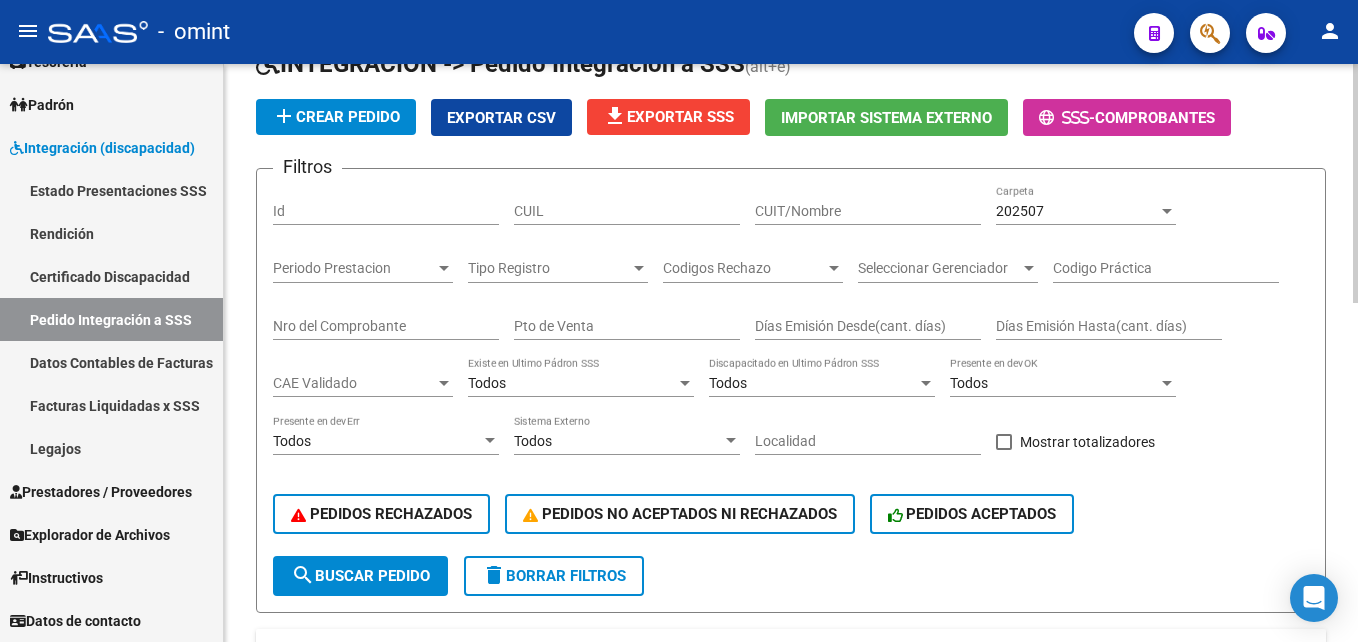 click on "CUIL" at bounding box center [627, 211] 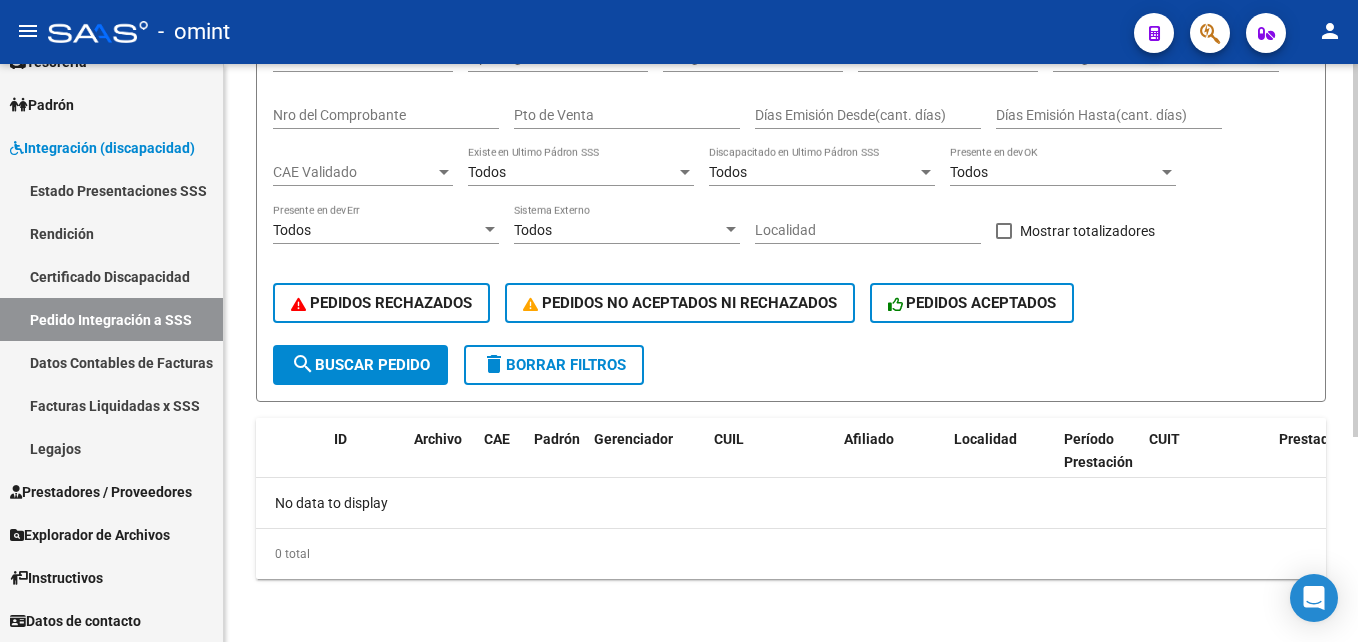 scroll, scrollTop: 117, scrollLeft: 0, axis: vertical 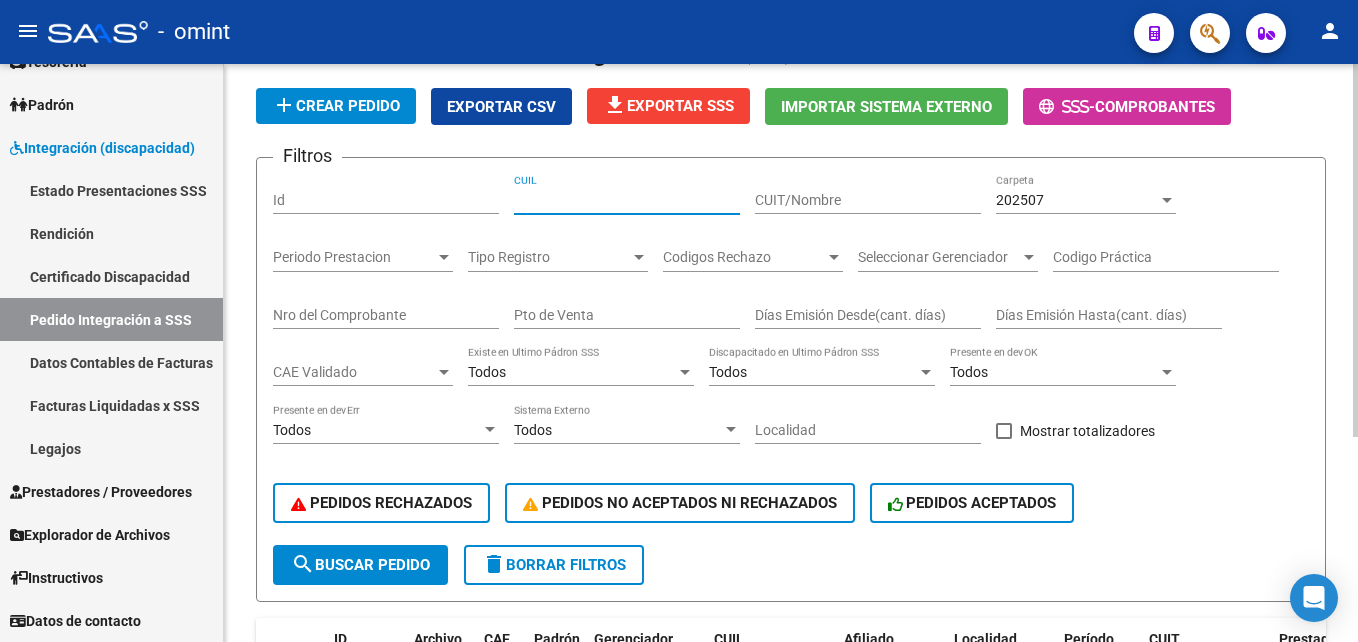 type on "[NUMBER]" 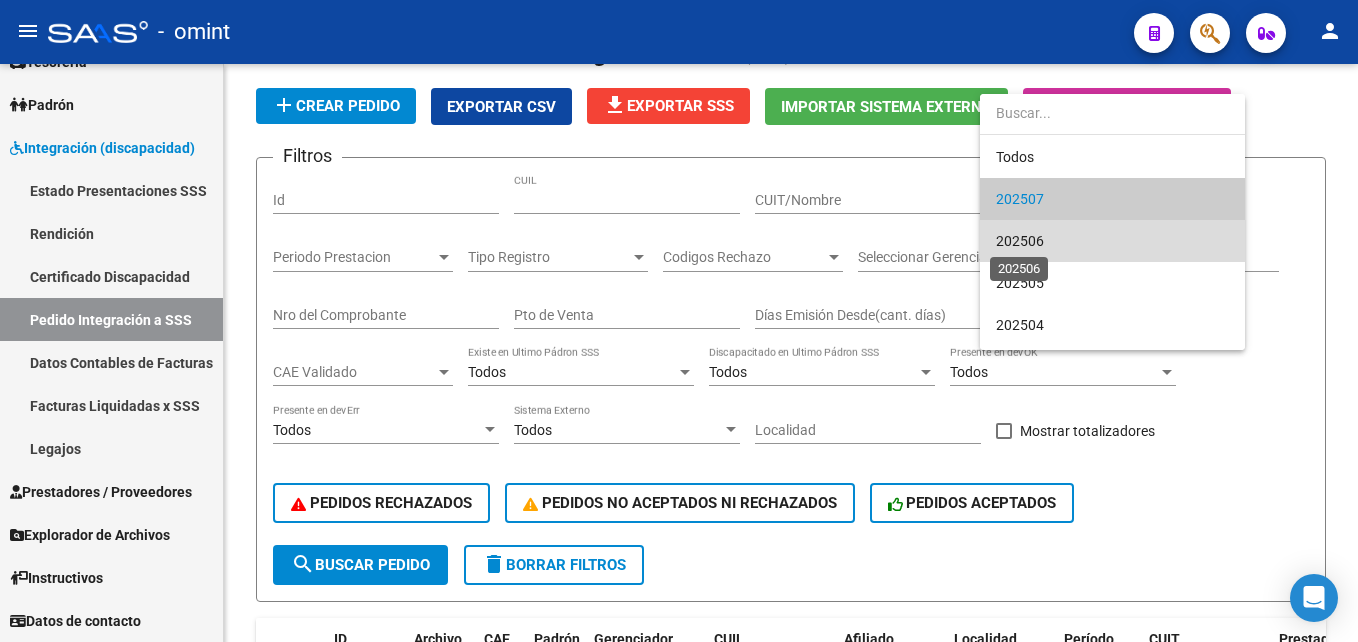 click on "202506" at bounding box center (1020, 241) 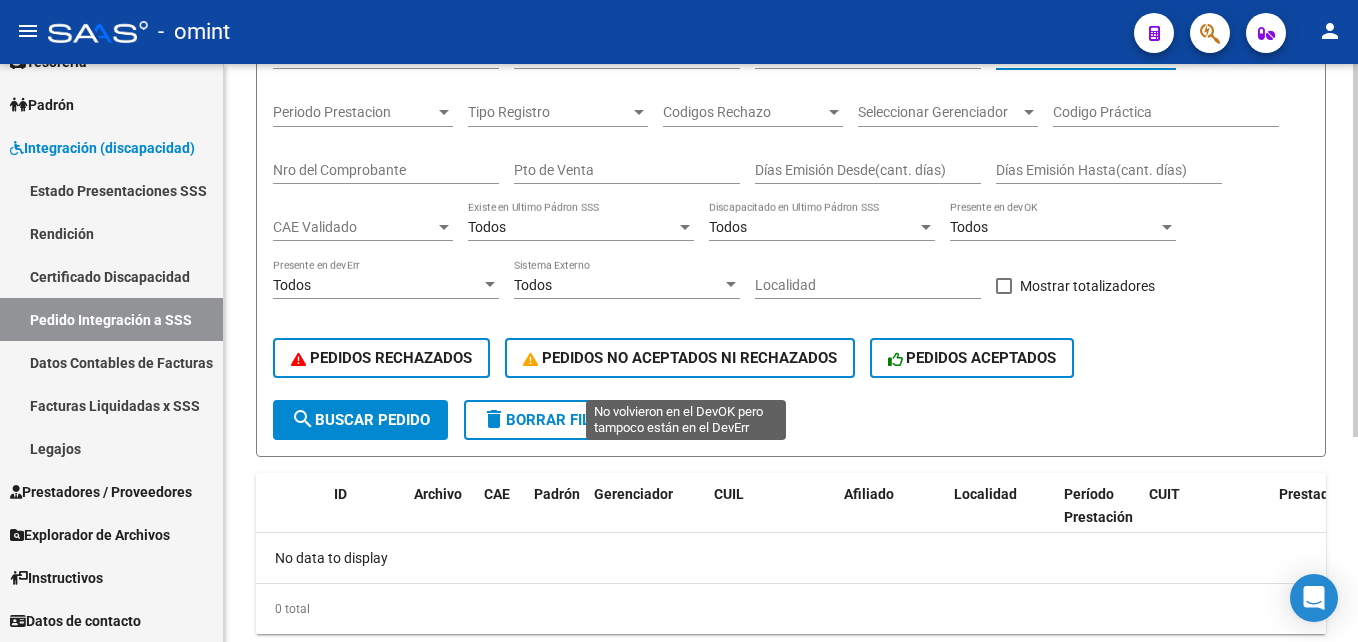 scroll, scrollTop: 217, scrollLeft: 0, axis: vertical 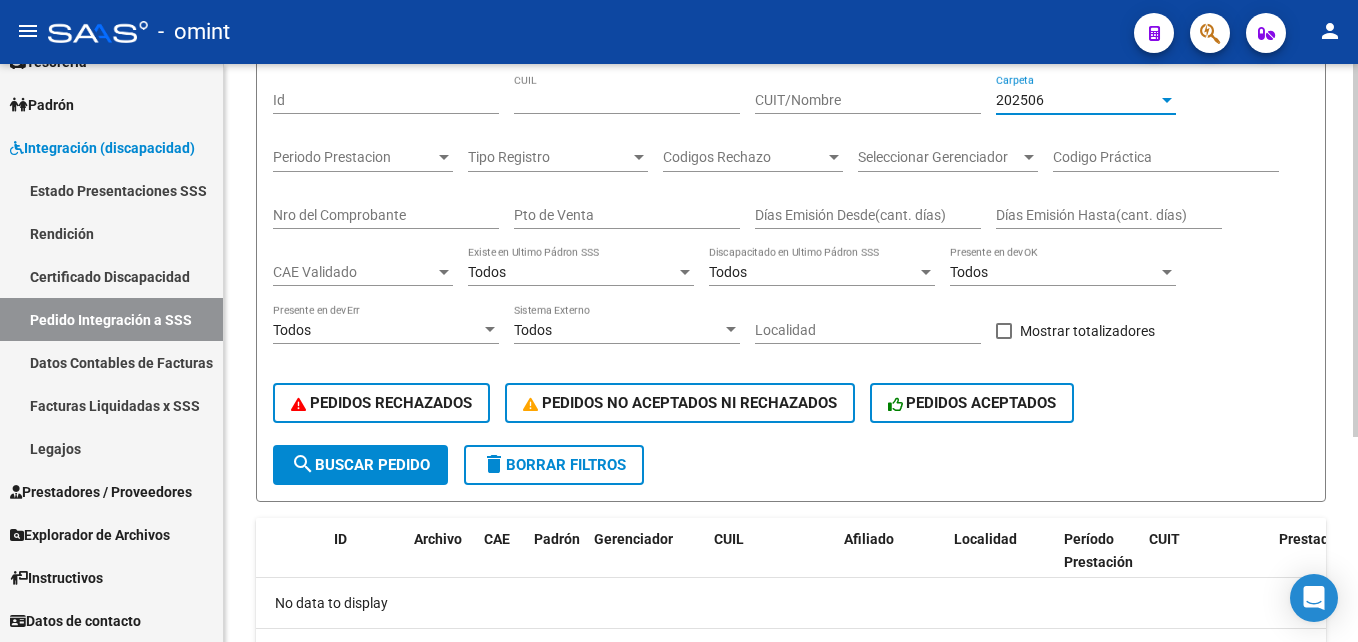 click on "search  Buscar Pedido" 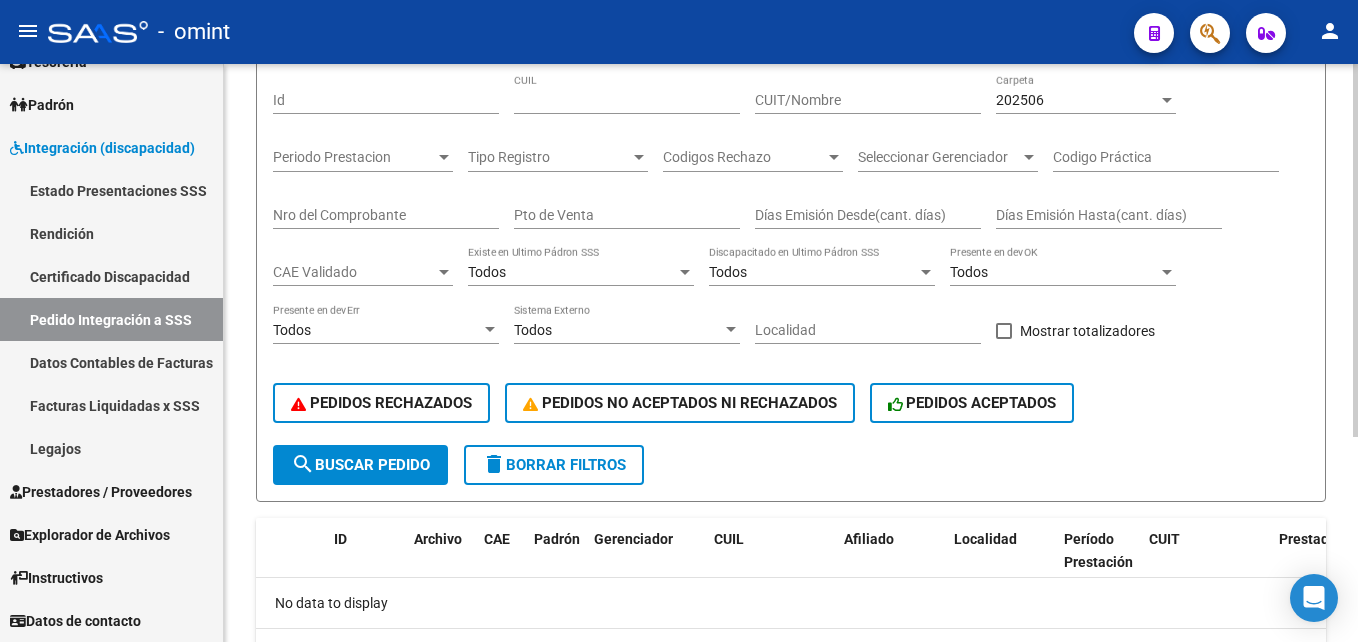 click on "202506" at bounding box center [1020, 100] 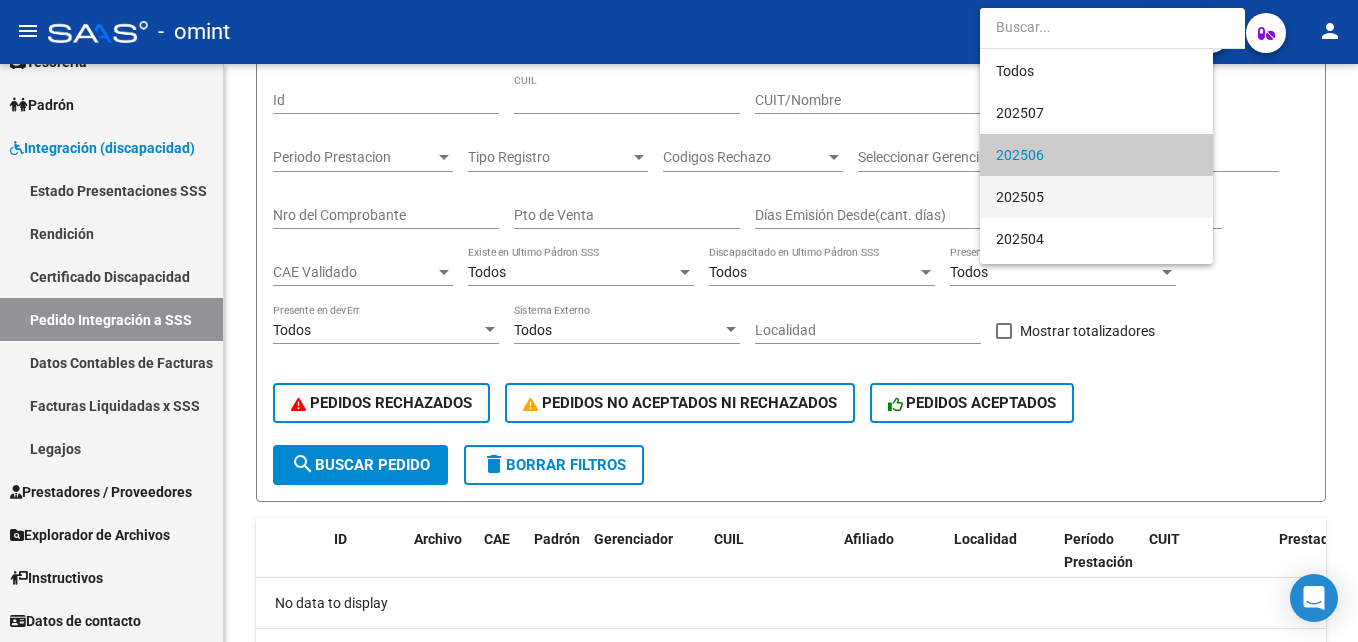 scroll, scrollTop: 56, scrollLeft: 0, axis: vertical 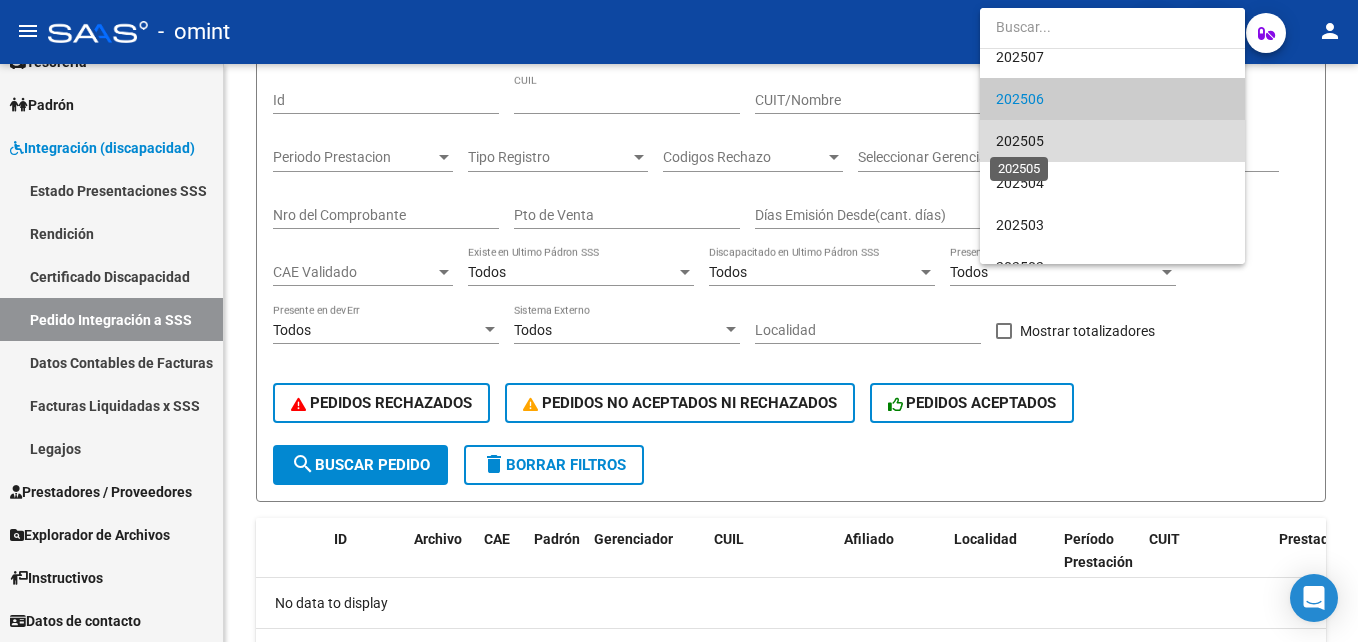 click on "202505" at bounding box center [1020, 141] 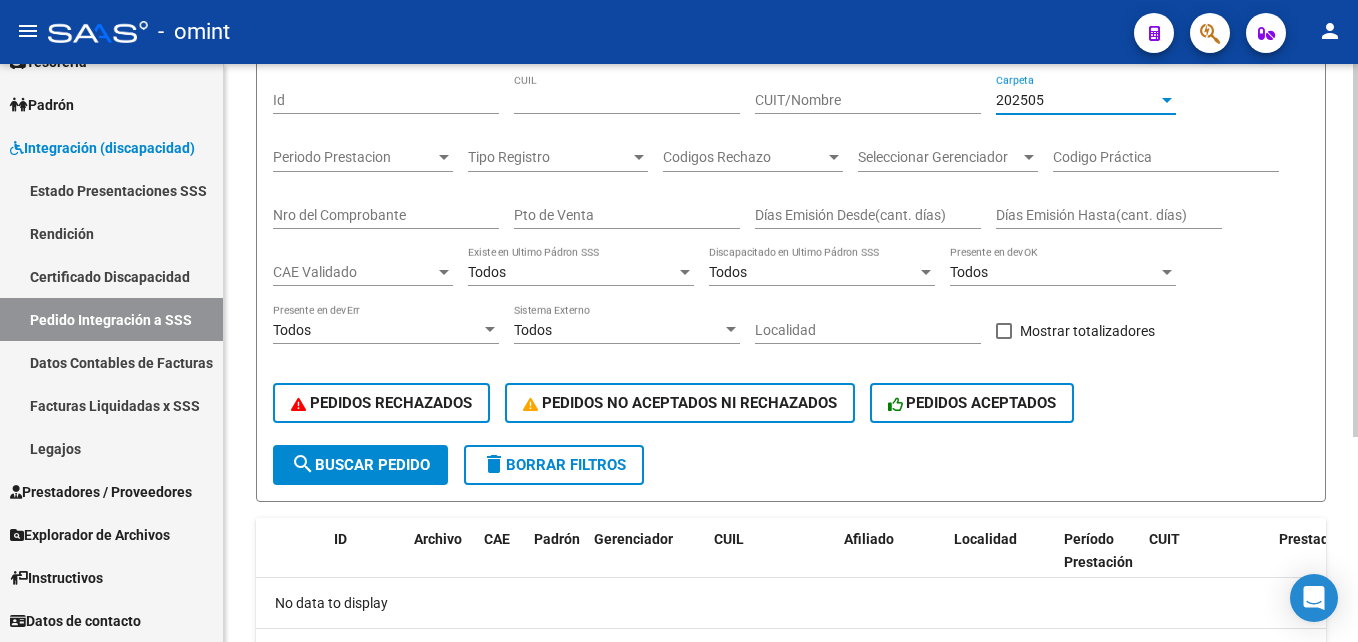 click on "search  Buscar Pedido" 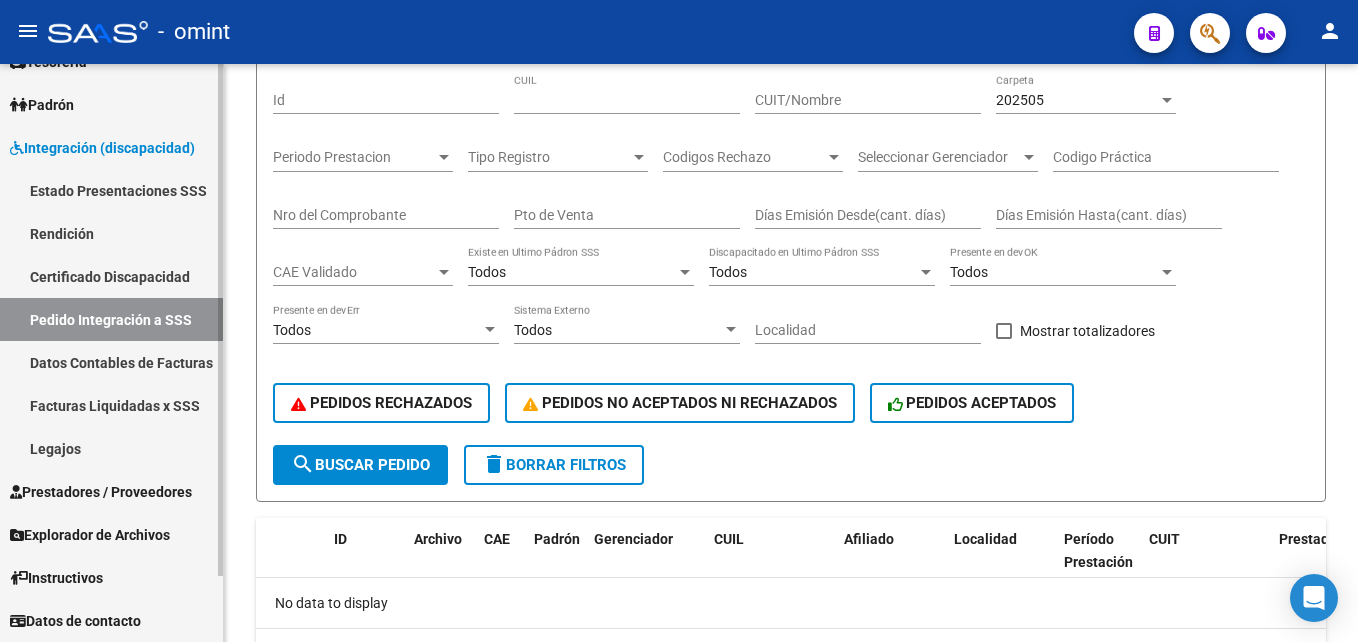 click on "Facturas Liquidadas x SSS" at bounding box center (111, 405) 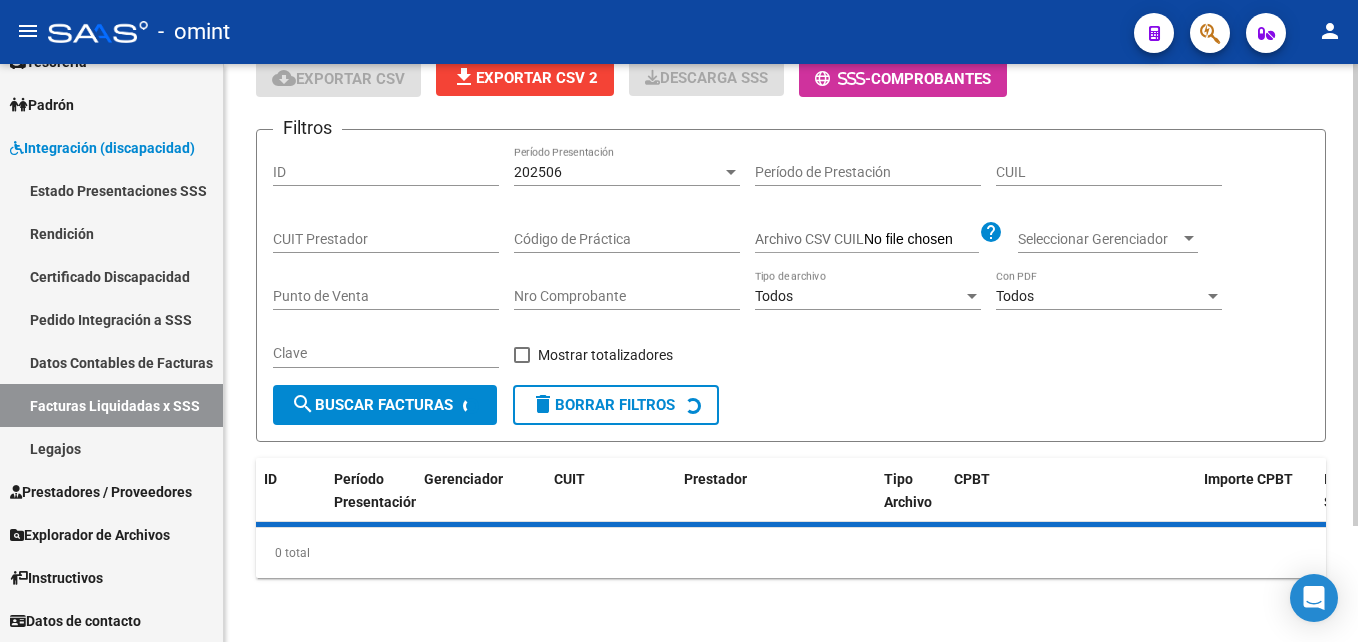 click on "Seleccionar Gerenciador" at bounding box center [1099, 239] 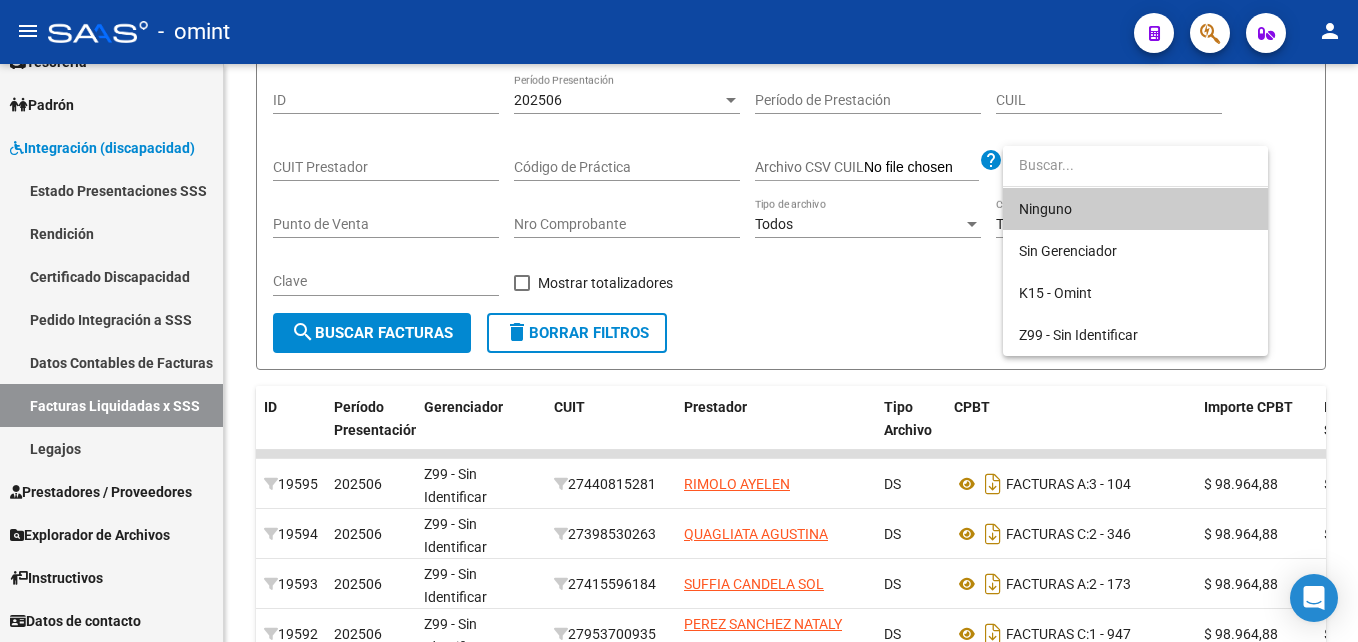 click at bounding box center [679, 321] 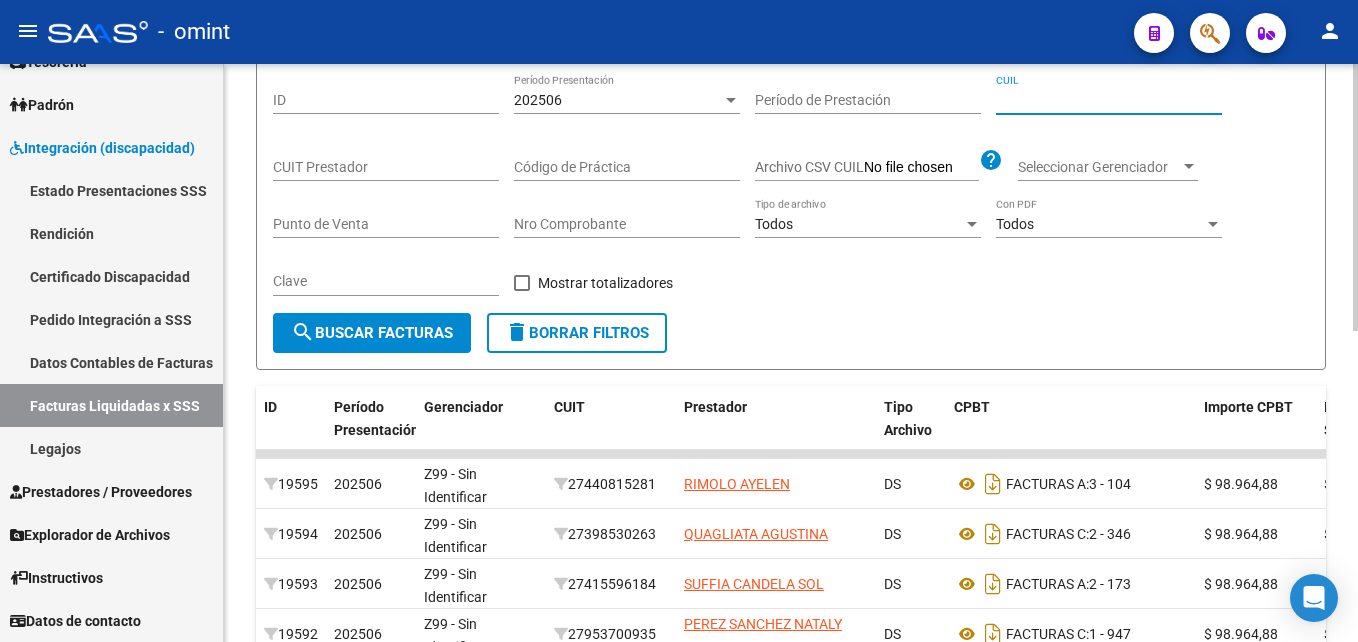 click on "CUIL" at bounding box center [1109, 100] 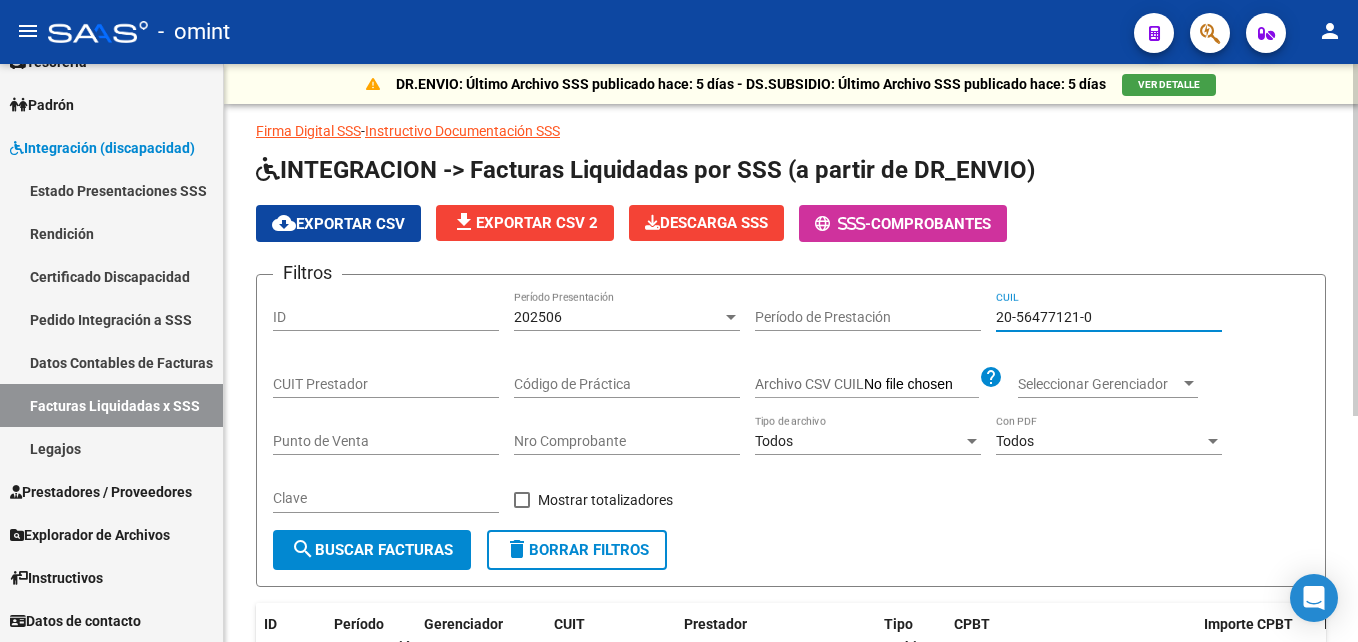 scroll, scrollTop: 371, scrollLeft: 0, axis: vertical 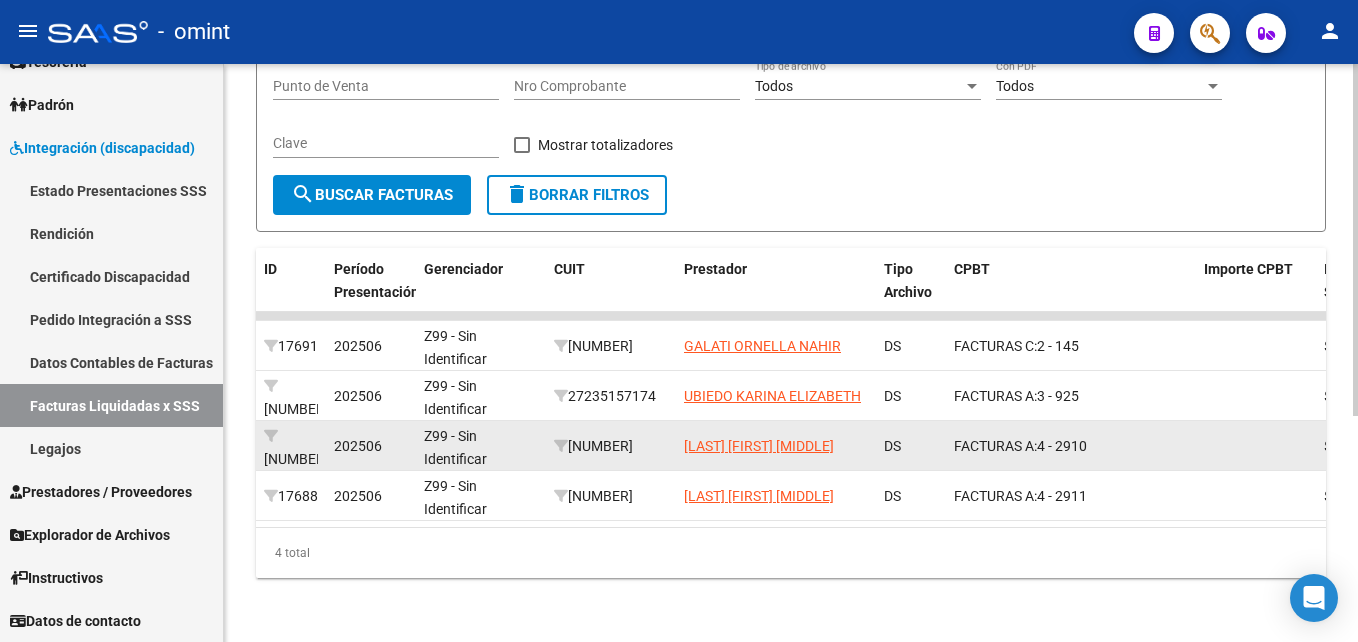 type on "20-56477121-0" 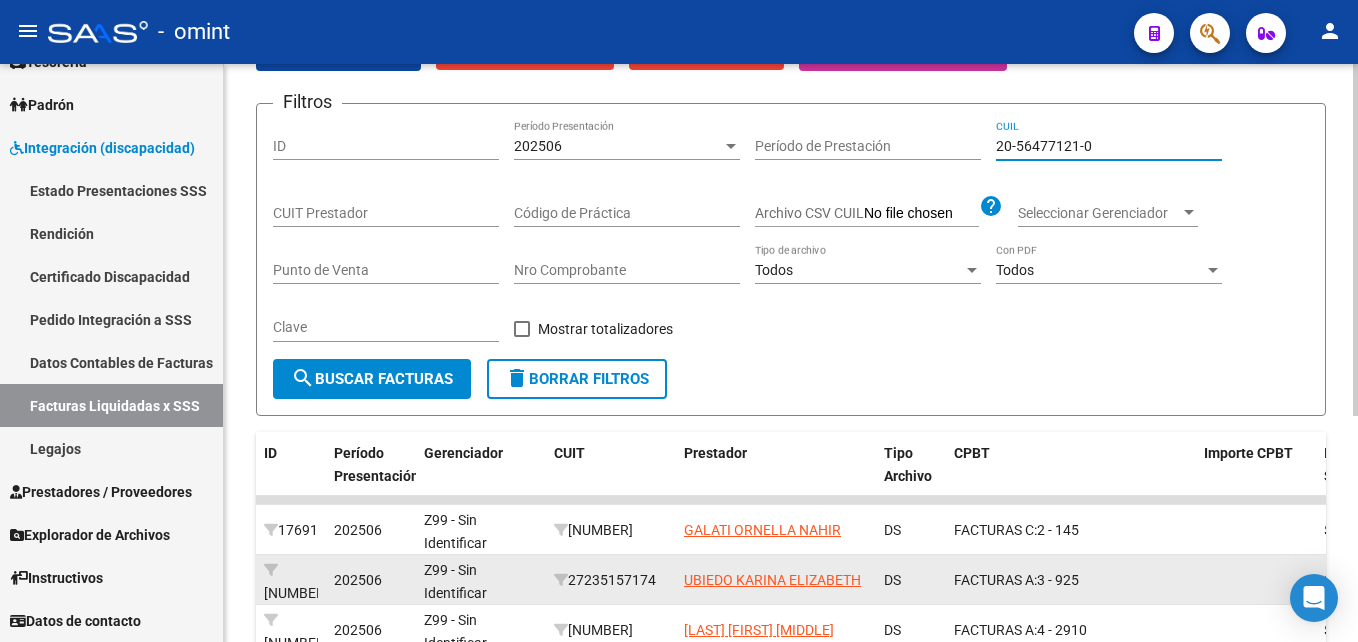 scroll, scrollTop: 371, scrollLeft: 0, axis: vertical 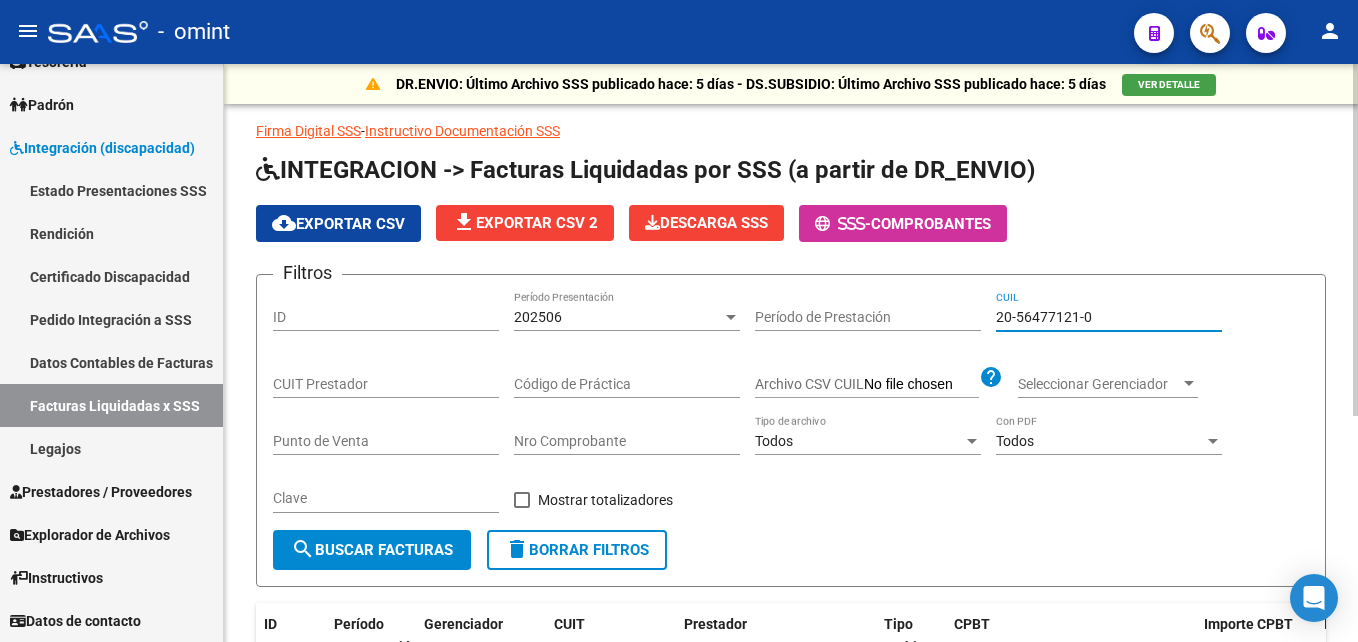 click on "202506" at bounding box center [618, 317] 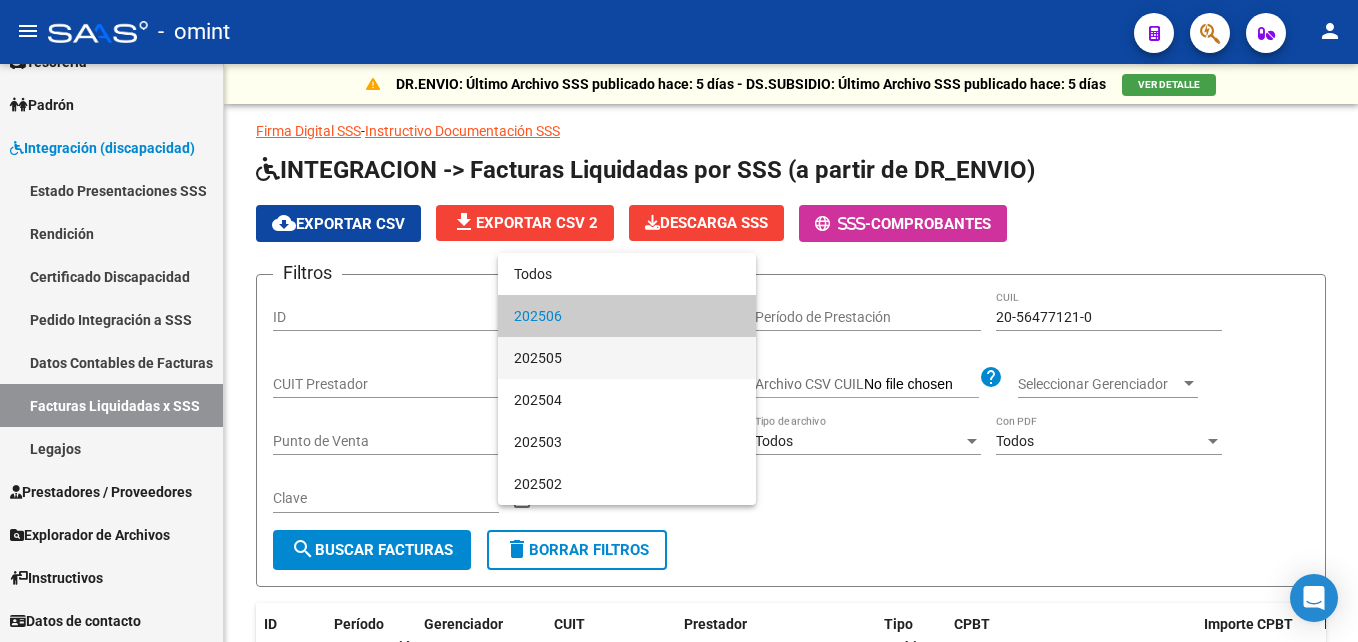click on "202505" at bounding box center [627, 358] 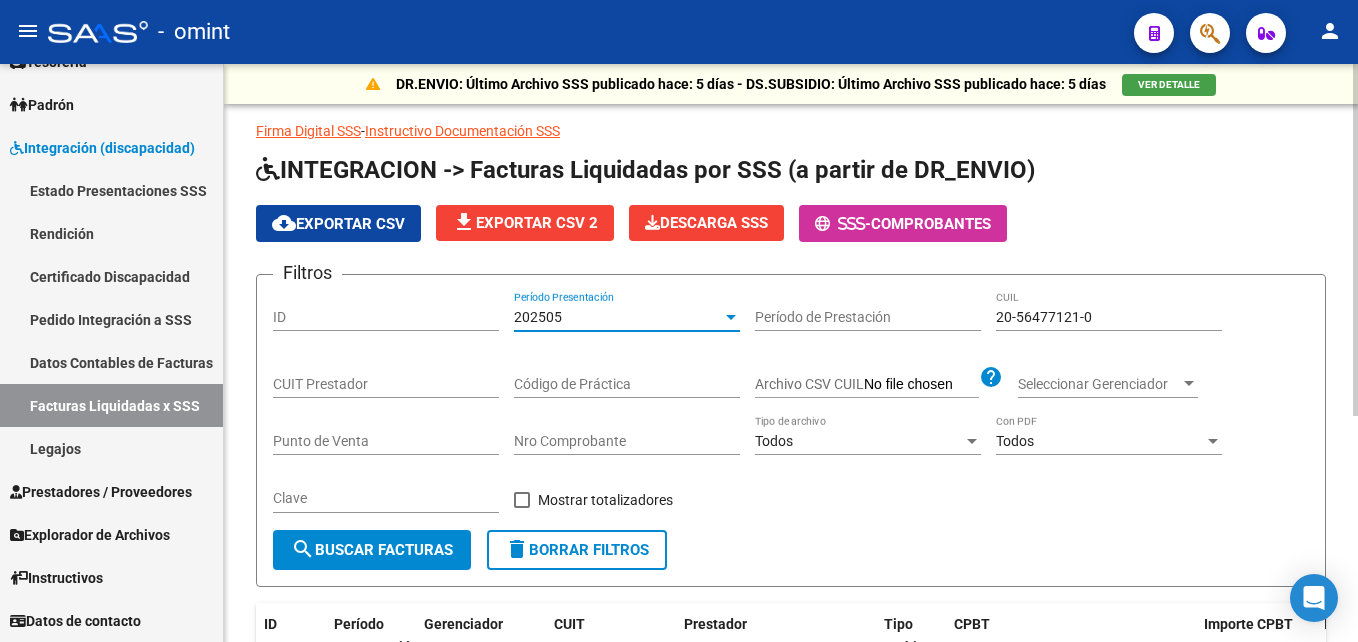 click on "search  Buscar Facturas" 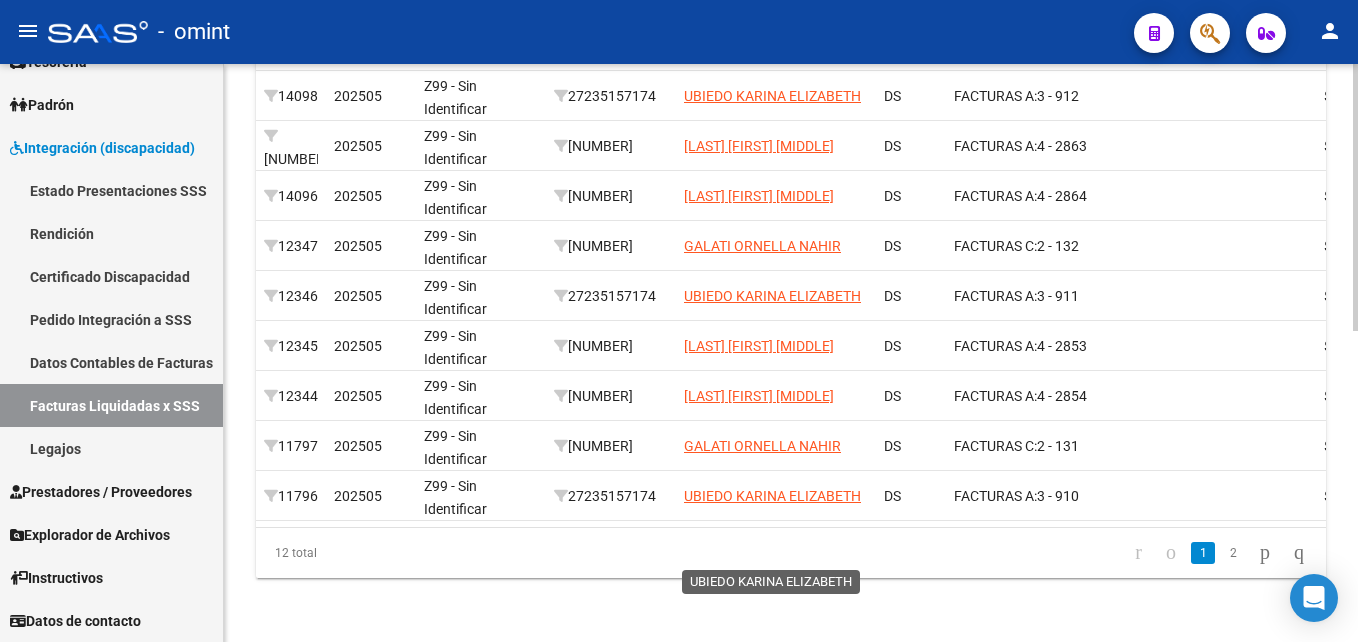 scroll, scrollTop: 671, scrollLeft: 0, axis: vertical 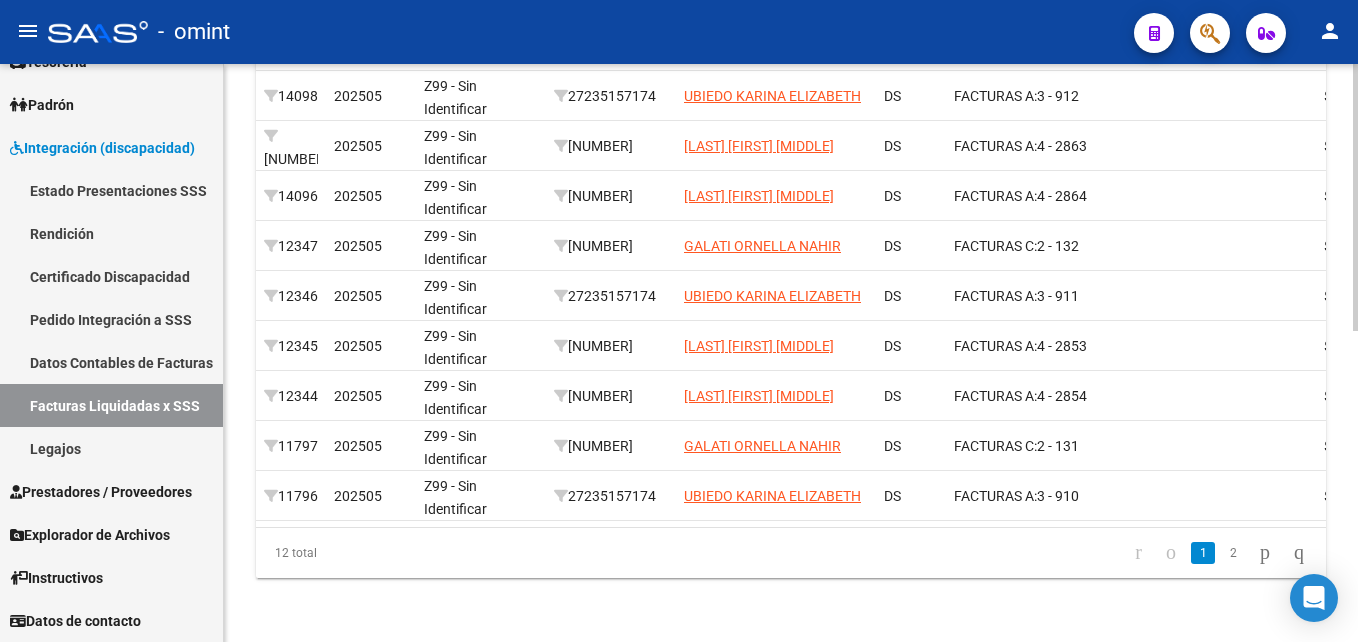 click on "2" 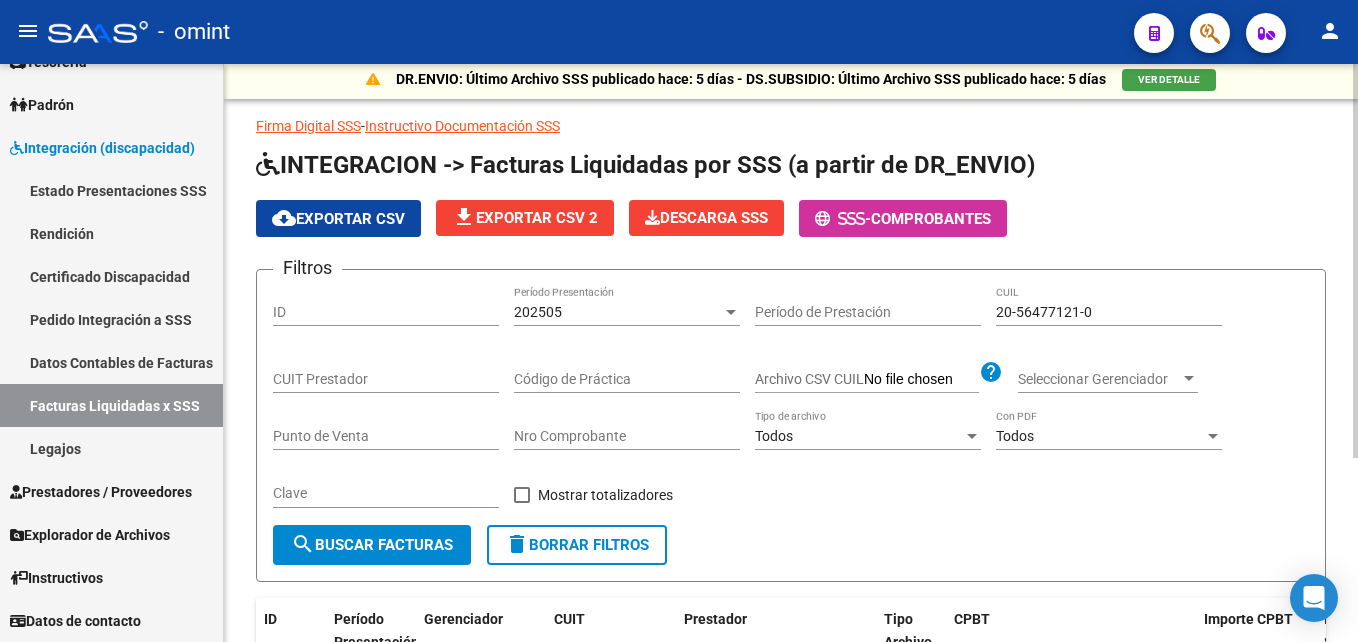scroll, scrollTop: 0, scrollLeft: 0, axis: both 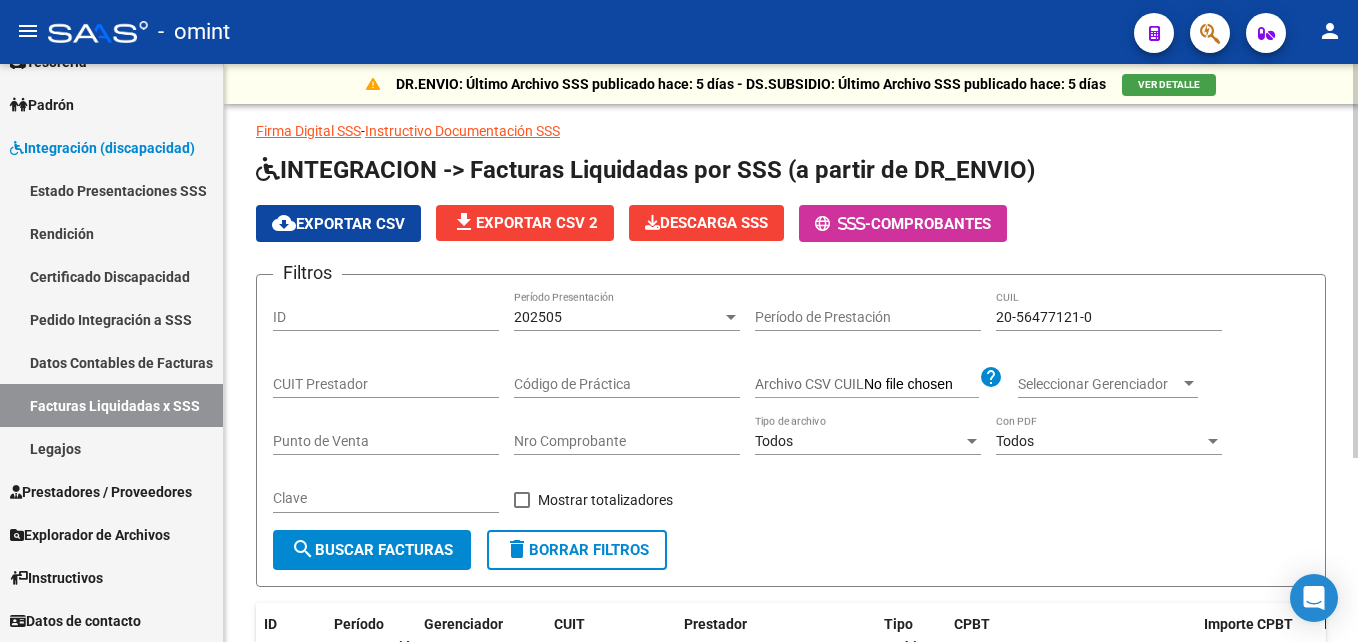 click on "202505" at bounding box center [618, 317] 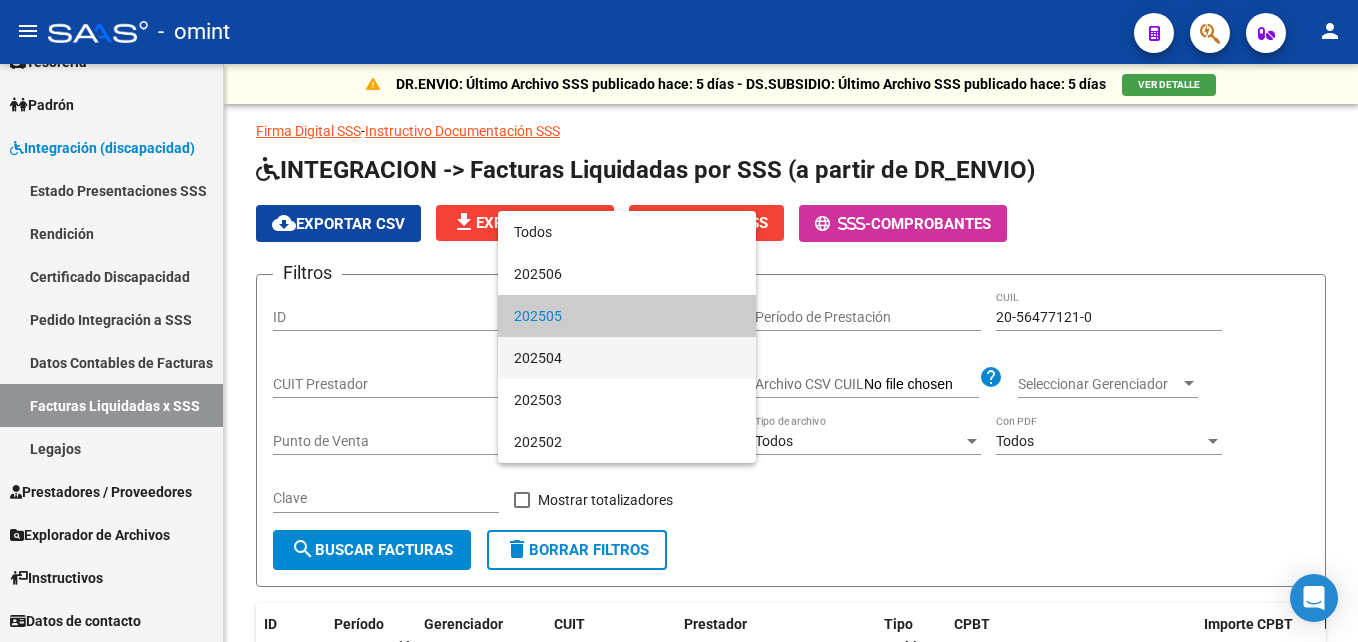 click on "202504" at bounding box center (627, 358) 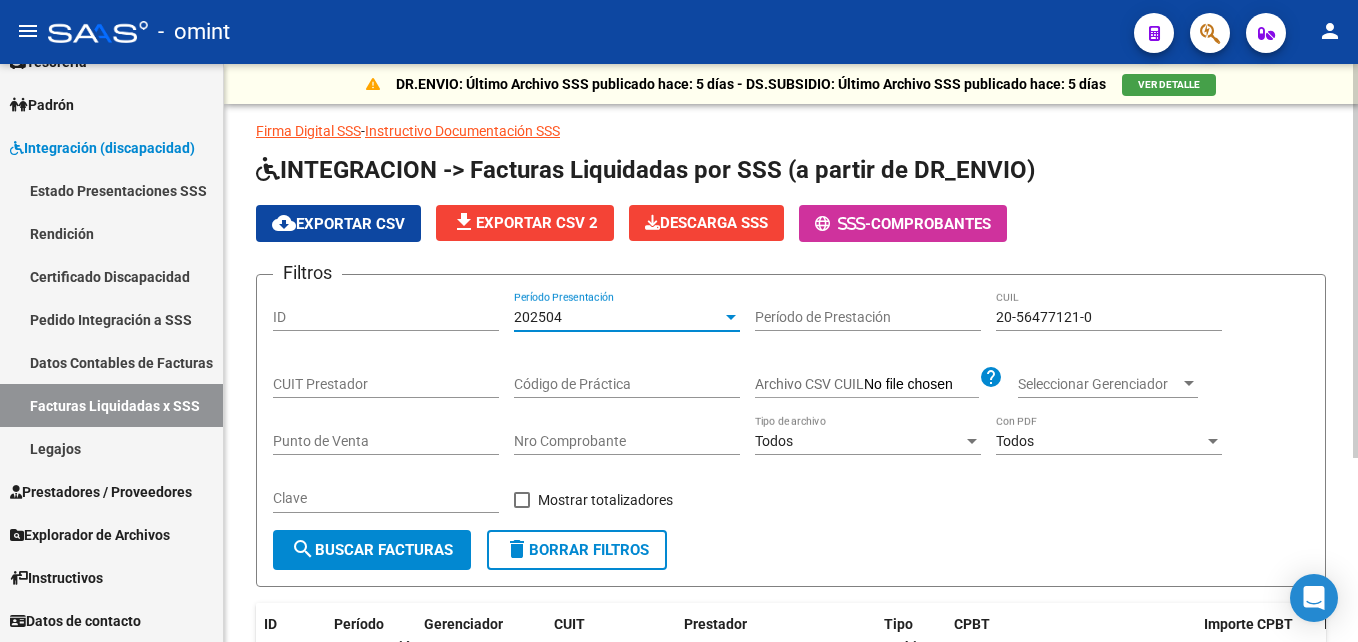 click on "search  Buscar Facturas" 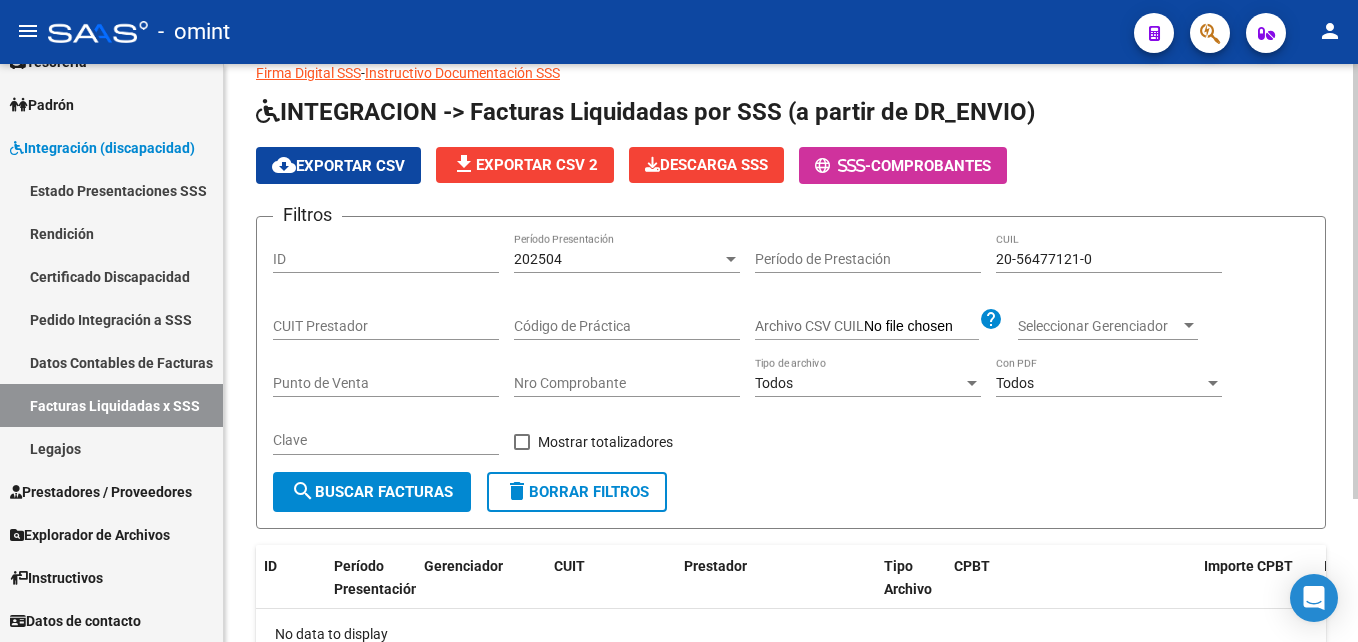 scroll, scrollTop: 190, scrollLeft: 0, axis: vertical 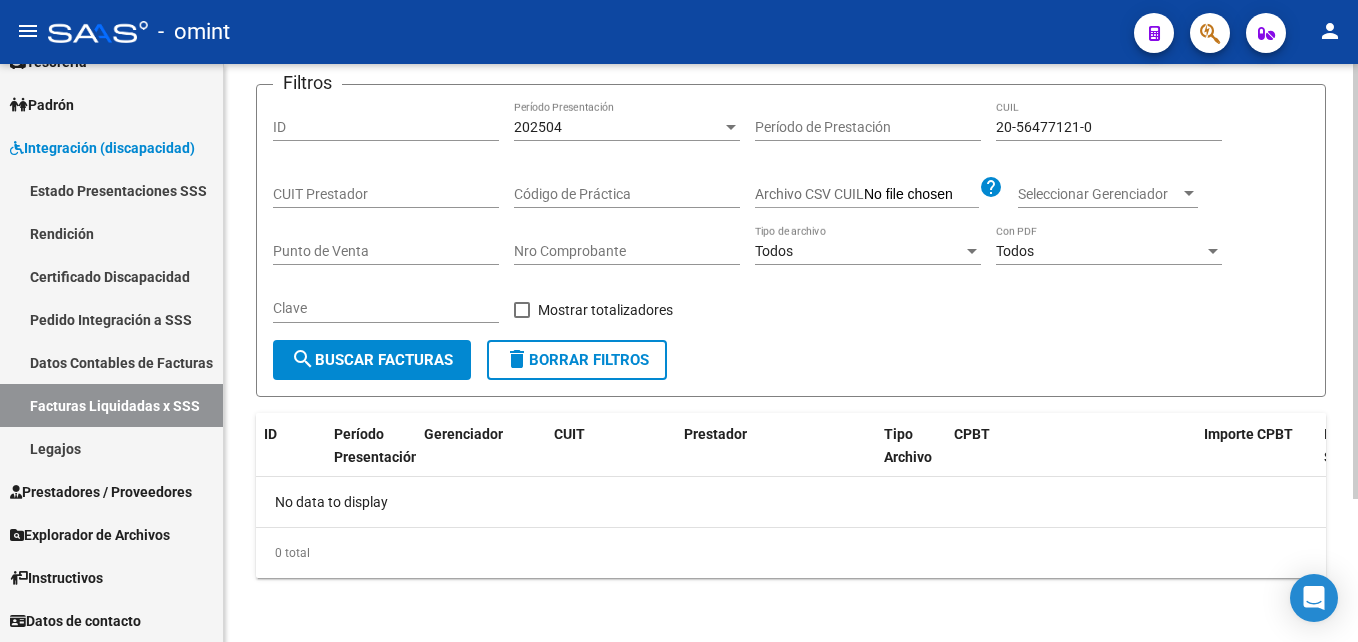 click on "202504" at bounding box center [618, 127] 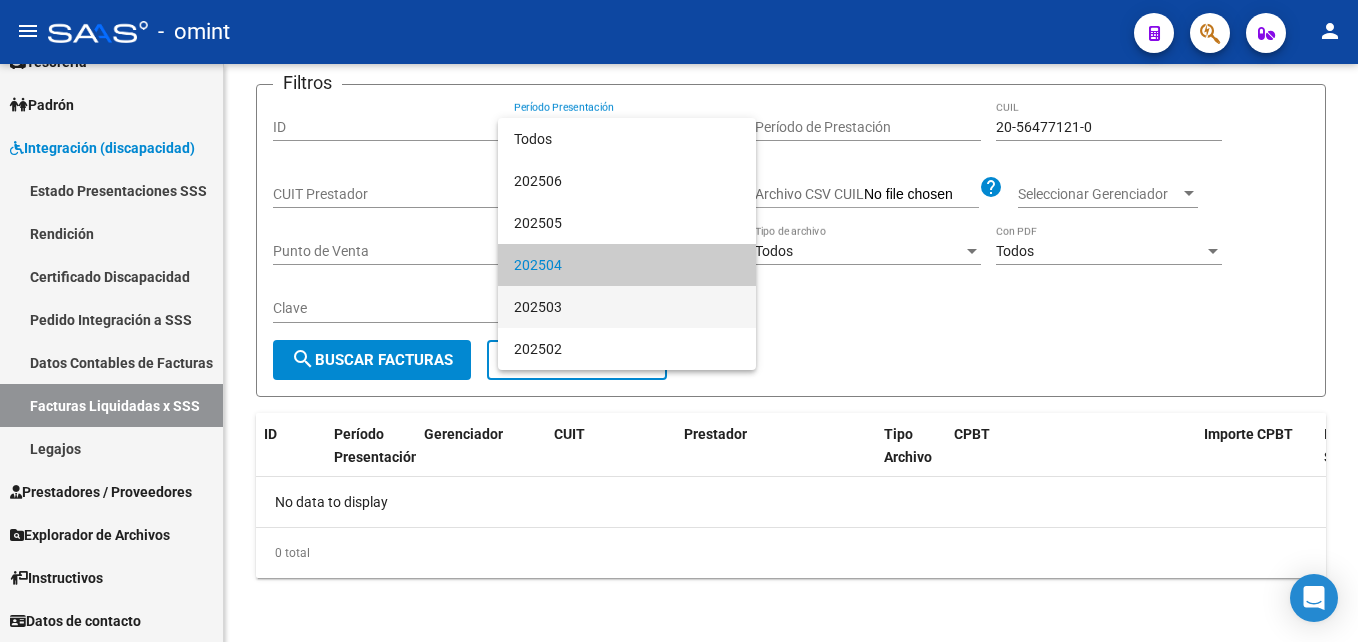 click on "202503" at bounding box center (627, 307) 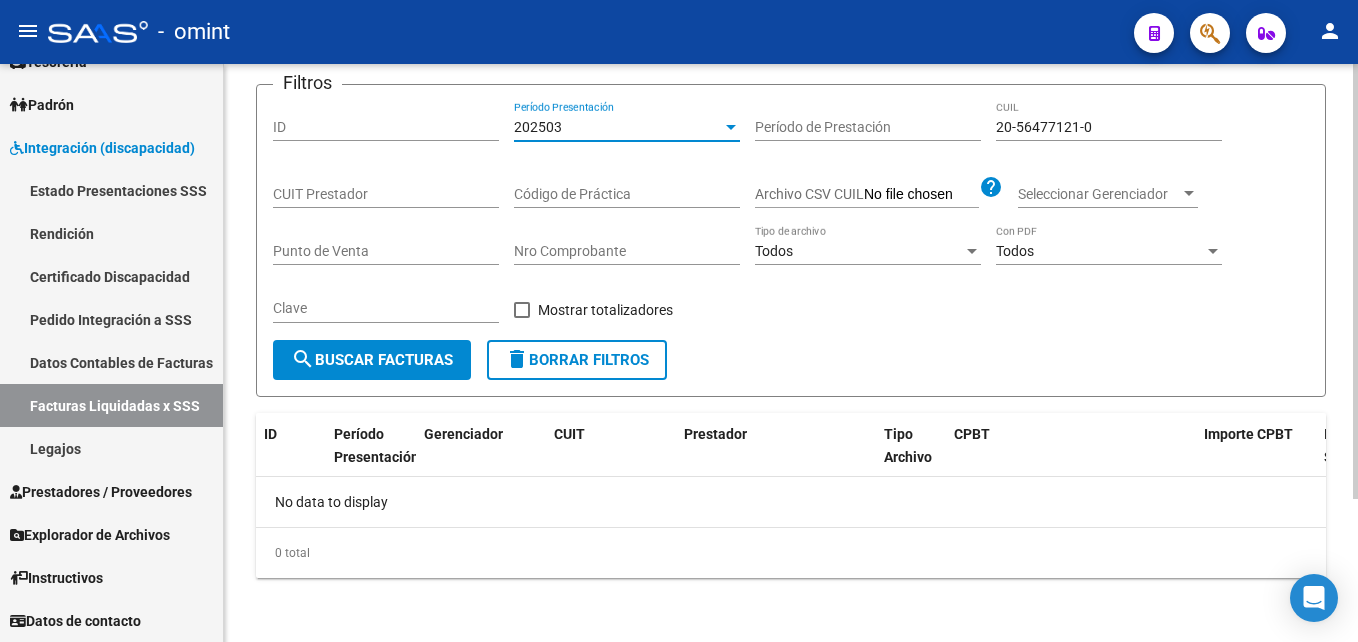 click on "search  Buscar Facturas" 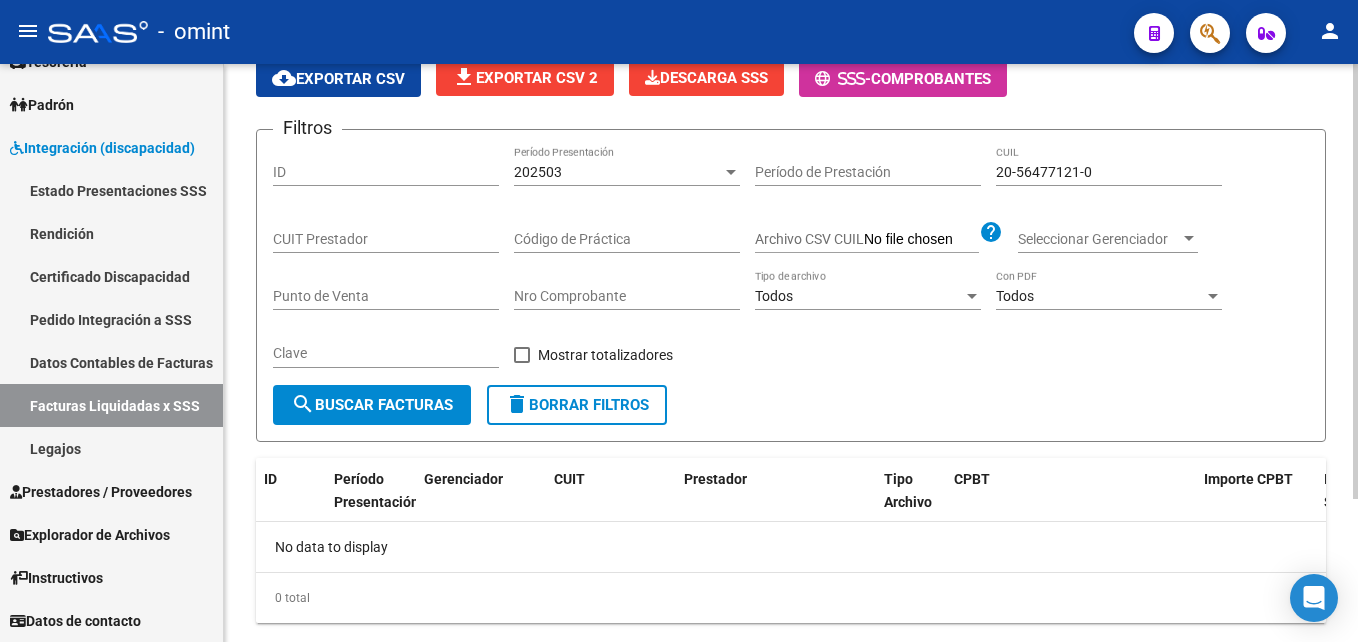 scroll, scrollTop: 190, scrollLeft: 0, axis: vertical 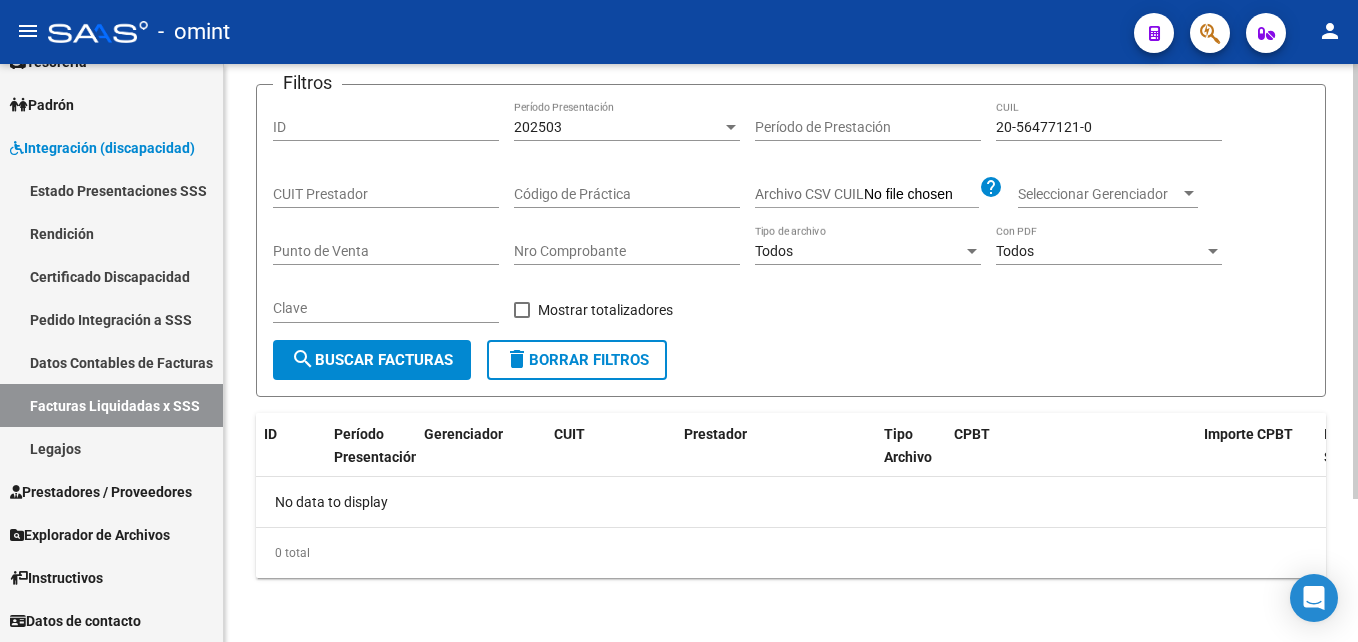 click on "202503" at bounding box center (618, 127) 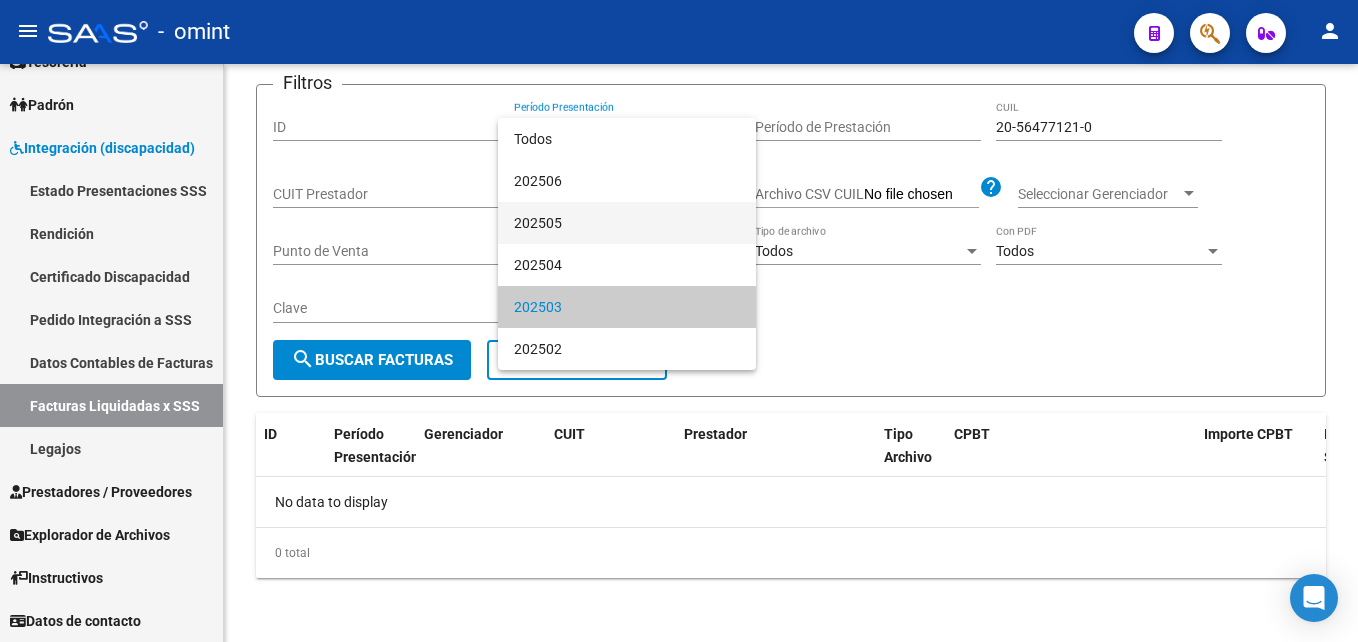 click on "202505" at bounding box center (627, 223) 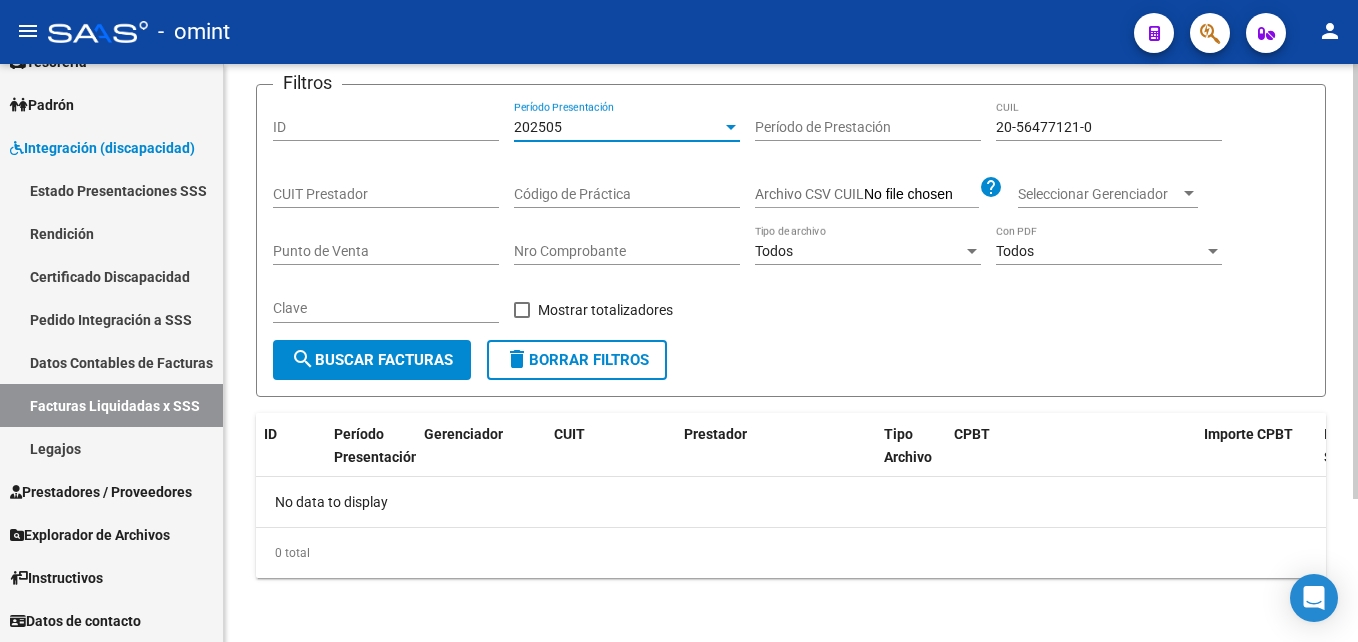 click on "search  Buscar Facturas" 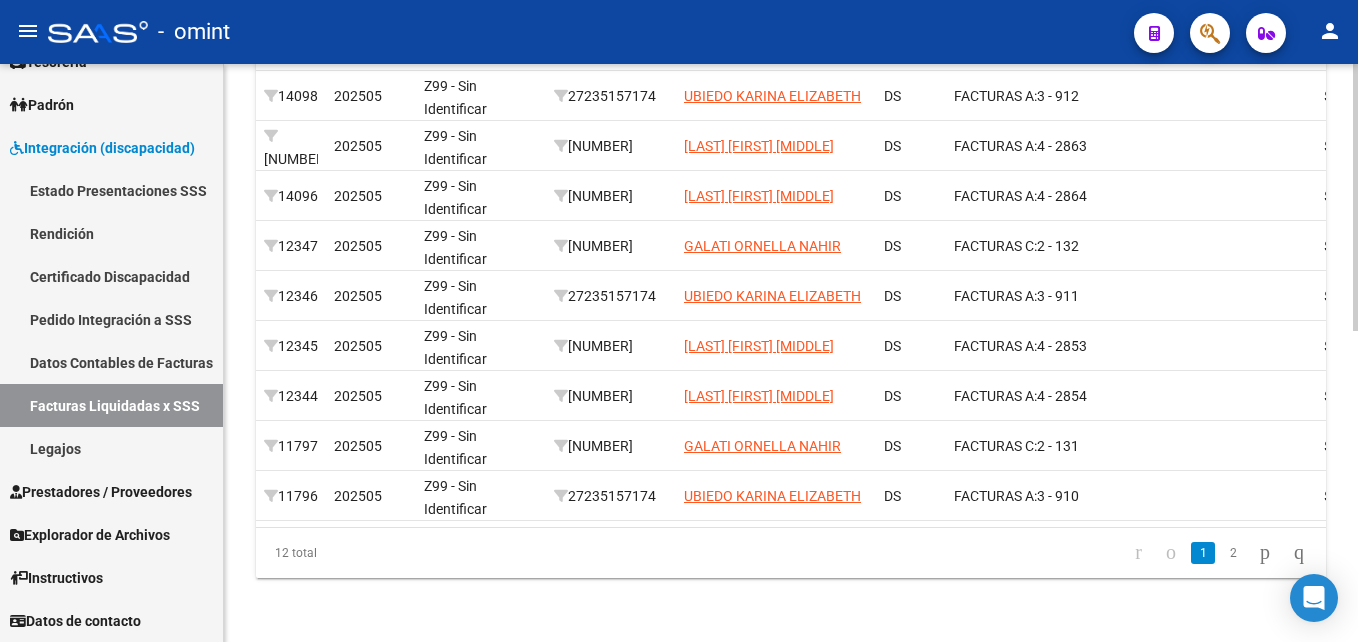 scroll, scrollTop: 671, scrollLeft: 0, axis: vertical 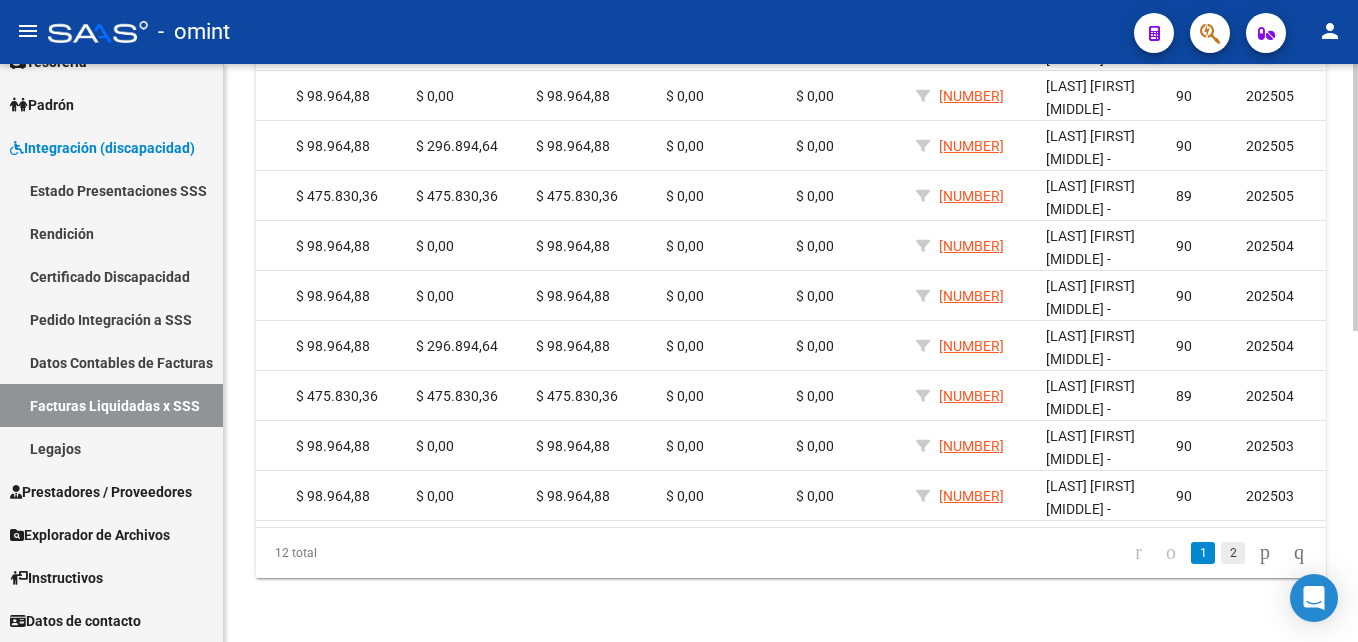 click on "2" 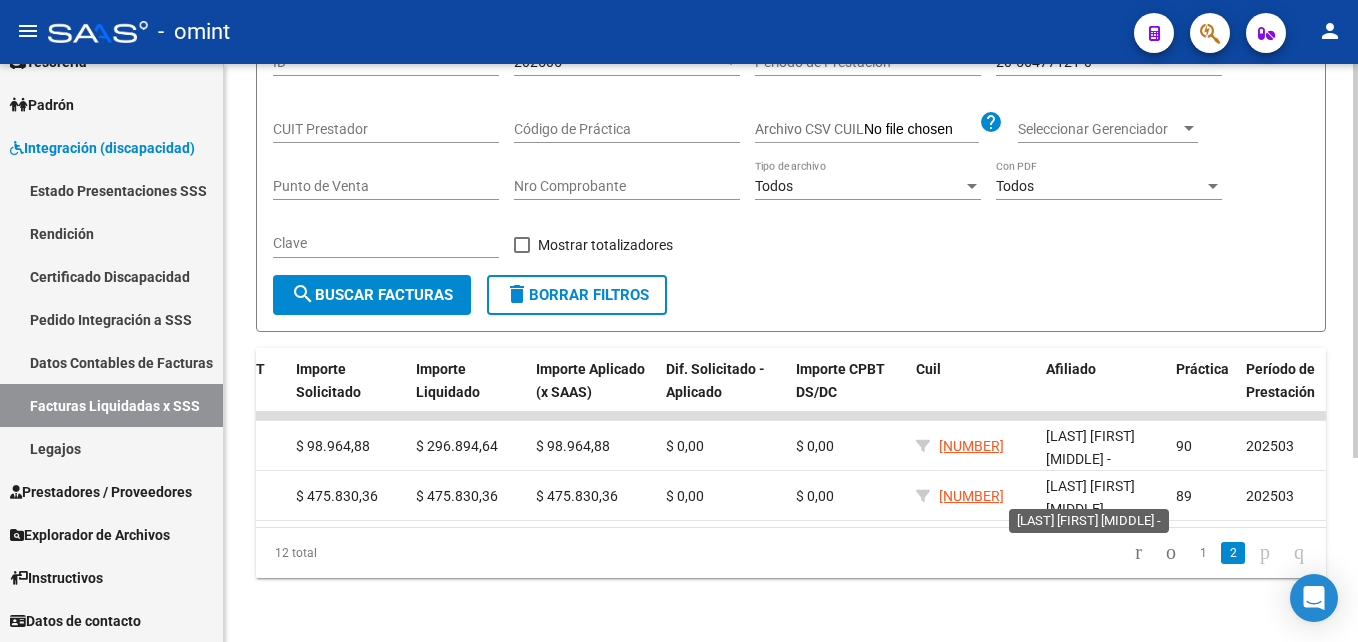 scroll, scrollTop: 271, scrollLeft: 0, axis: vertical 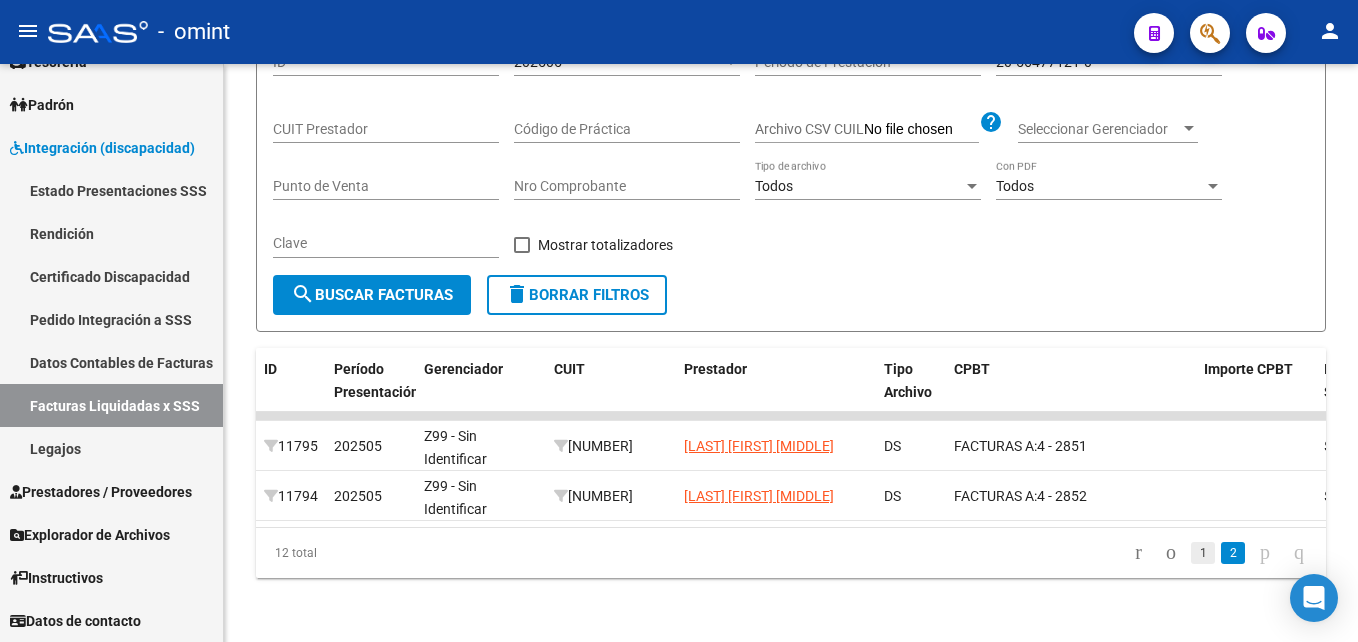 click on "1" 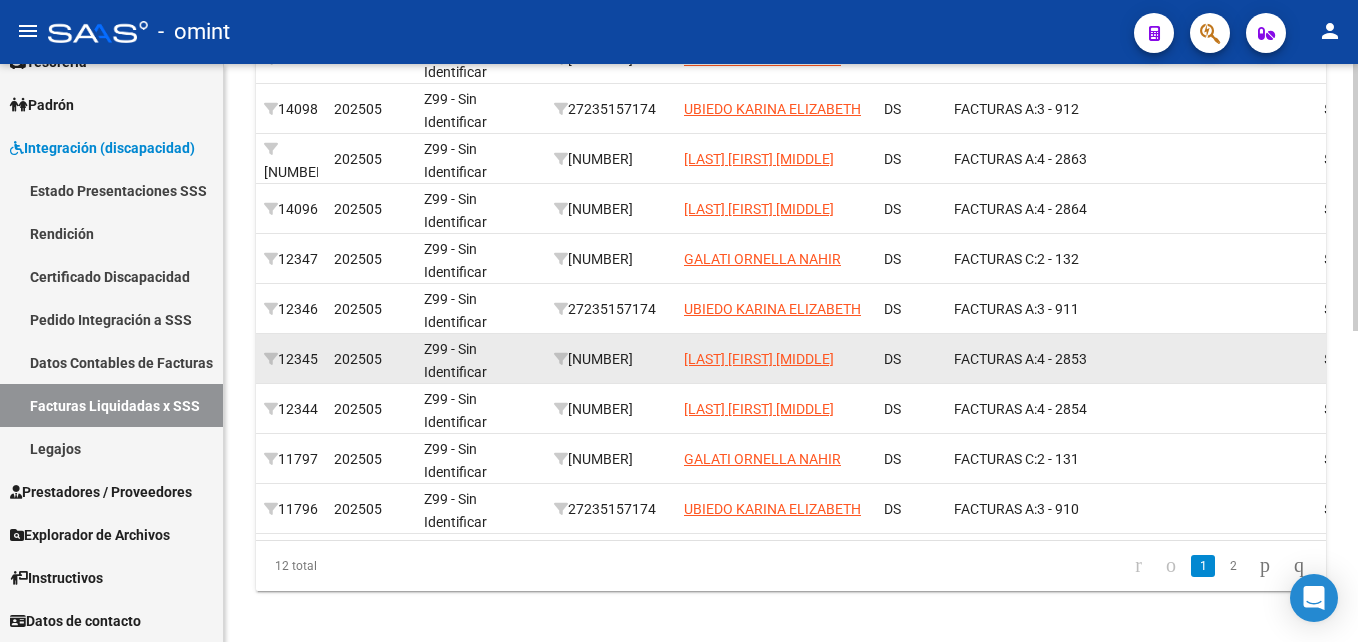 scroll, scrollTop: 671, scrollLeft: 0, axis: vertical 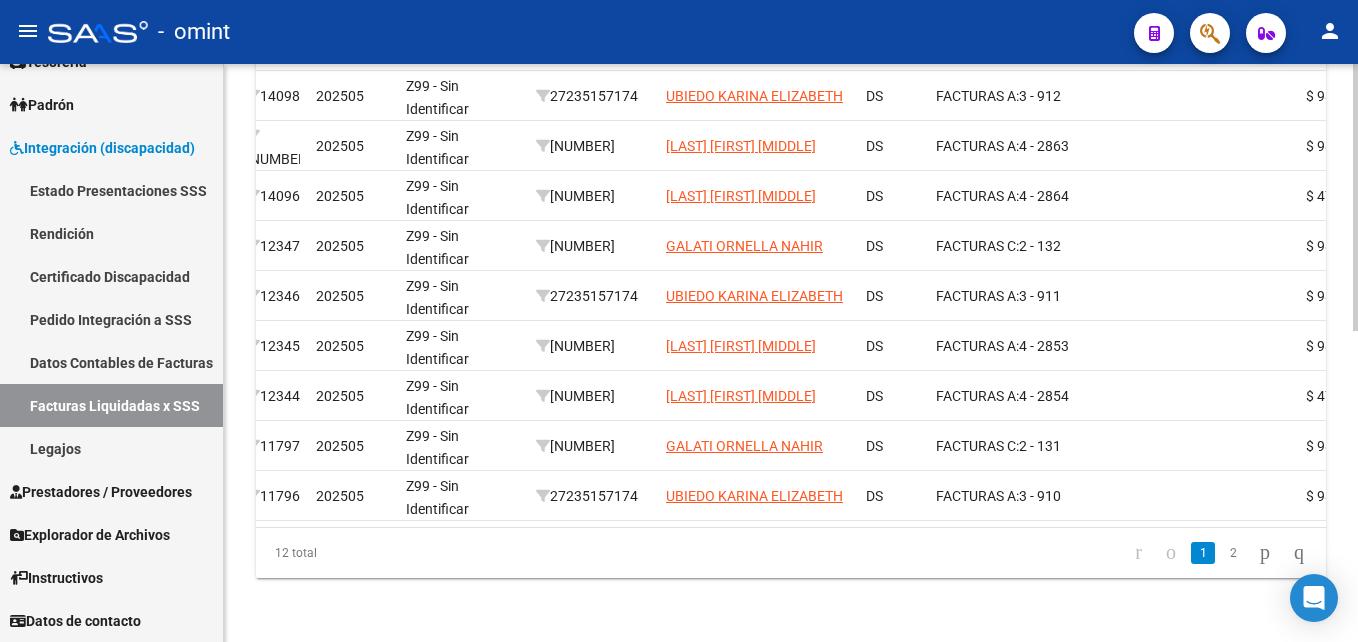 click on "14099  202505 Z99 - Sin Identificar    [NUMBER]  [LAST] [FIRST] DS FACTURAS C:    2 - 130  $ 98.964,88 $ 0,00 $ 98.964,88 $ 0,00 $ 0,00     [NUMBER] [LAST] [FIRST]           - 90 202505 [NUMBER]    14098  202505 Z99 - Sin Identificar    [NUMBER]  [LAST] [FIRST] DS FACTURAS A:    3 - 912  $ 98.964,88 $ 0,00 $ 98.964,88 $ 0,00 $ 0,00     [NUMBER] [LAST] [FIRST]           - 90 202505 [NUMBER]    14097  202505 Z99 - Sin Identificar    [NUMBER]  [LAST] [FIRST] DS FACTURAS A:    4 - 2863  $ 98.964,88 $ 296.894,64 $ 98.964,88 $ 0,00 $ 0,00     [NUMBER] [LAST] [FIRST]           - 90 202505 [NUMBER]    14096  202505 Z99 - Sin Identificar    [NUMBER]  [LAST] [FIRST] DS FACTURAS A:    4 - 2864  $ 475.830,36 $ 475.830,36 $ 475.830,36 $ 0,00 $ 0,00     [NUMBER] [LAST] [FIRST]           - 89 202505 [NUMBER]    12347  202505 Z99 - Sin Identificar    [NUMBER]  [LAST] [FIRST] DS  2 - 132" 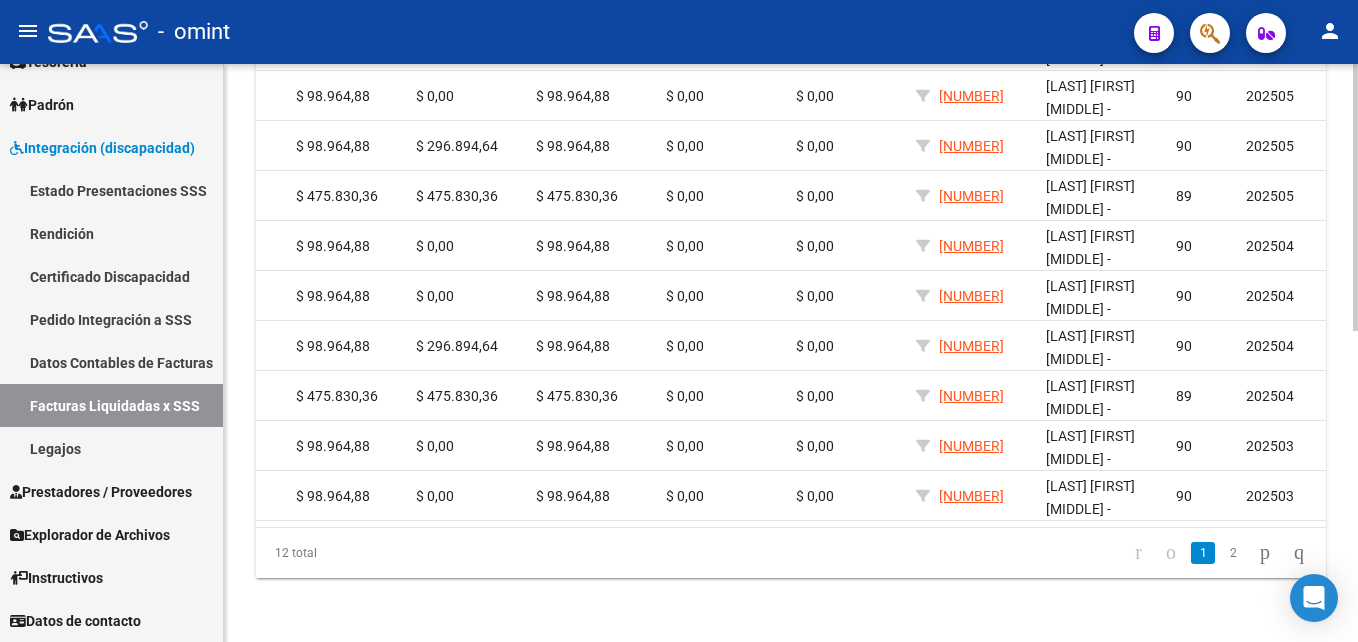 scroll, scrollTop: 0, scrollLeft: 1035, axis: horizontal 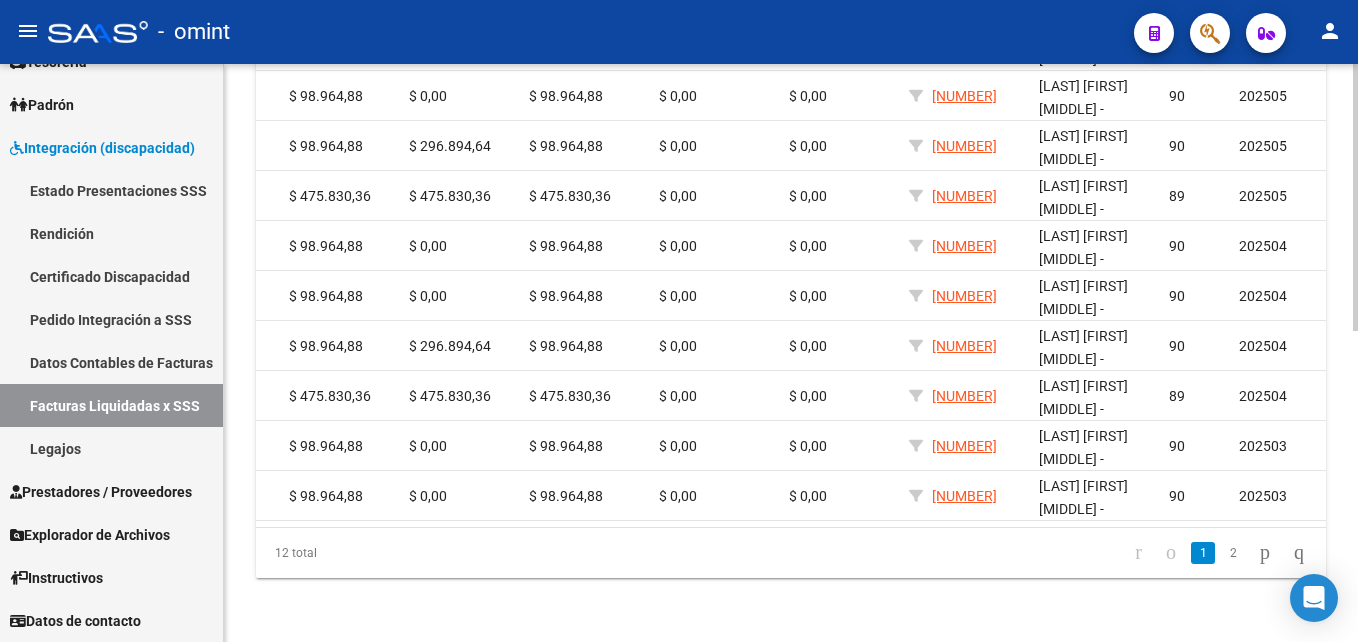 drag, startPoint x: 1352, startPoint y: 453, endPoint x: 1352, endPoint y: 423, distance: 30 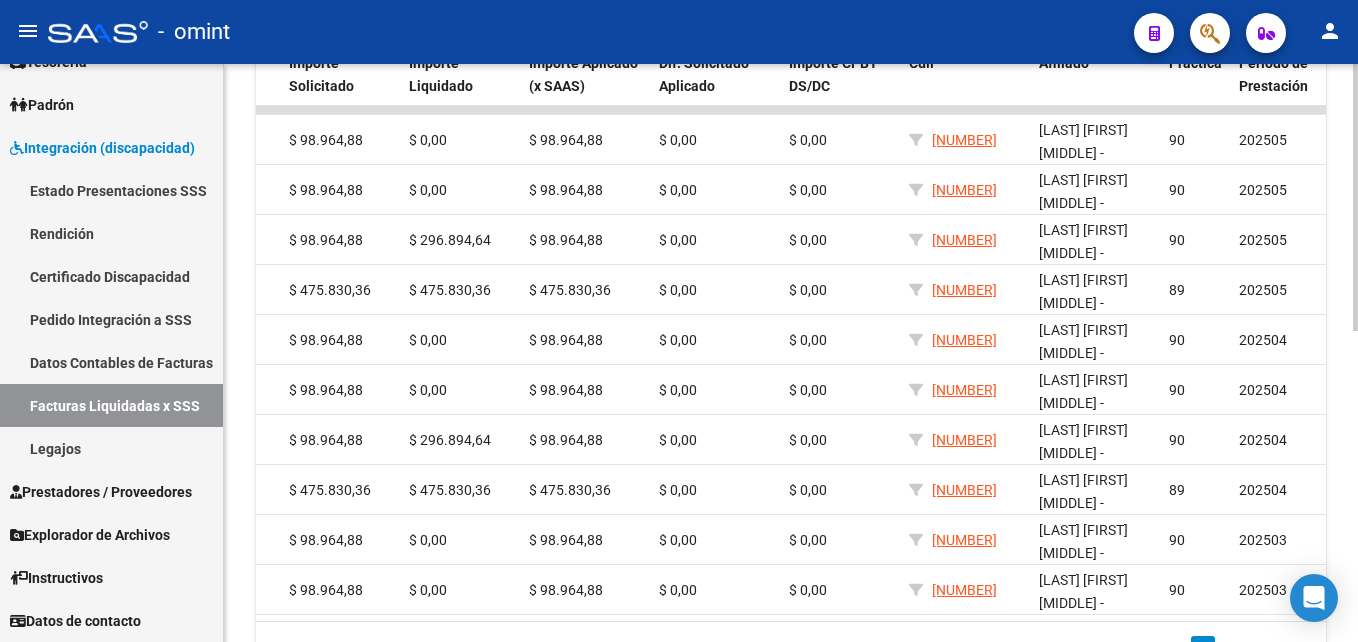 scroll, scrollTop: 556, scrollLeft: 0, axis: vertical 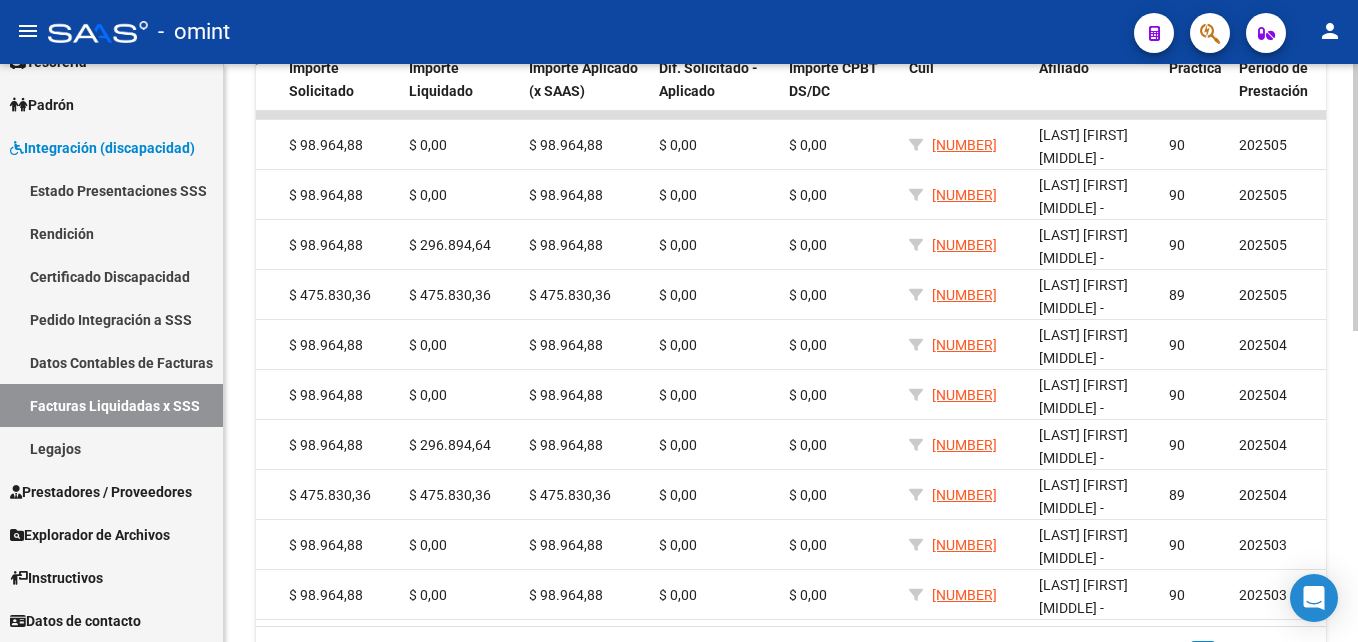 click on "menu -   omint  person    Firma Express     Tesorería Extractos Procesados (csv) Extractos Originales (pdf)    Padrón Afiliados Empadronados Análisis Afiliado Doc. Respaldatoria    Integración (discapacidad) Estado Presentaciones SSS Rendición Certificado Discapacidad Pedido Integración a SSS Datos Contables de Facturas Facturas Liquidadas x SSS Legajos    Prestadores / Proveedores Facturas - Listado/Carga Facturas - Documentación Pagos x Transferencia Prestadores - Listado Prestadores - Docu.    Explorador de Archivos Integración DS.SUBSIDIO DR.ENVIO DS.DEVERR DS.DEVOK    Instructivos    Datos de contacto DR.ENVIO: Último Archivo SSS publicado hace: 5 días - DS.SUBSIDIO: Último Archivo SSS publicado hace: 5 días  VER DETALLE  Firma Digital SSS  -  Instructivo Documentación SSS  INTEGRACION -> Facturas Liquidadas por SSS (a partir de DR_ENVIO) cloud_download  Exportar CSV  file_download  Exportar CSV 2
Descarga SSS
-  Comprobantes Filtros ID 202505 Período Presentación" at bounding box center (679, 321) 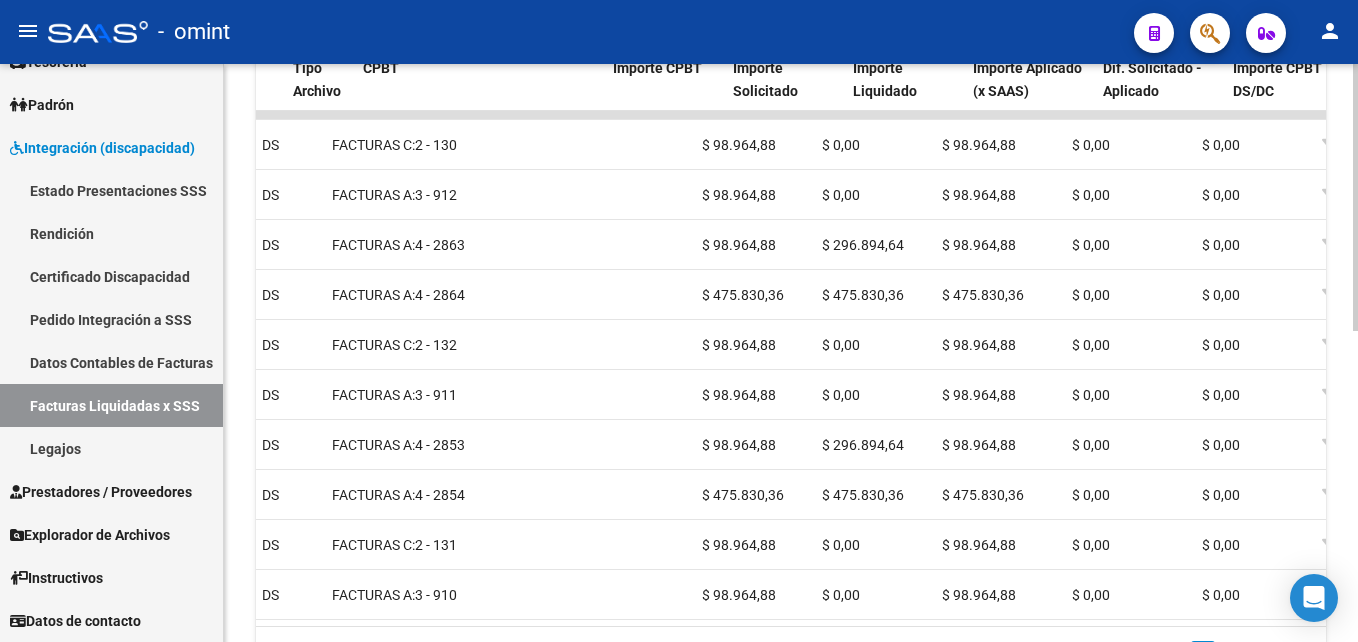 scroll, scrollTop: 0, scrollLeft: 589, axis: horizontal 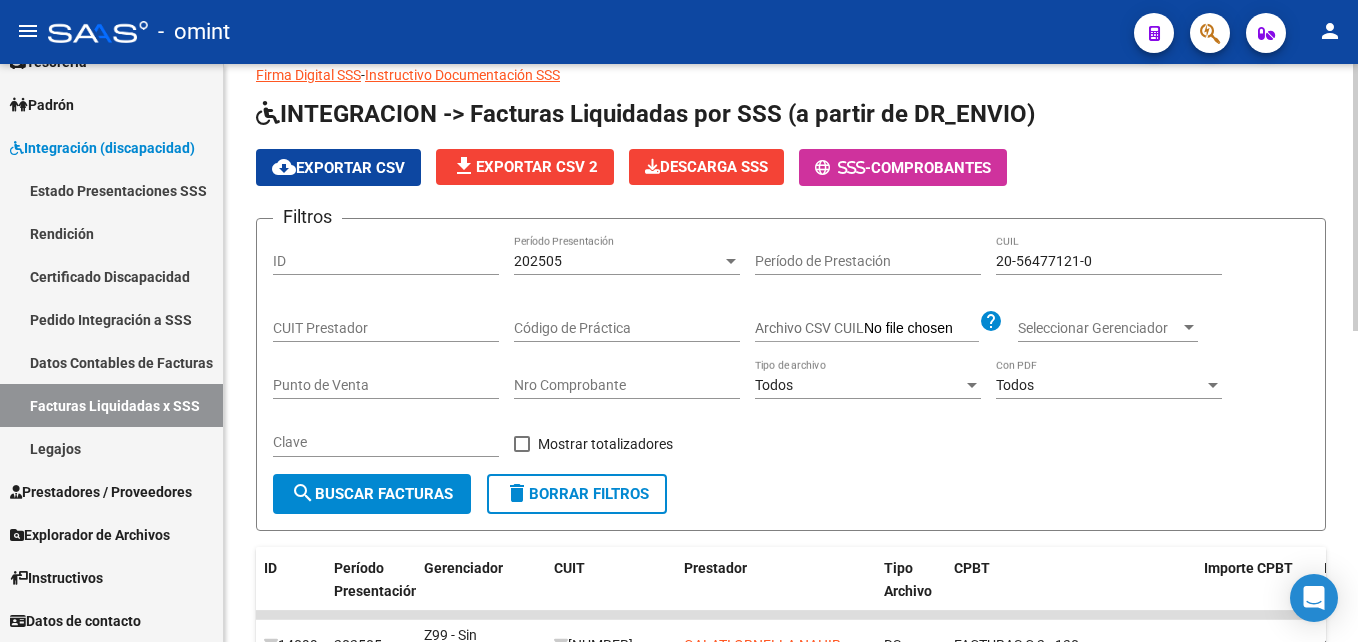 click on "202505 Período Presentación" 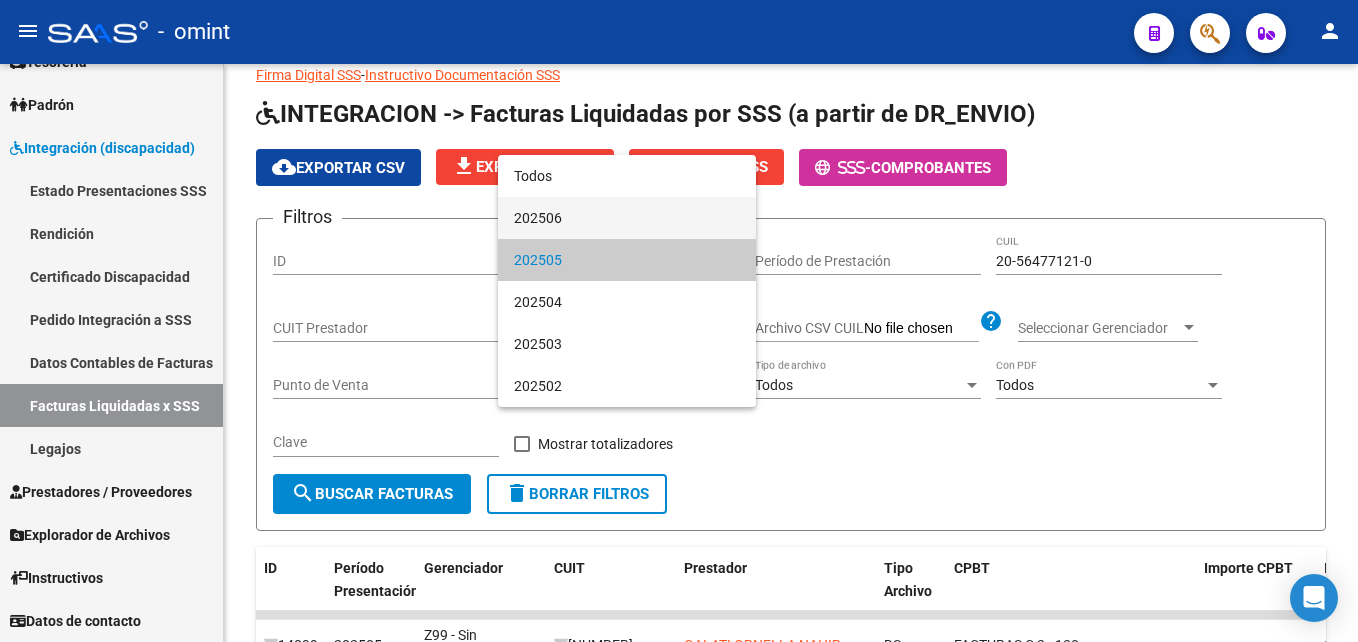 click on "202506" at bounding box center [627, 218] 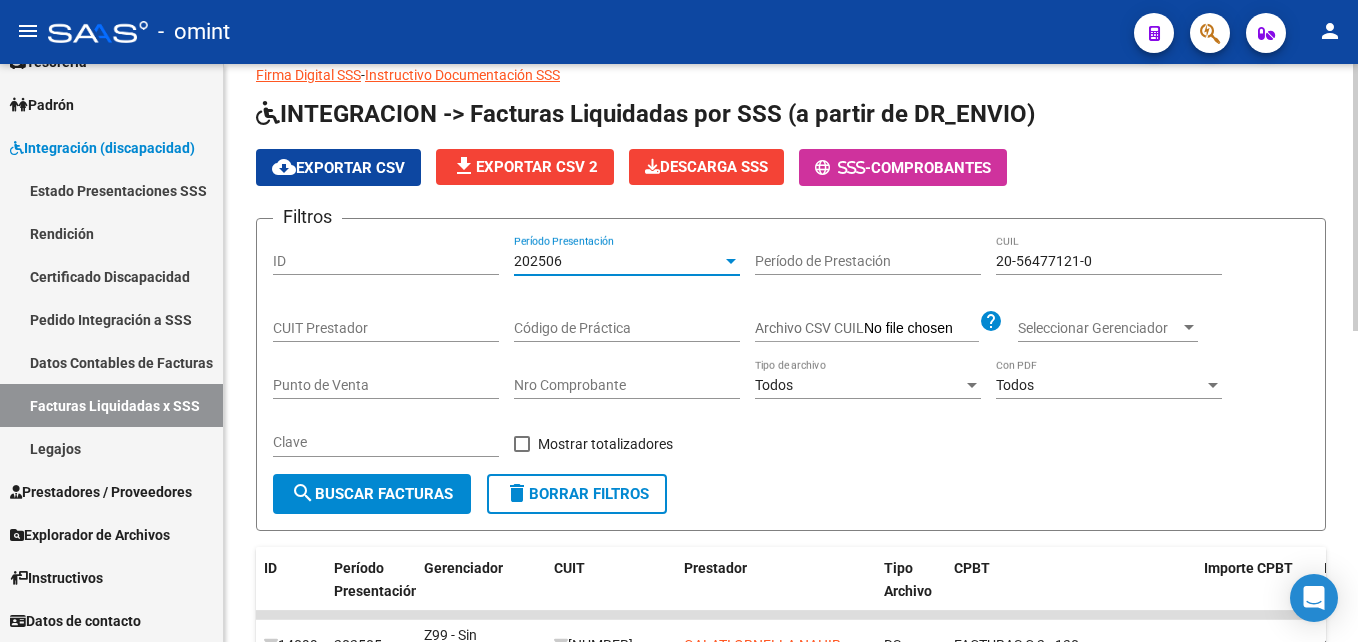click on "search  Buscar Facturas" 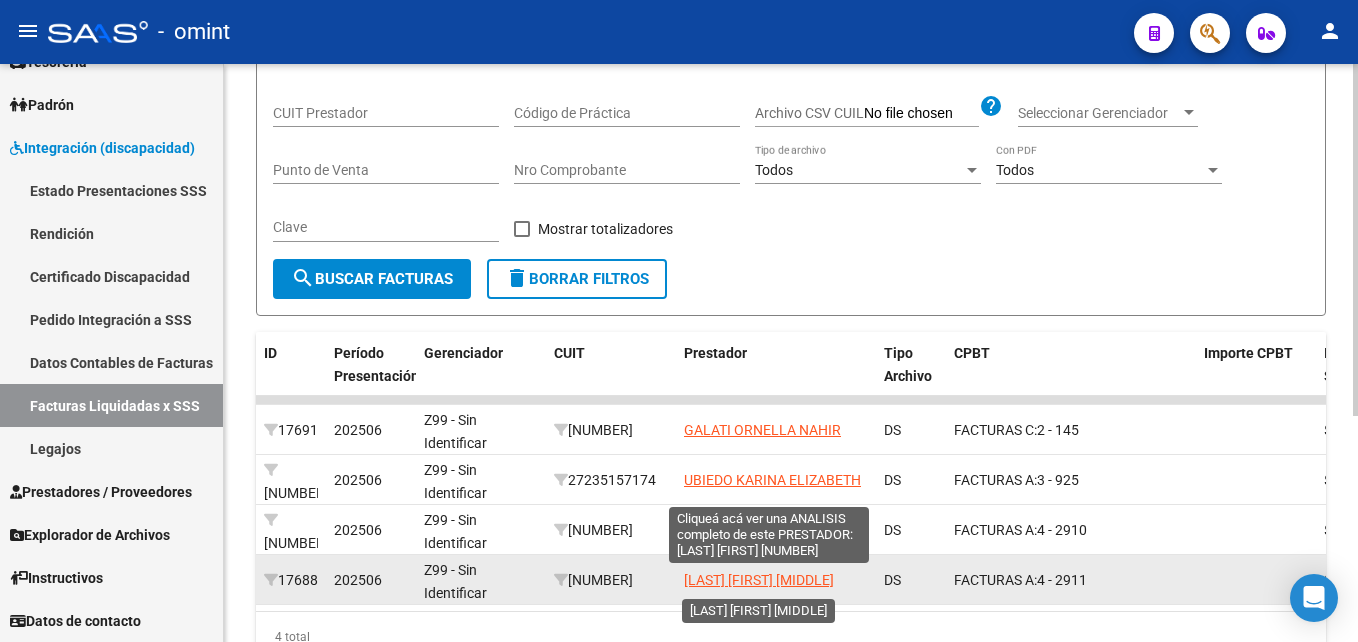 scroll, scrollTop: 371, scrollLeft: 0, axis: vertical 